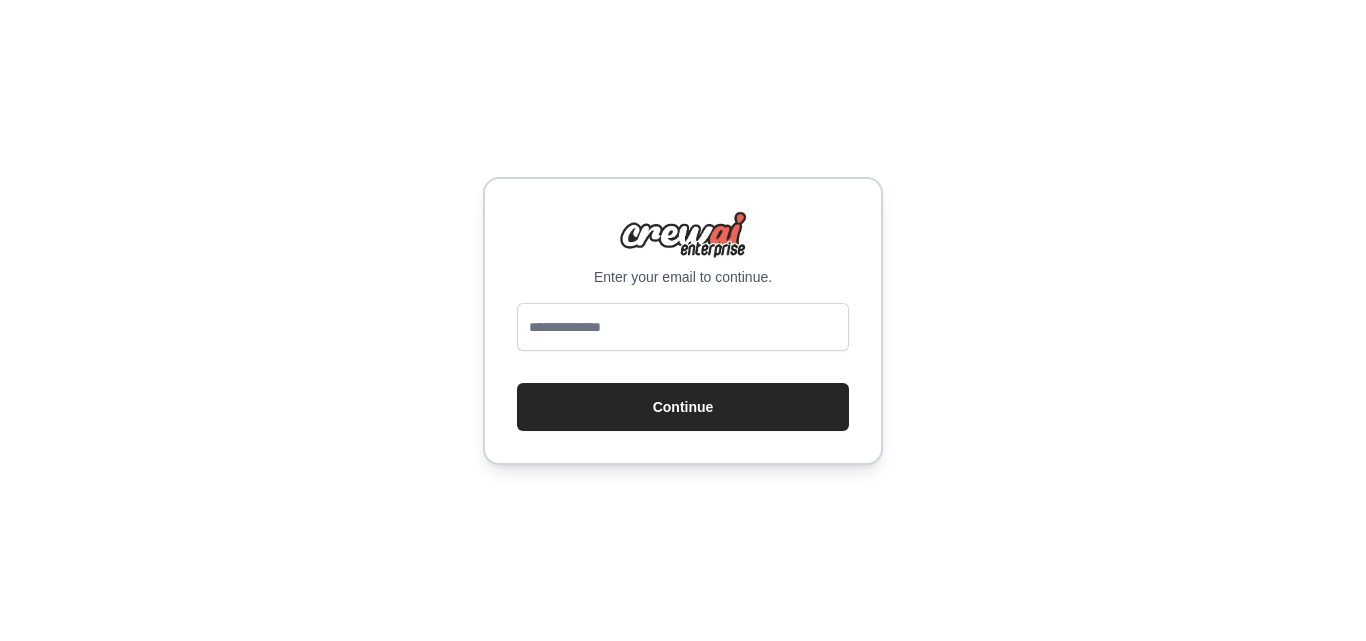 scroll, scrollTop: 0, scrollLeft: 0, axis: both 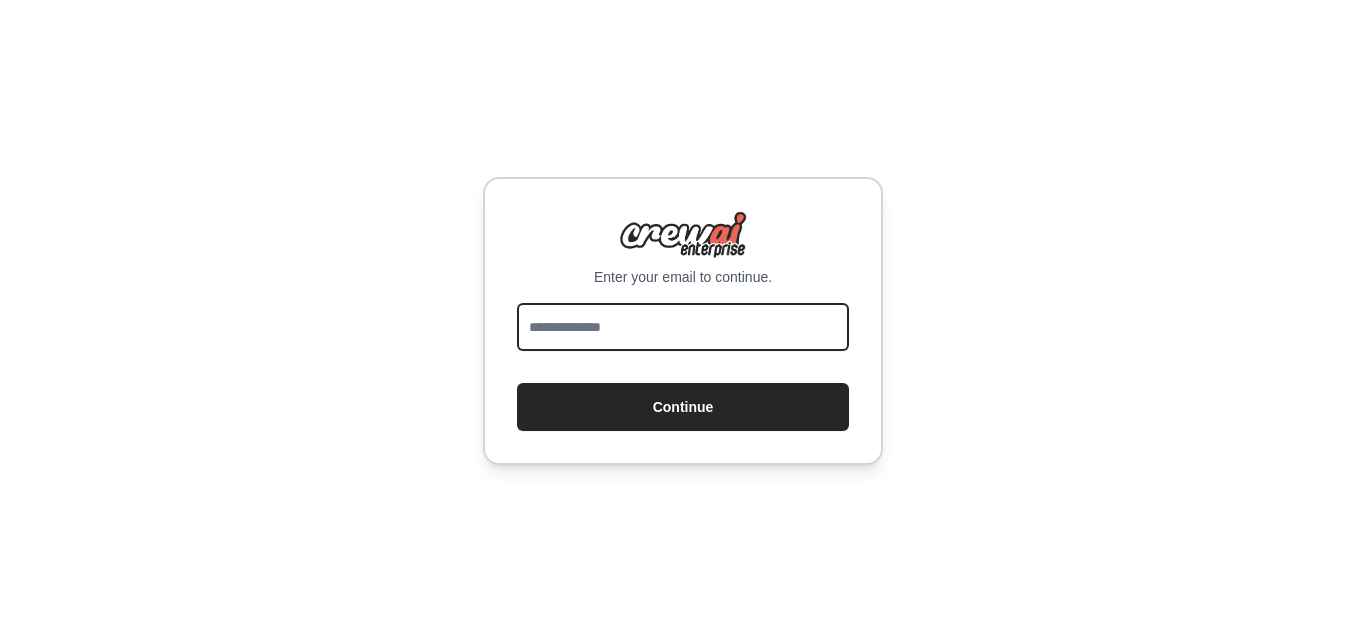 click at bounding box center (683, 327) 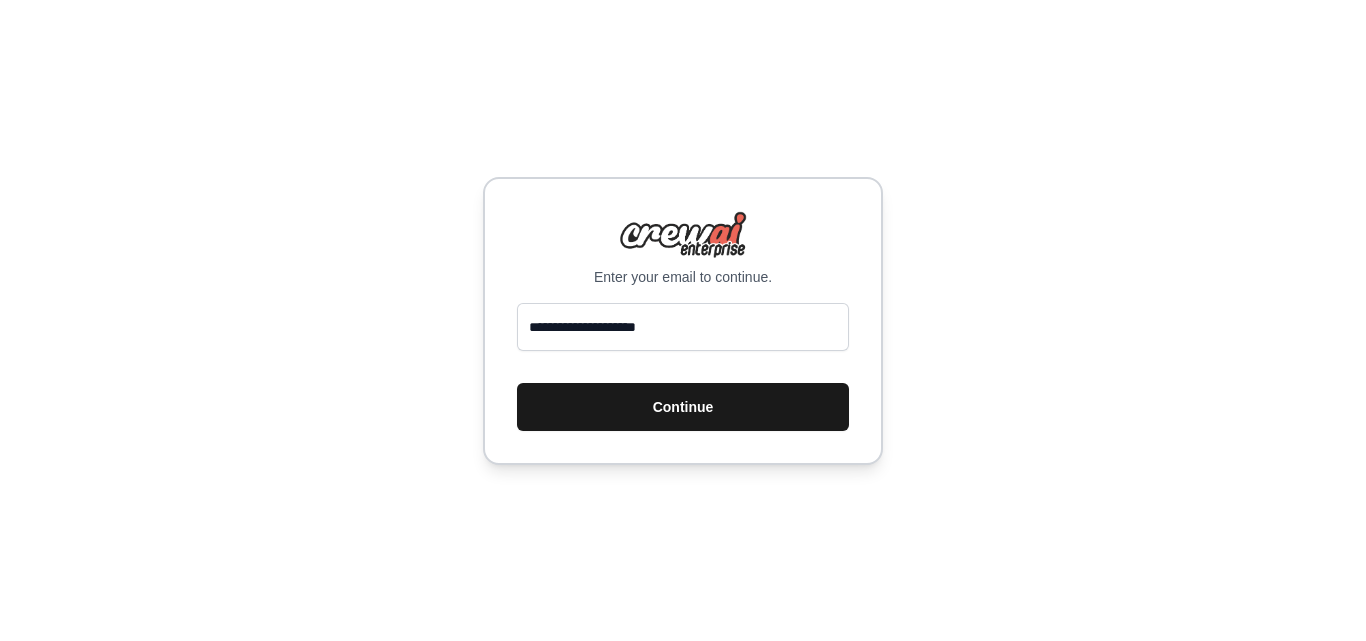 click on "Continue" at bounding box center [683, 407] 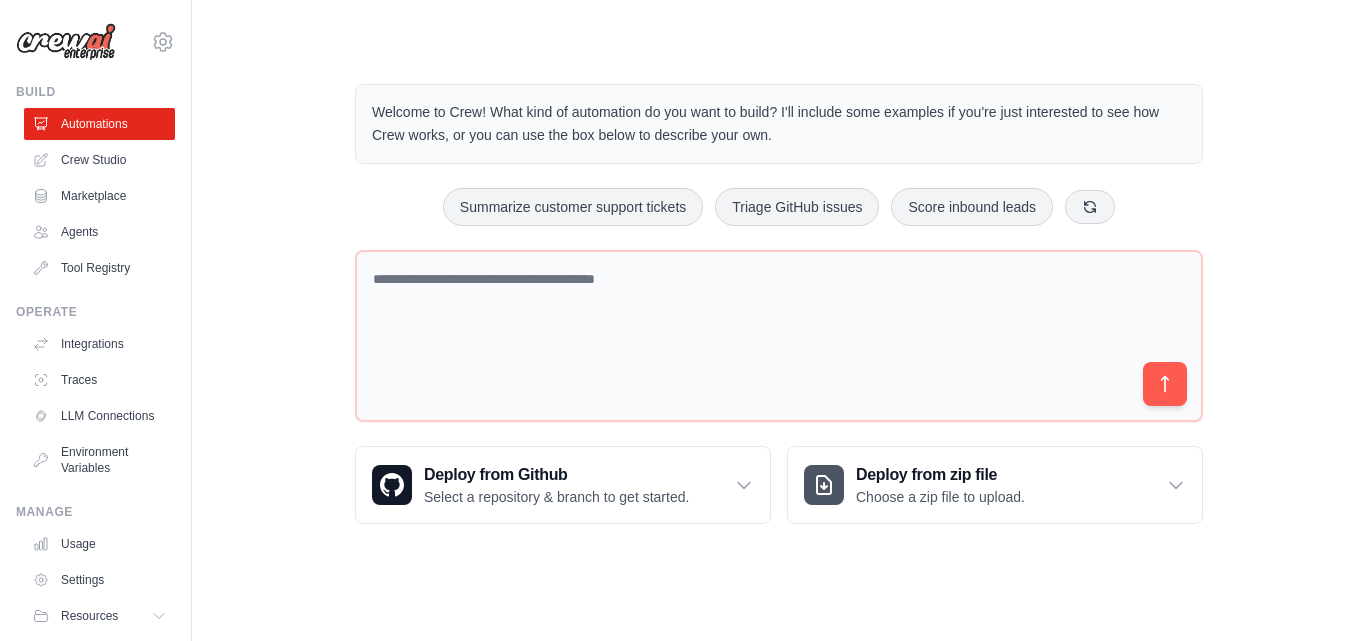 scroll, scrollTop: 0, scrollLeft: 0, axis: both 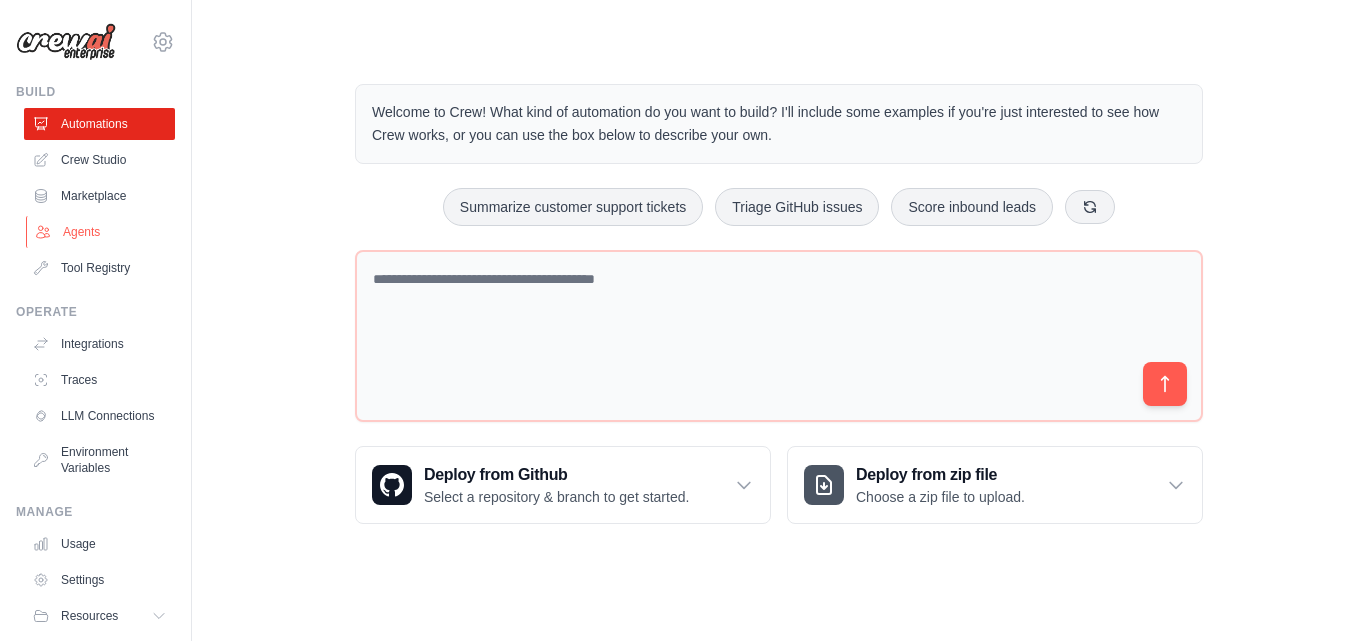 click on "Agents" at bounding box center [101, 232] 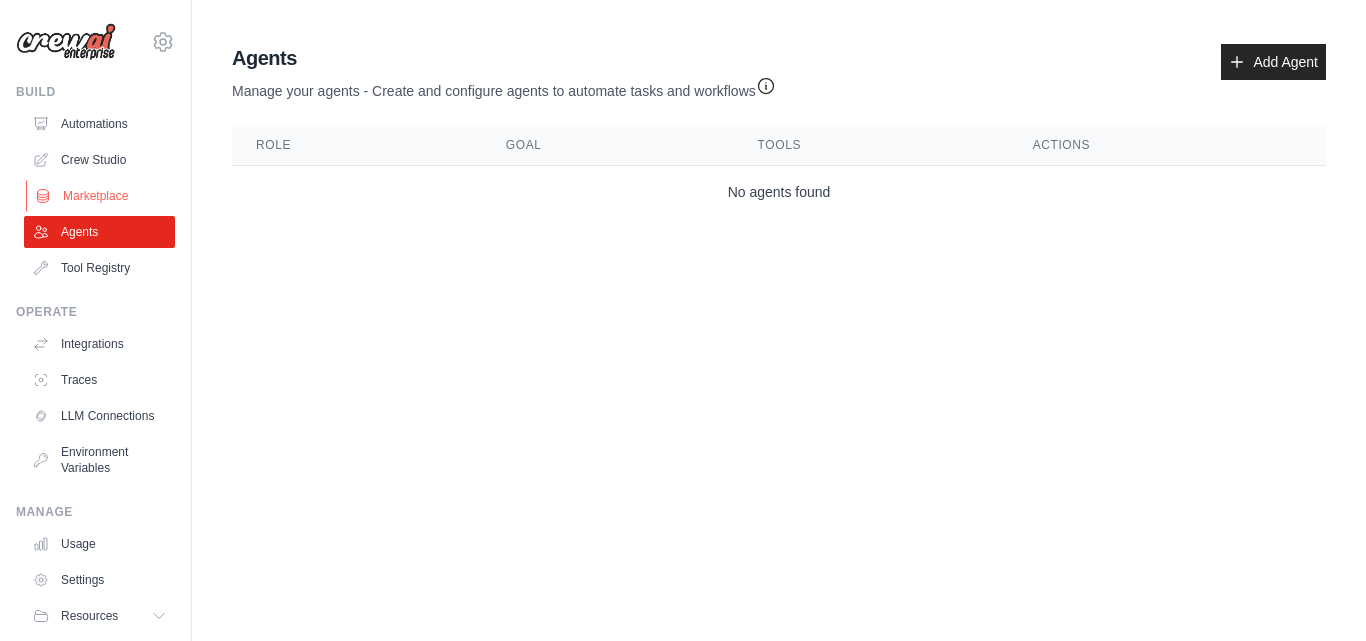 click on "Marketplace" at bounding box center [101, 196] 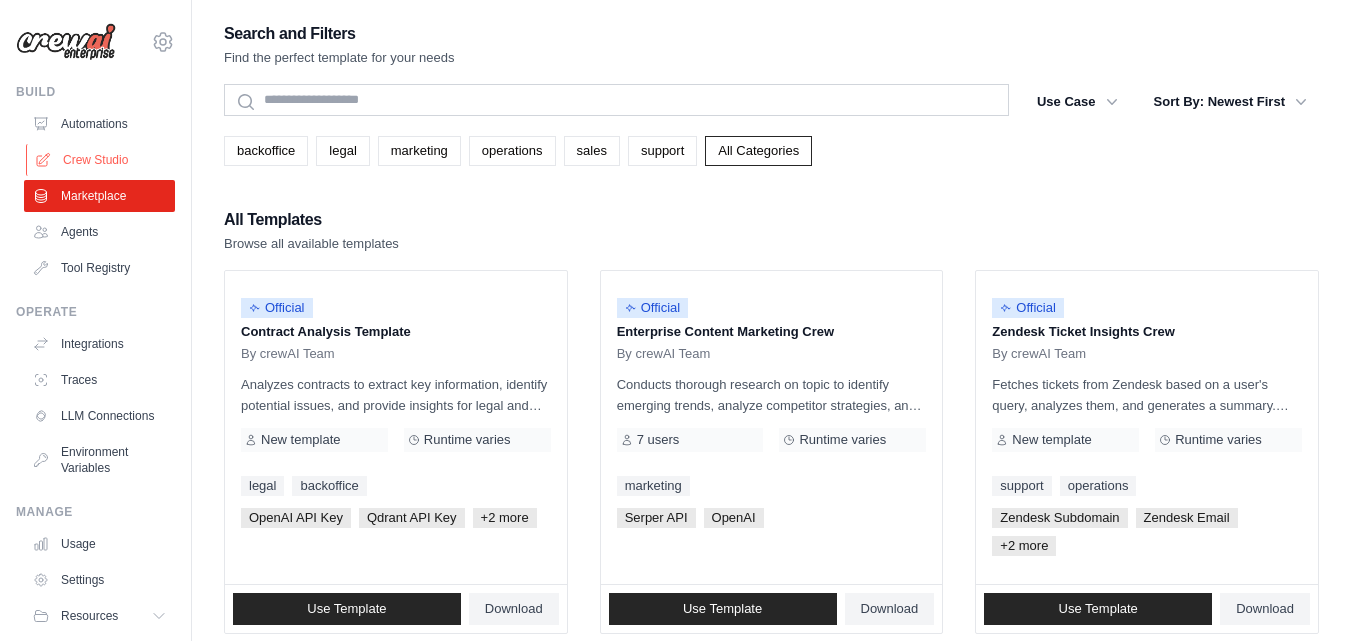 click on "Crew Studio" at bounding box center (101, 160) 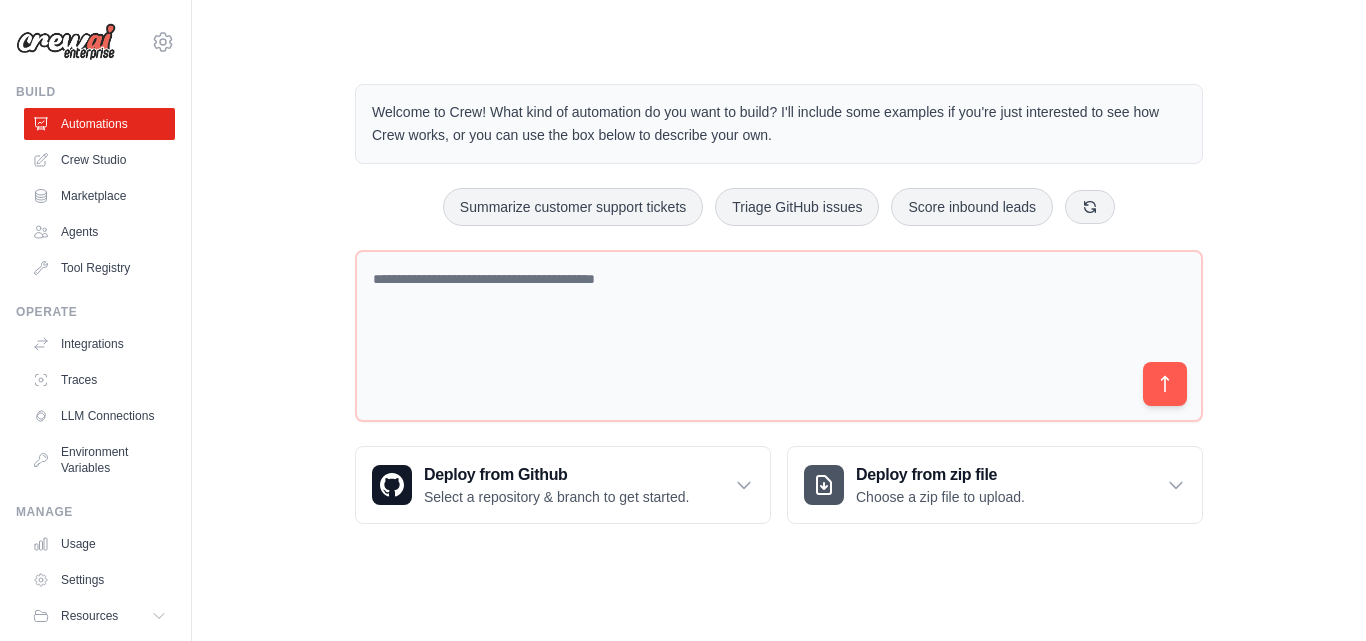 scroll, scrollTop: 0, scrollLeft: 0, axis: both 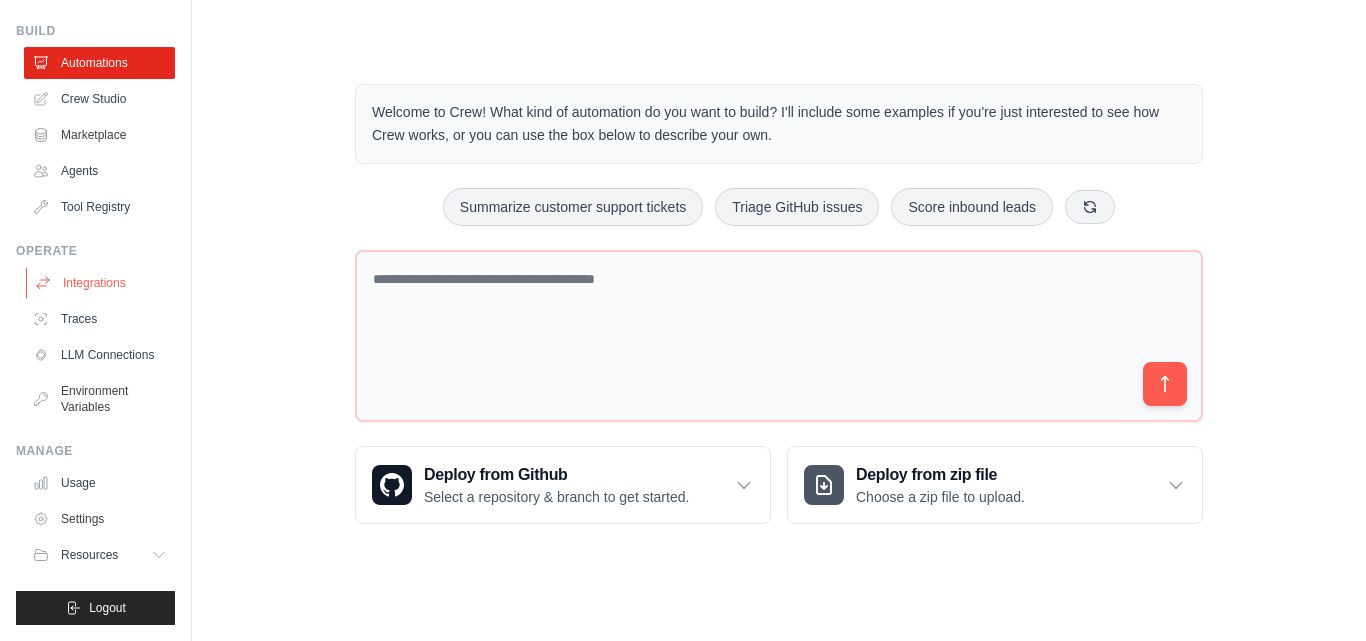 click on "Integrations" at bounding box center (101, 283) 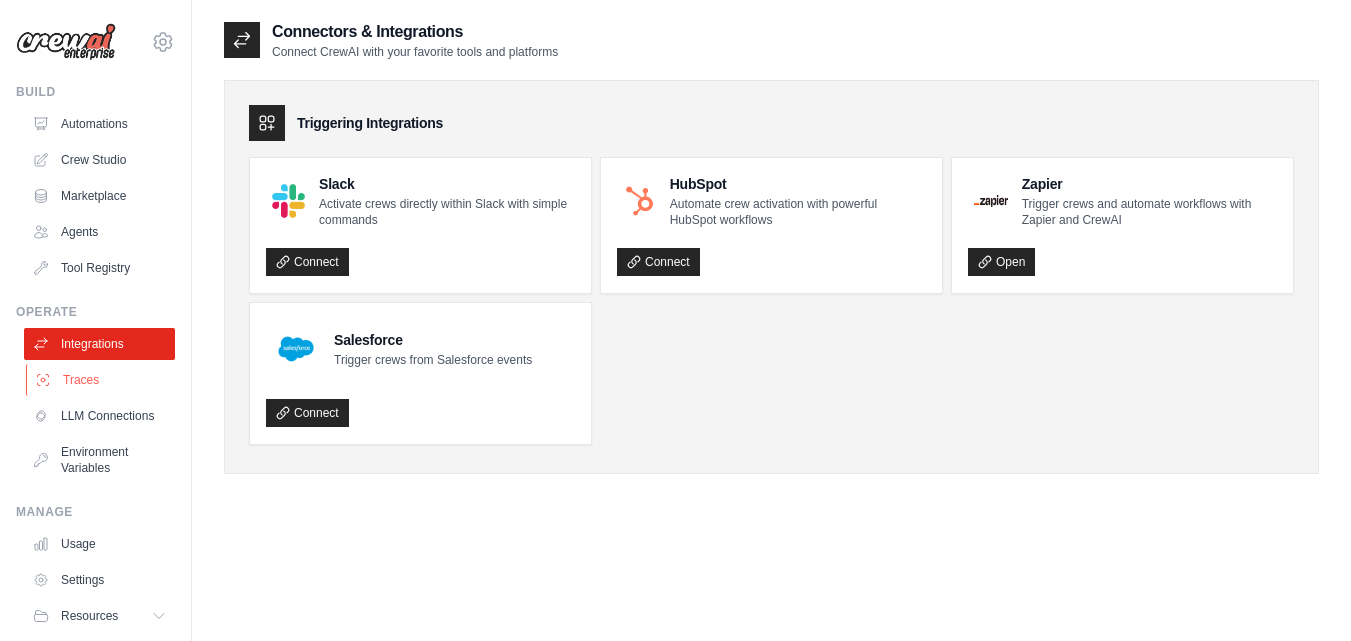 click on "Traces" at bounding box center [101, 380] 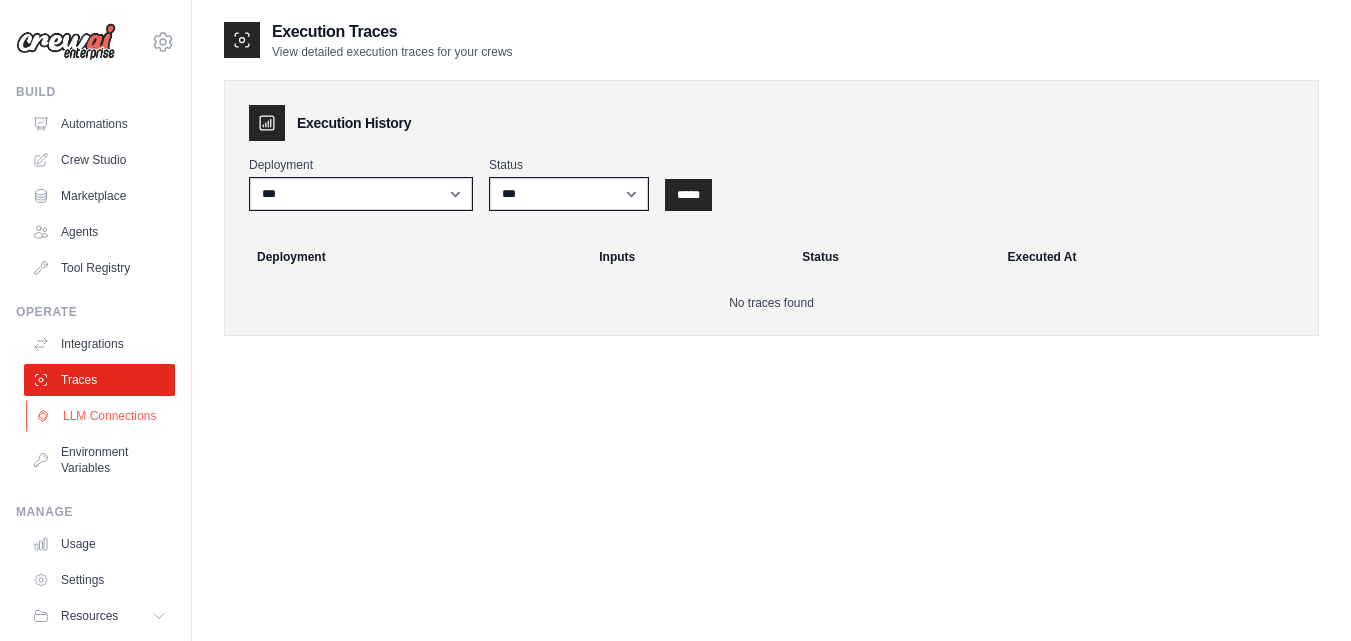 click on "LLM Connections" at bounding box center [101, 416] 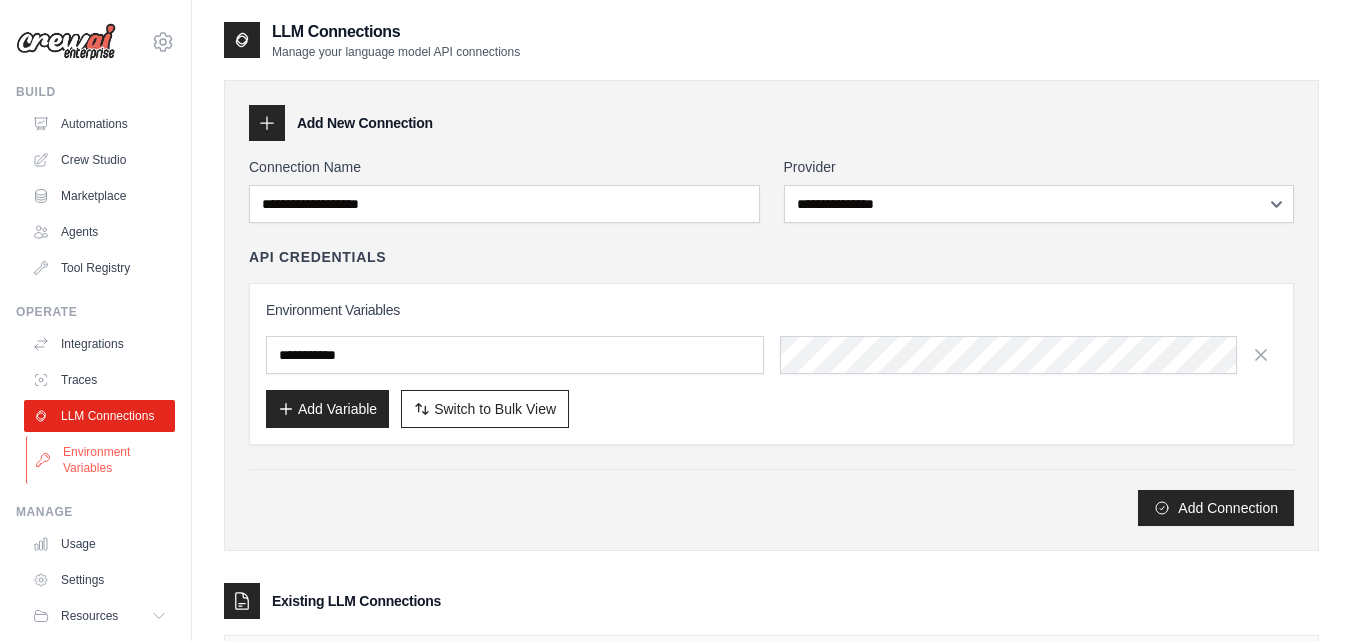 click on "Environment Variables" at bounding box center (101, 460) 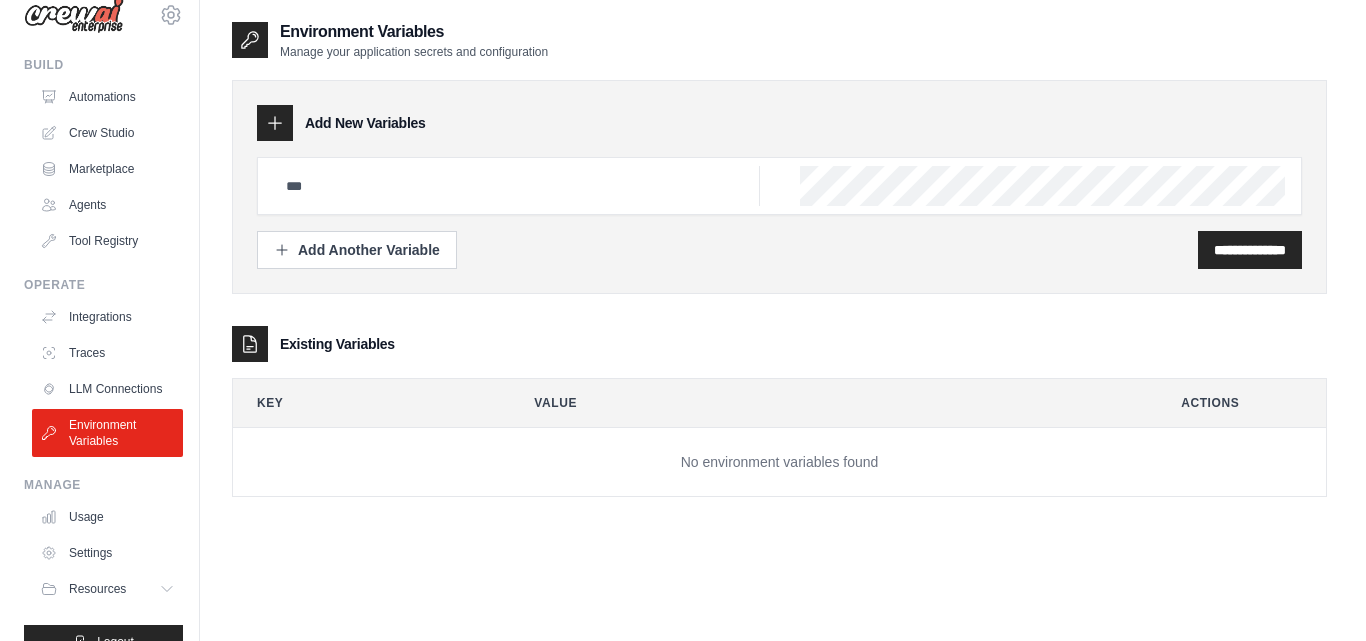 scroll, scrollTop: 0, scrollLeft: 0, axis: both 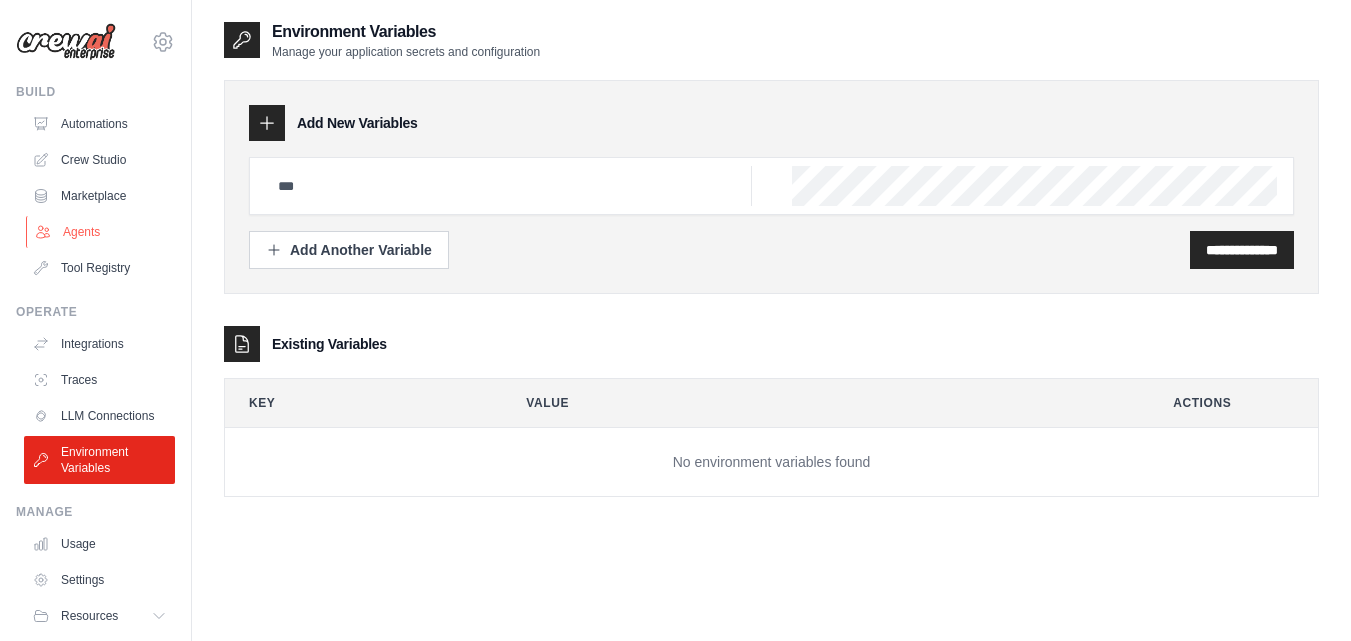 click on "Agents" at bounding box center (101, 232) 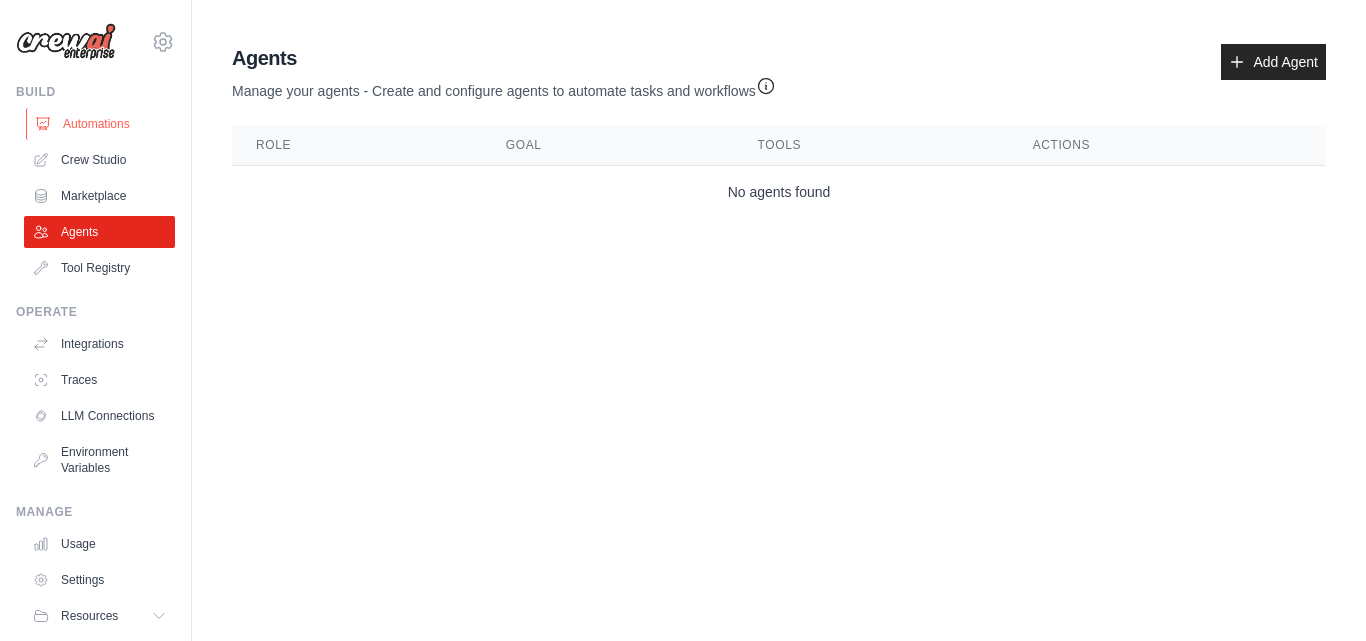 click on "Automations" at bounding box center (101, 124) 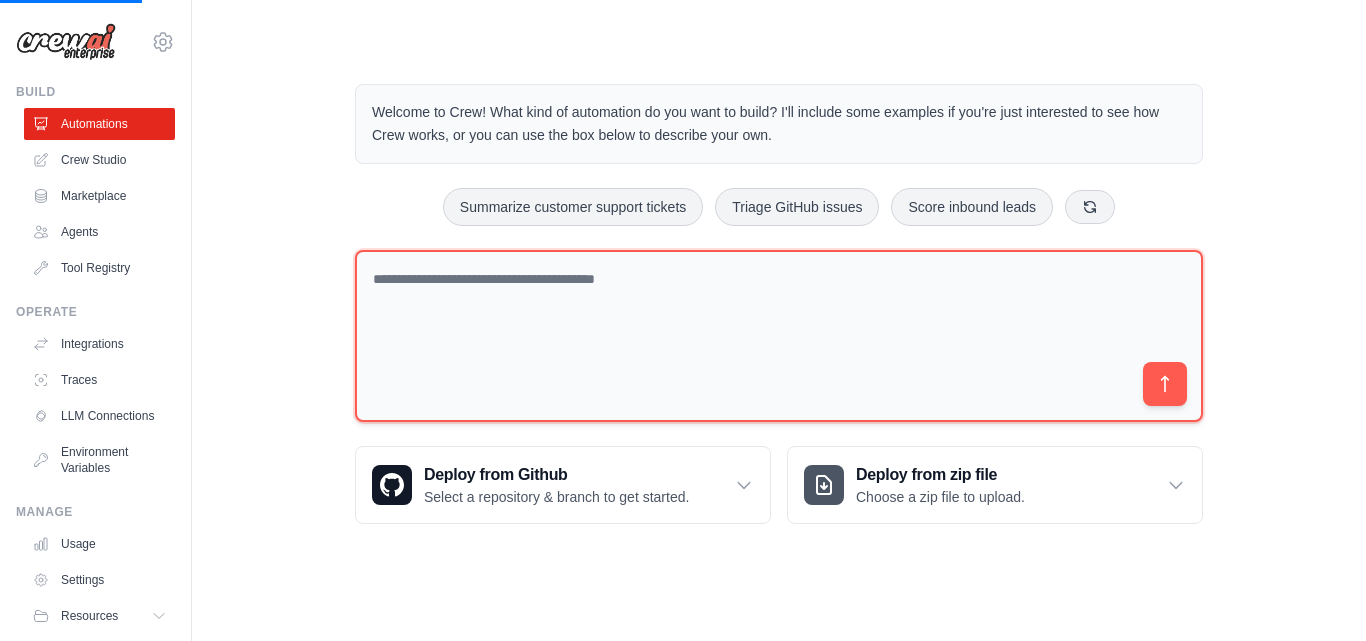 drag, startPoint x: 706, startPoint y: 361, endPoint x: 707, endPoint y: 322, distance: 39.012817 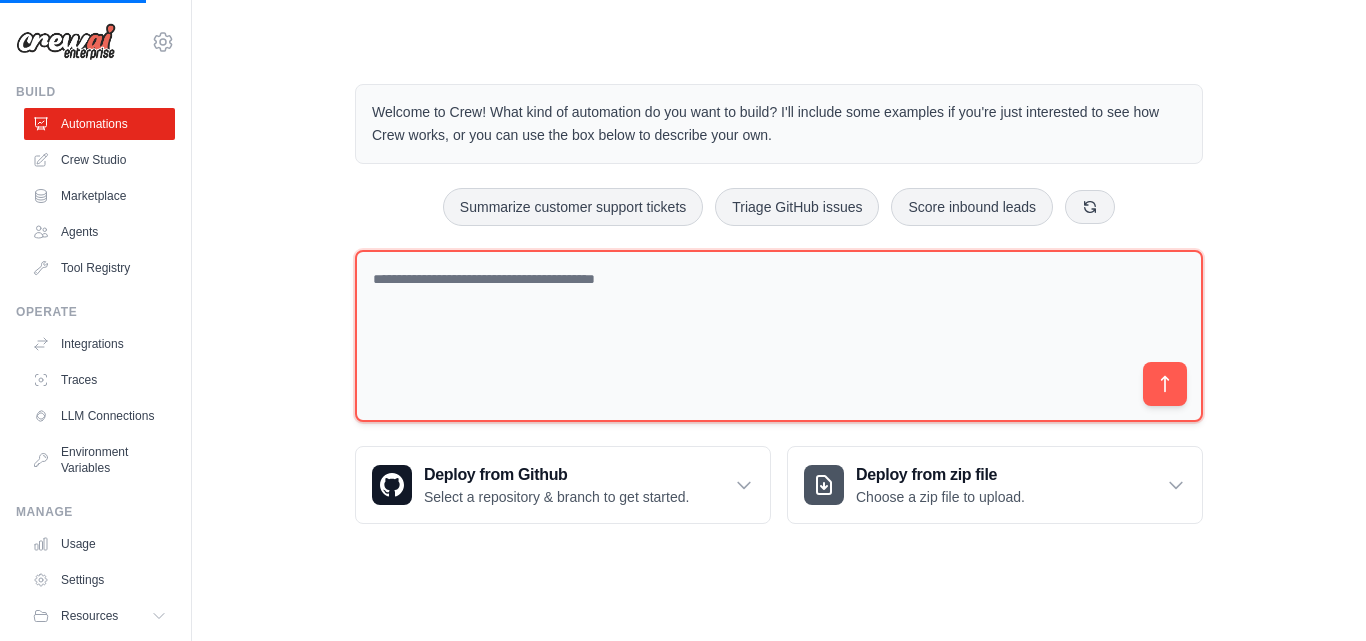 paste on "**********" 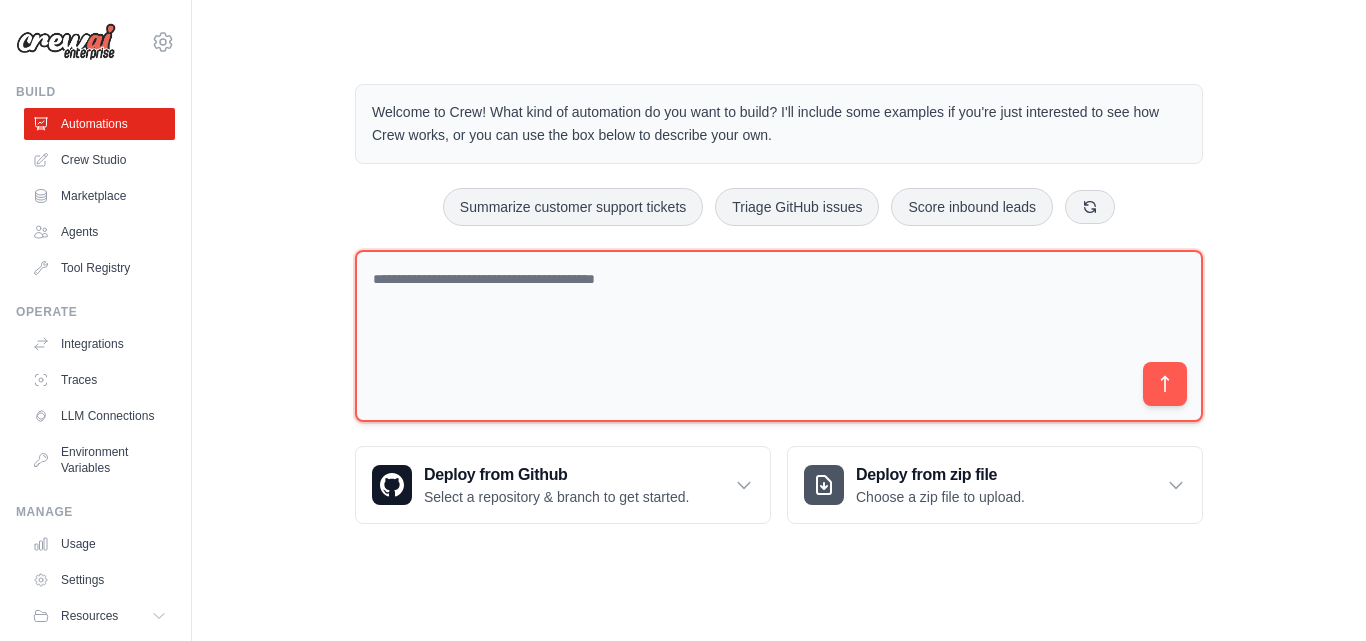 click at bounding box center [779, 336] 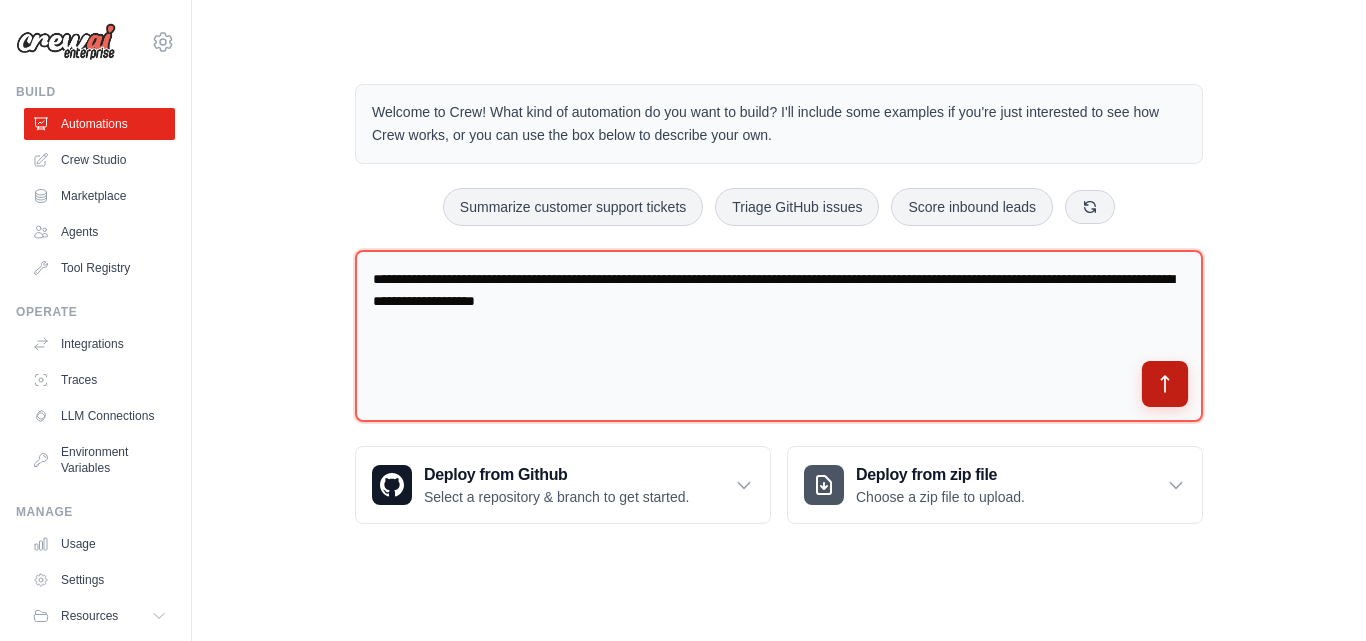 type on "**********" 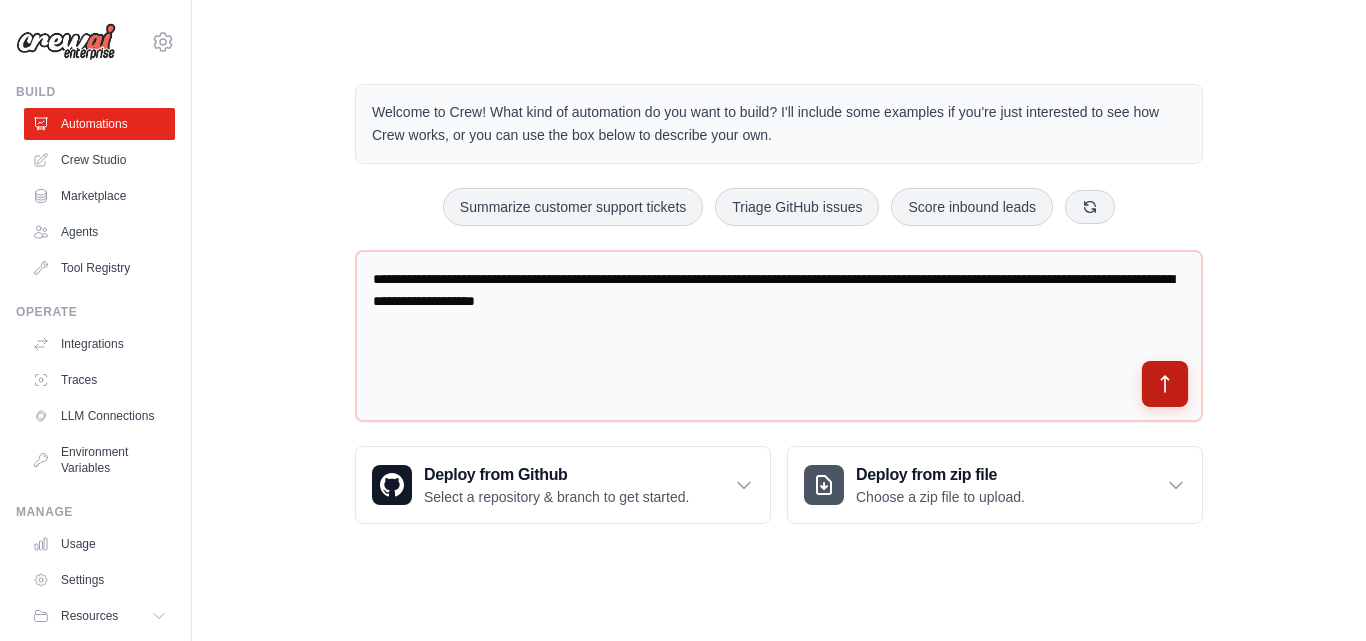 click 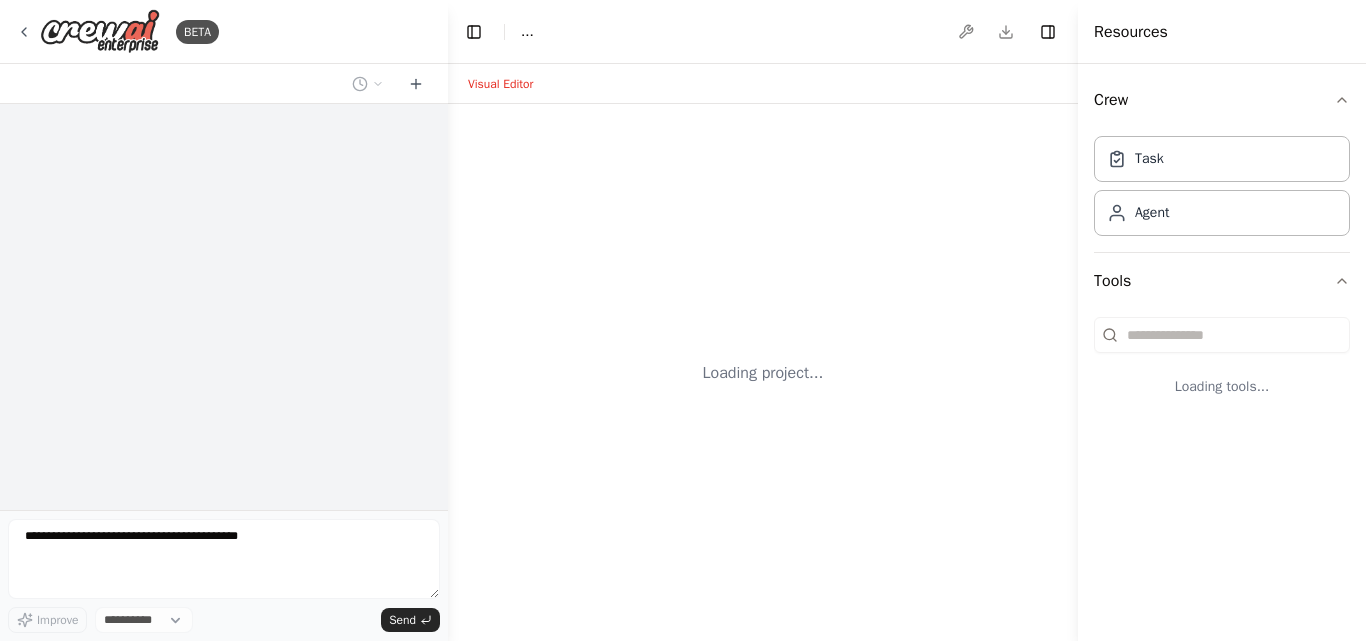 select on "****" 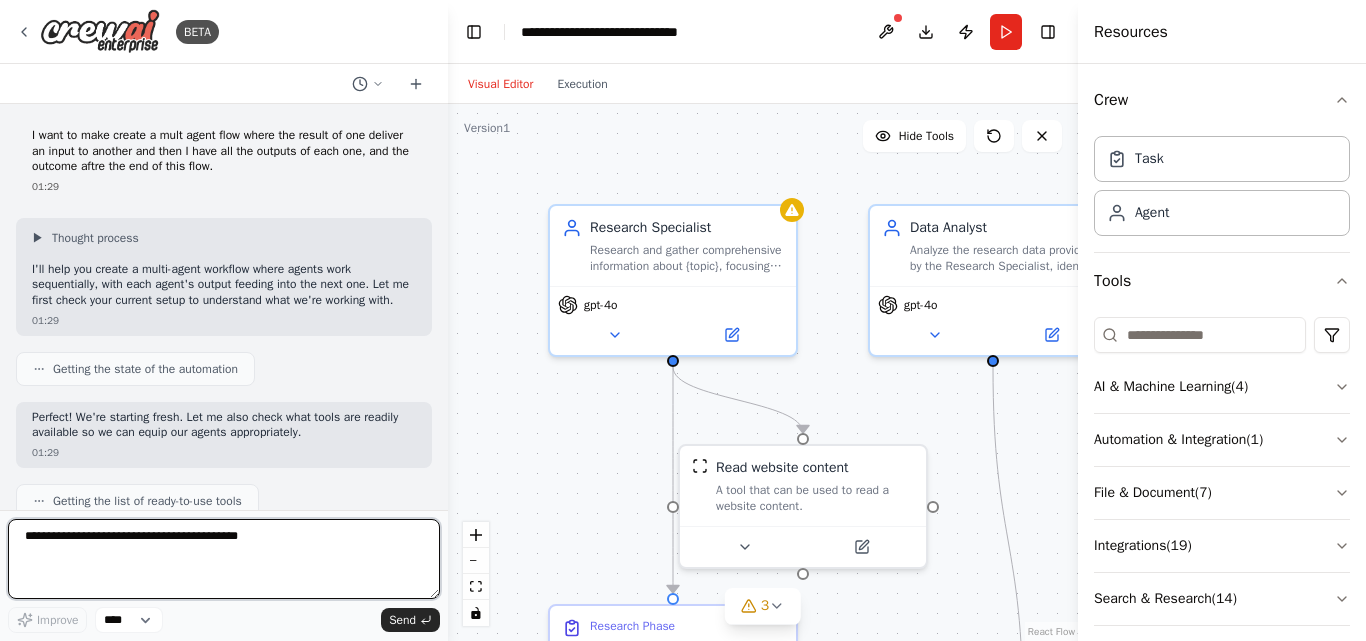 scroll, scrollTop: 0, scrollLeft: 0, axis: both 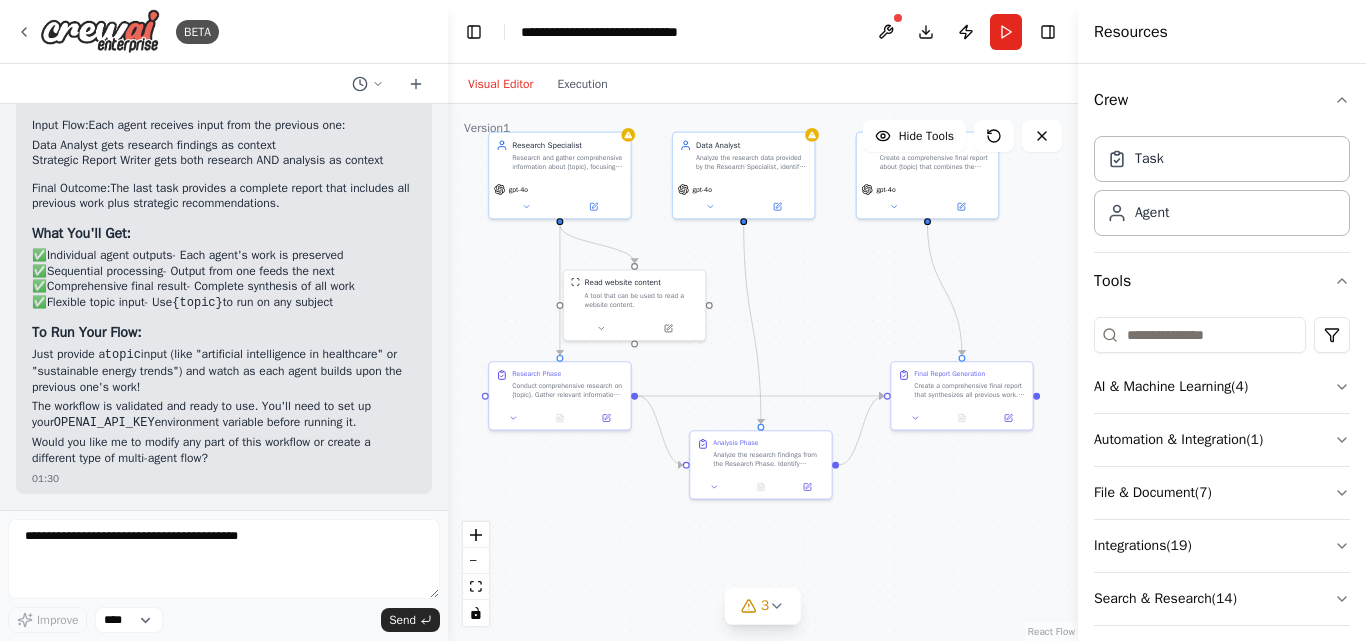 drag, startPoint x: 924, startPoint y: 464, endPoint x: 842, endPoint y: 301, distance: 182.4637 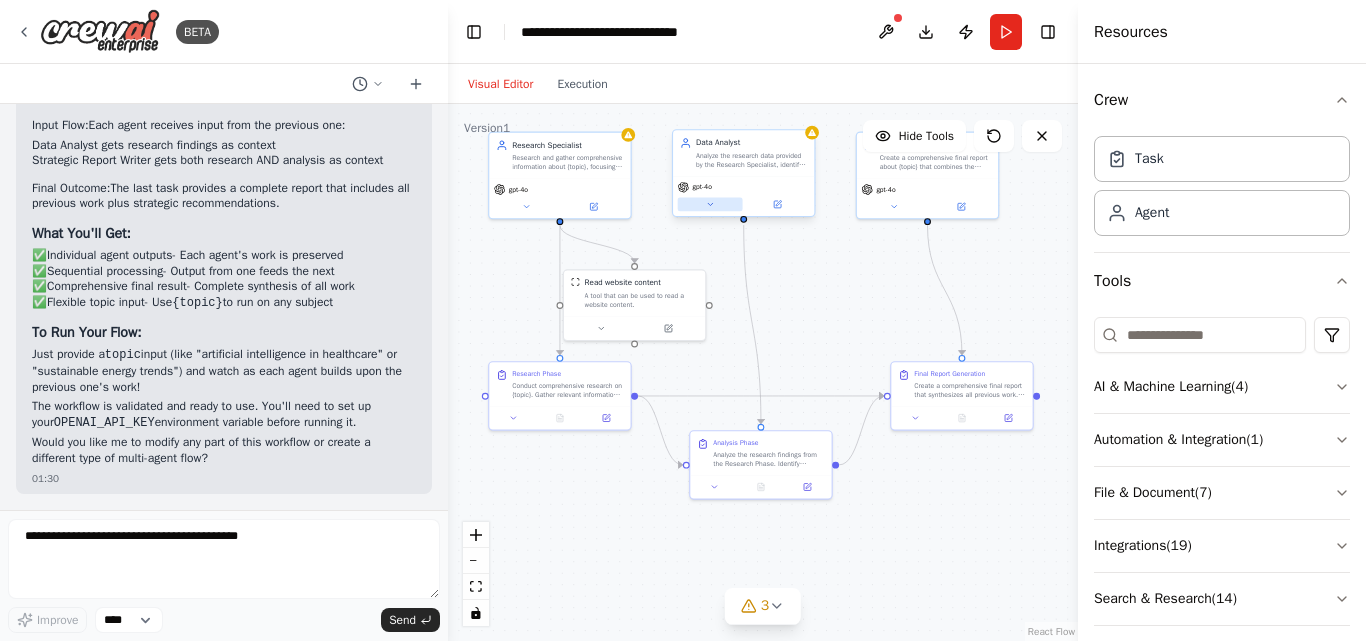 click 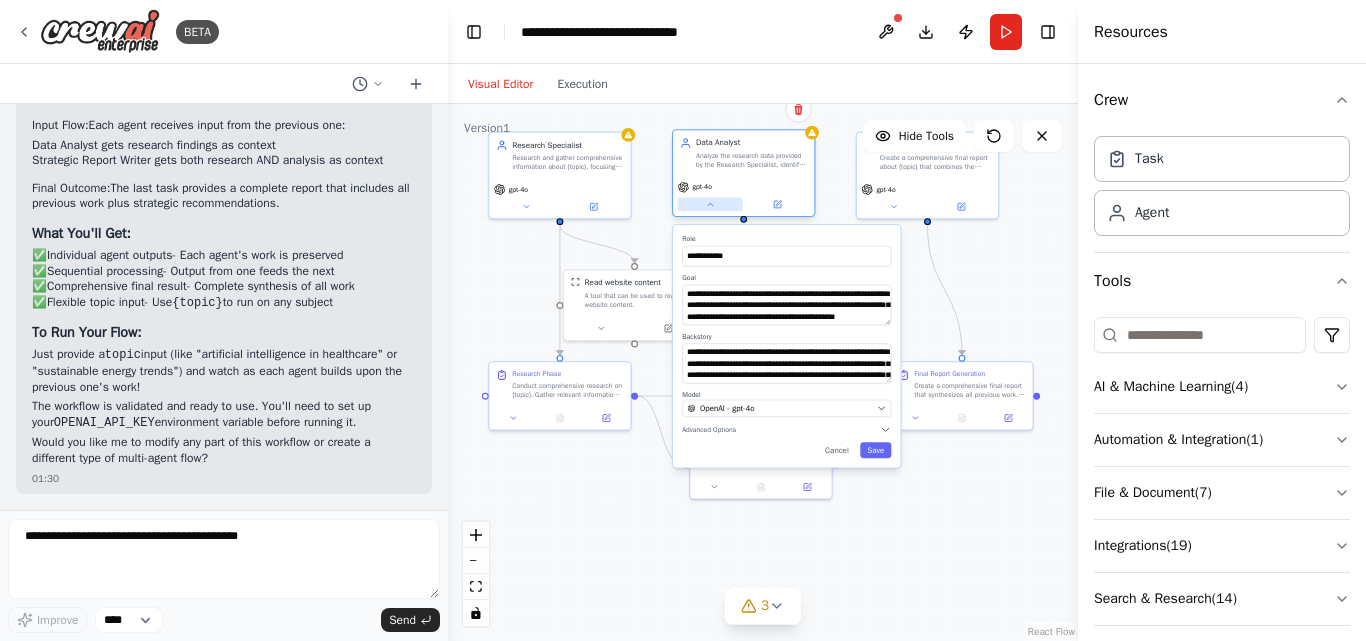 click 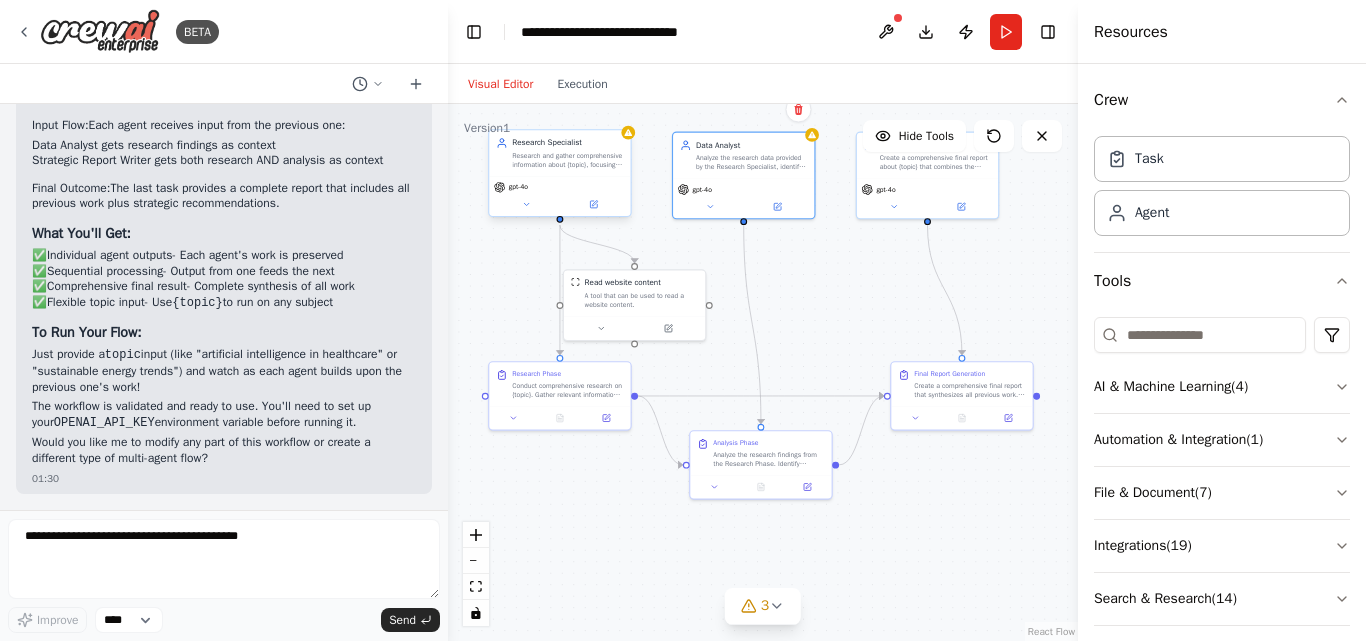 type 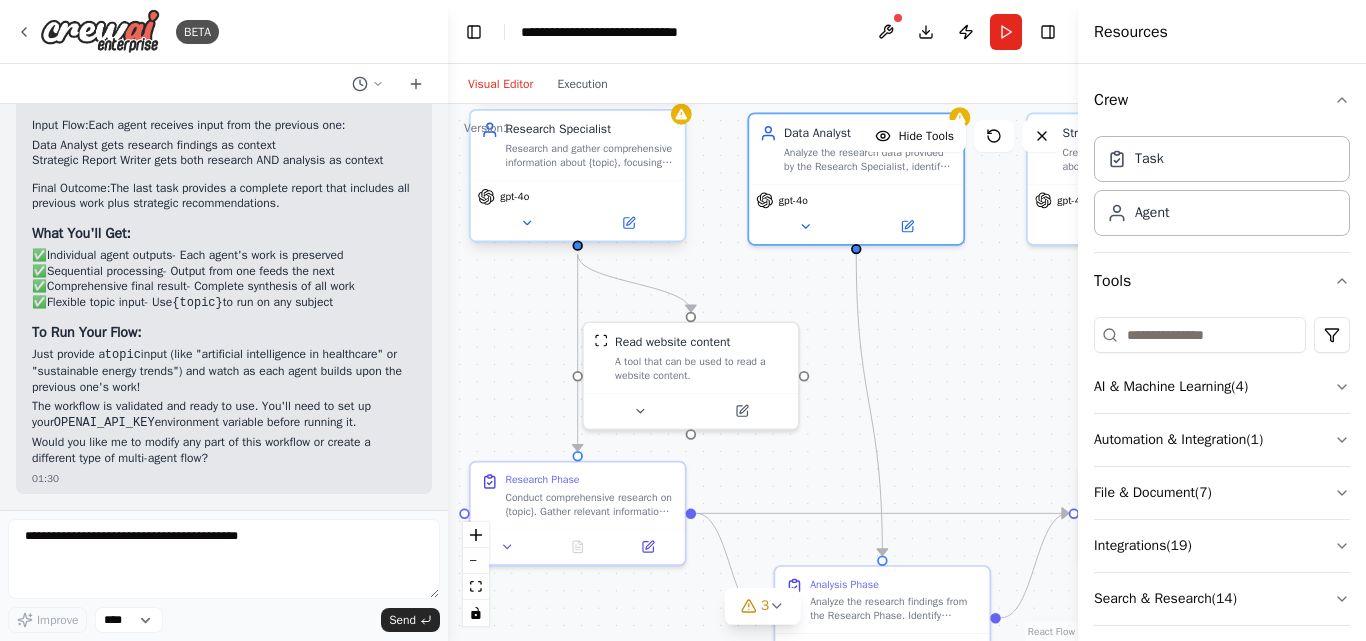 click 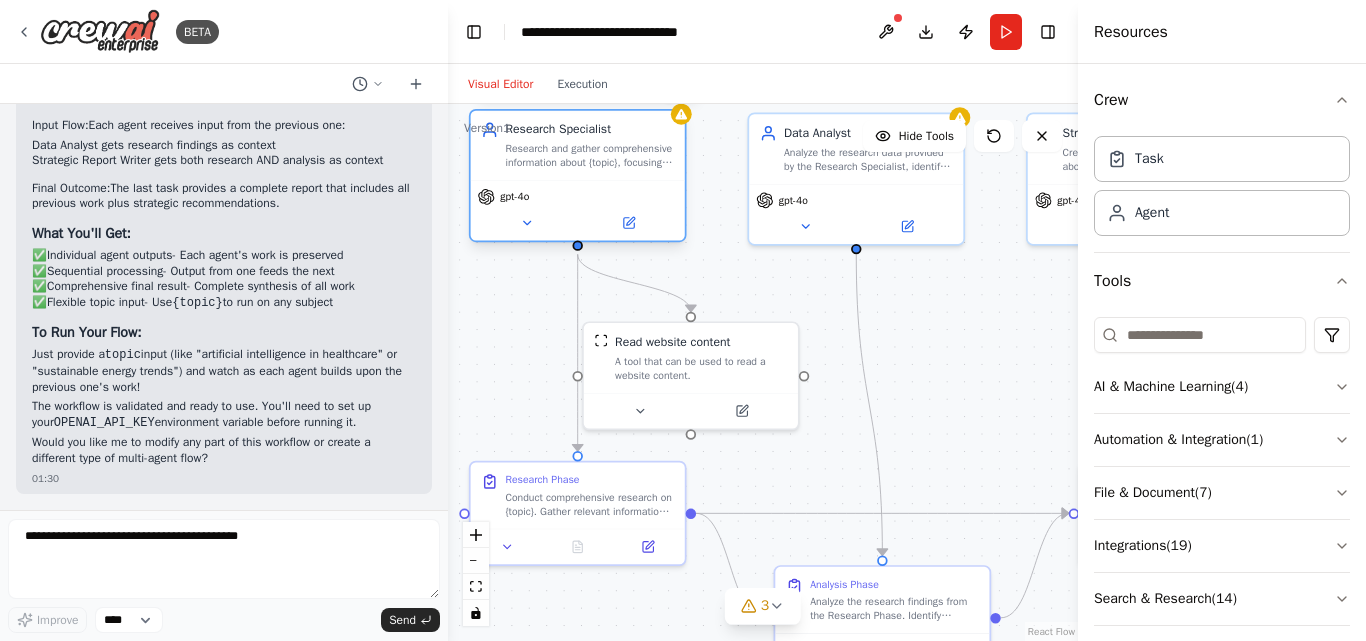 click 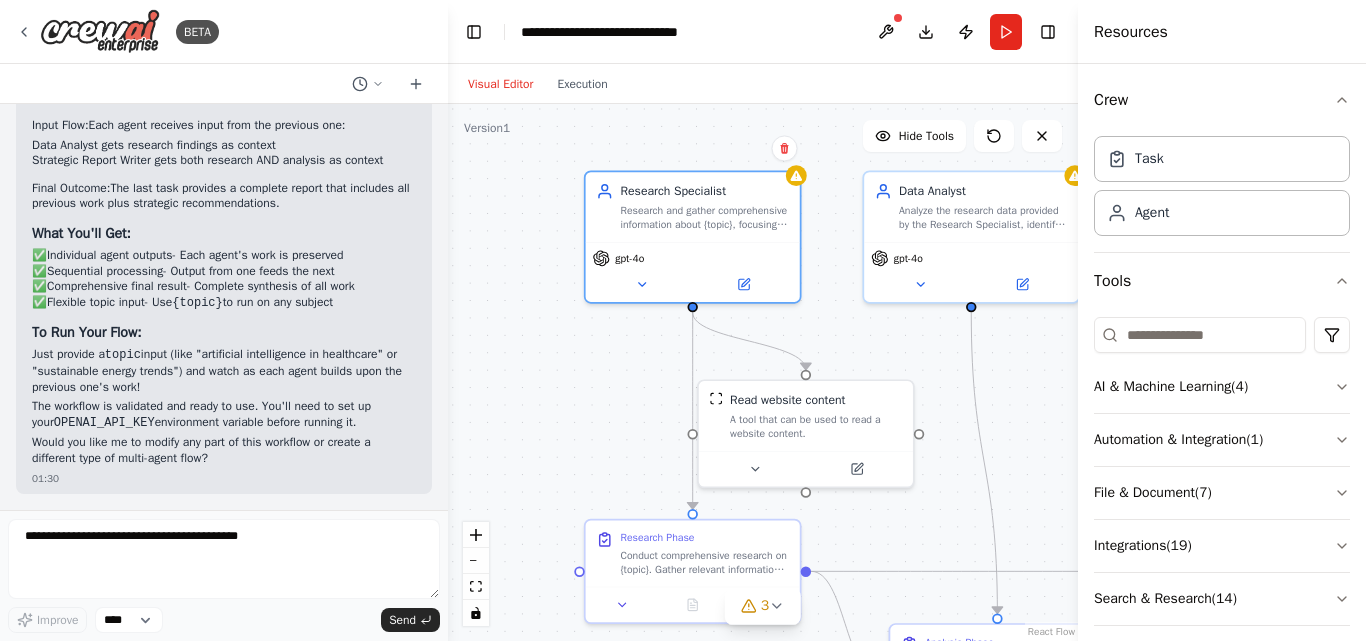 drag, startPoint x: 720, startPoint y: 269, endPoint x: 835, endPoint y: 327, distance: 128.7983 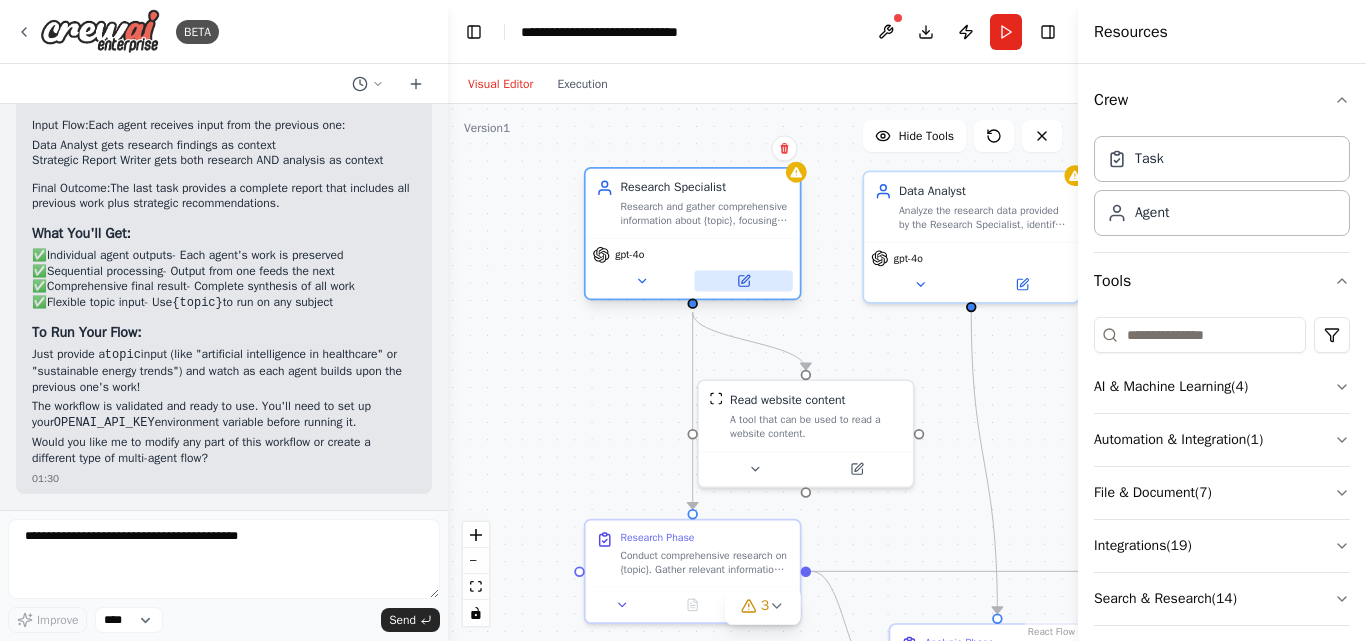 click 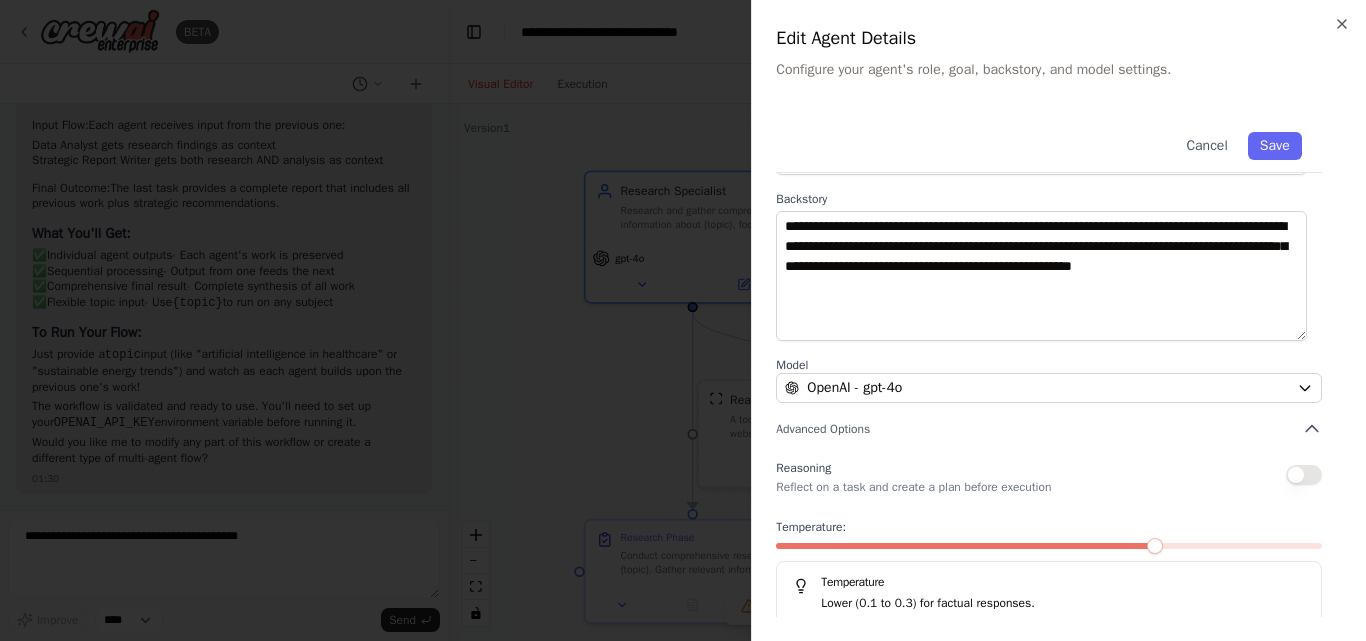scroll, scrollTop: 265, scrollLeft: 0, axis: vertical 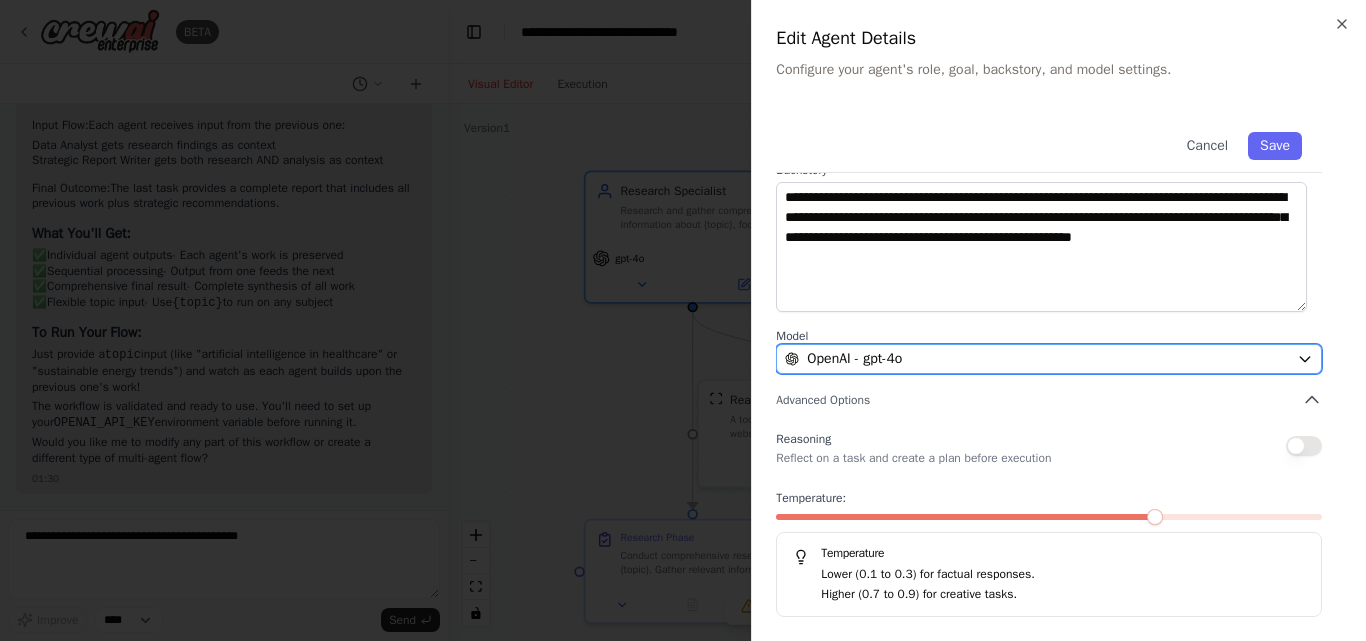 click on "OpenAI - gpt-4o" at bounding box center (1037, 359) 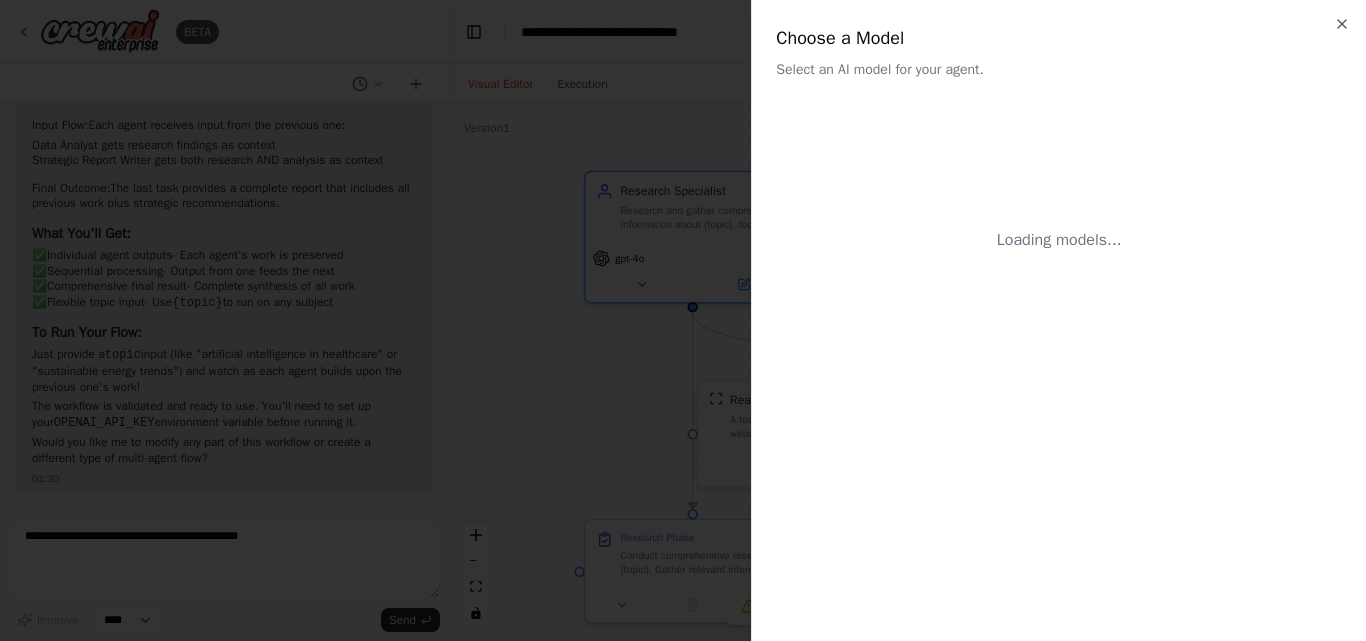 scroll, scrollTop: 0, scrollLeft: 0, axis: both 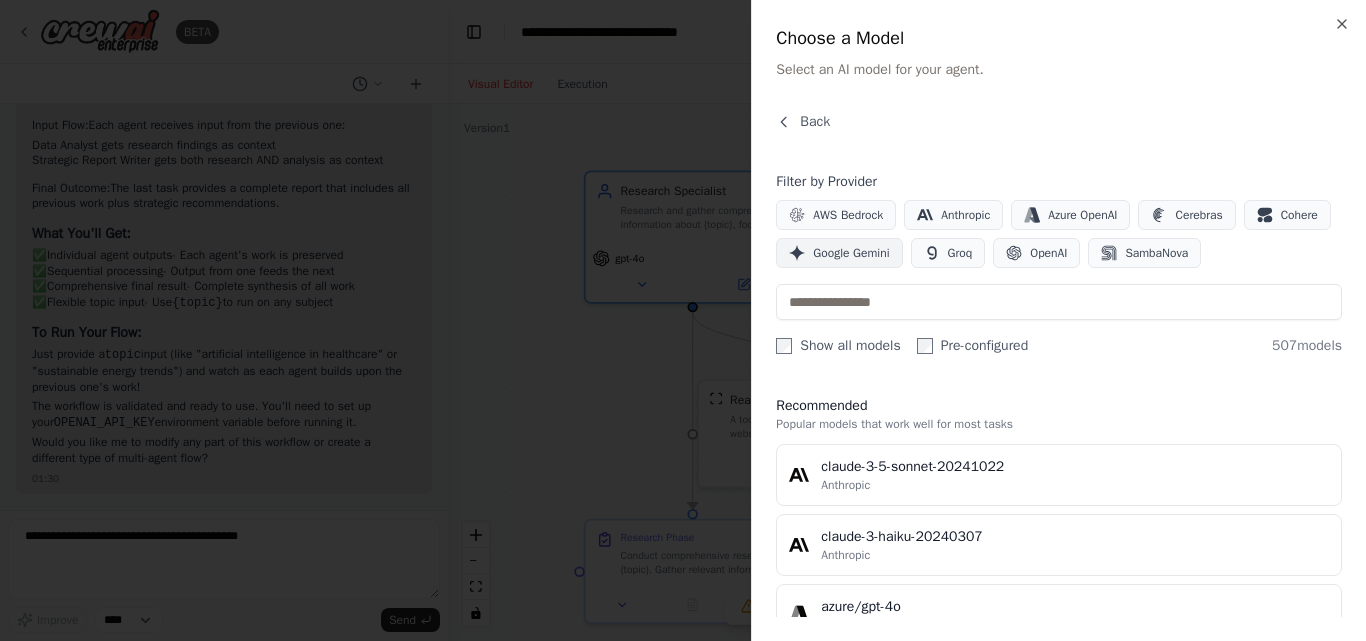 click on "Google Gemini" at bounding box center (851, 253) 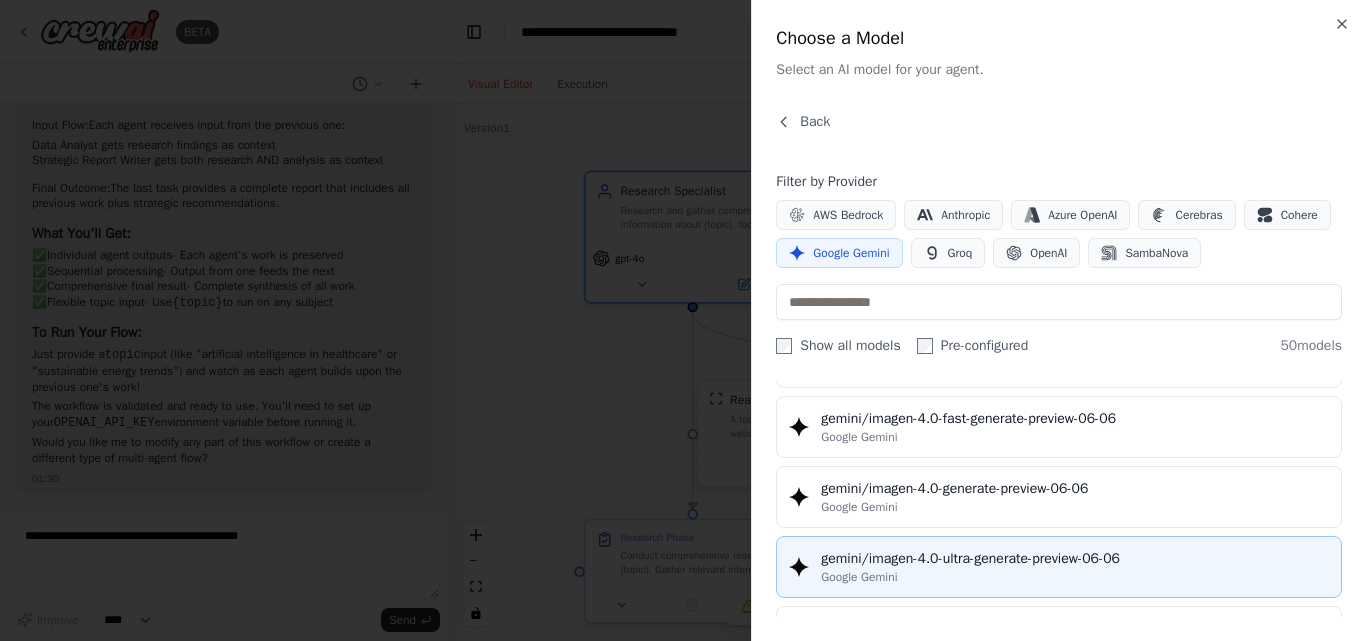 scroll, scrollTop: 3235, scrollLeft: 0, axis: vertical 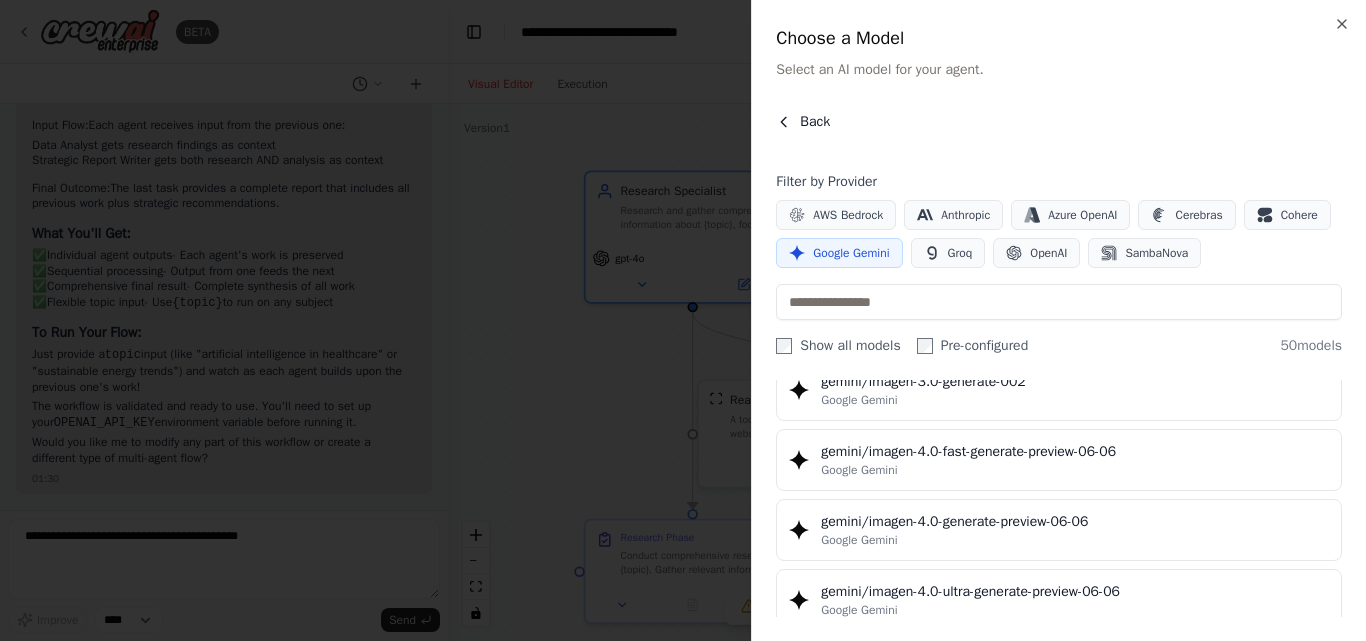 click on "Back" at bounding box center [815, 122] 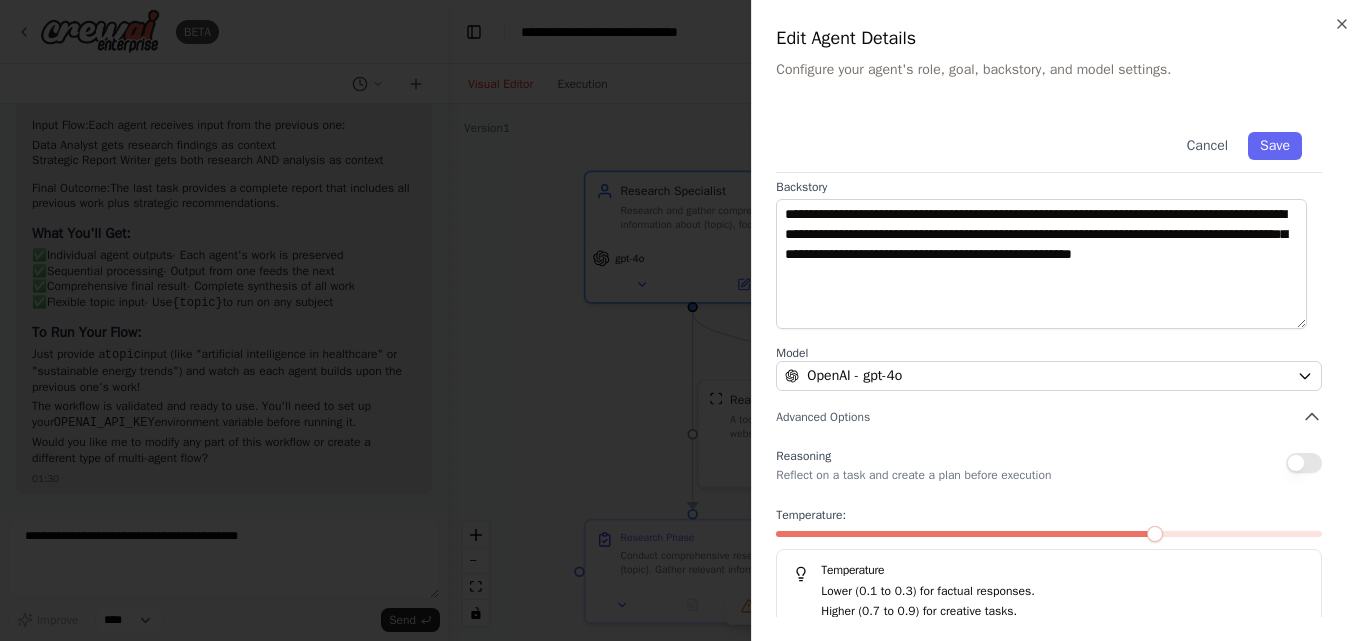 scroll, scrollTop: 265, scrollLeft: 0, axis: vertical 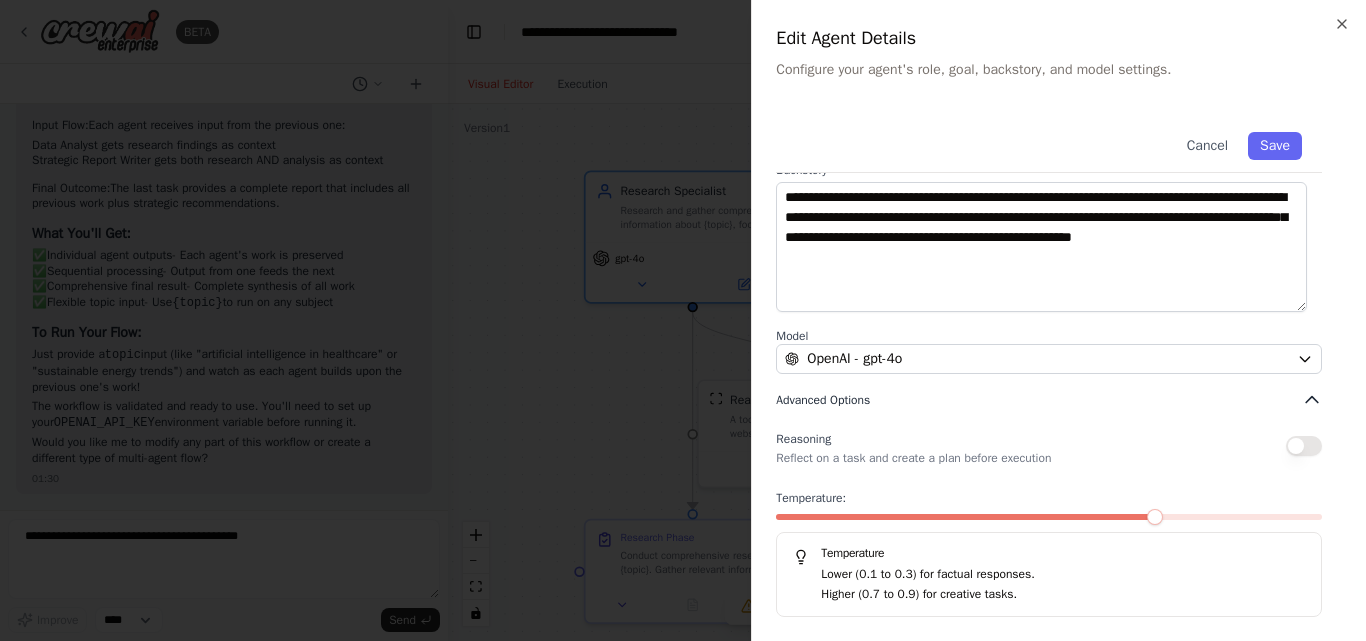 click on "Advanced Options" at bounding box center [1049, 400] 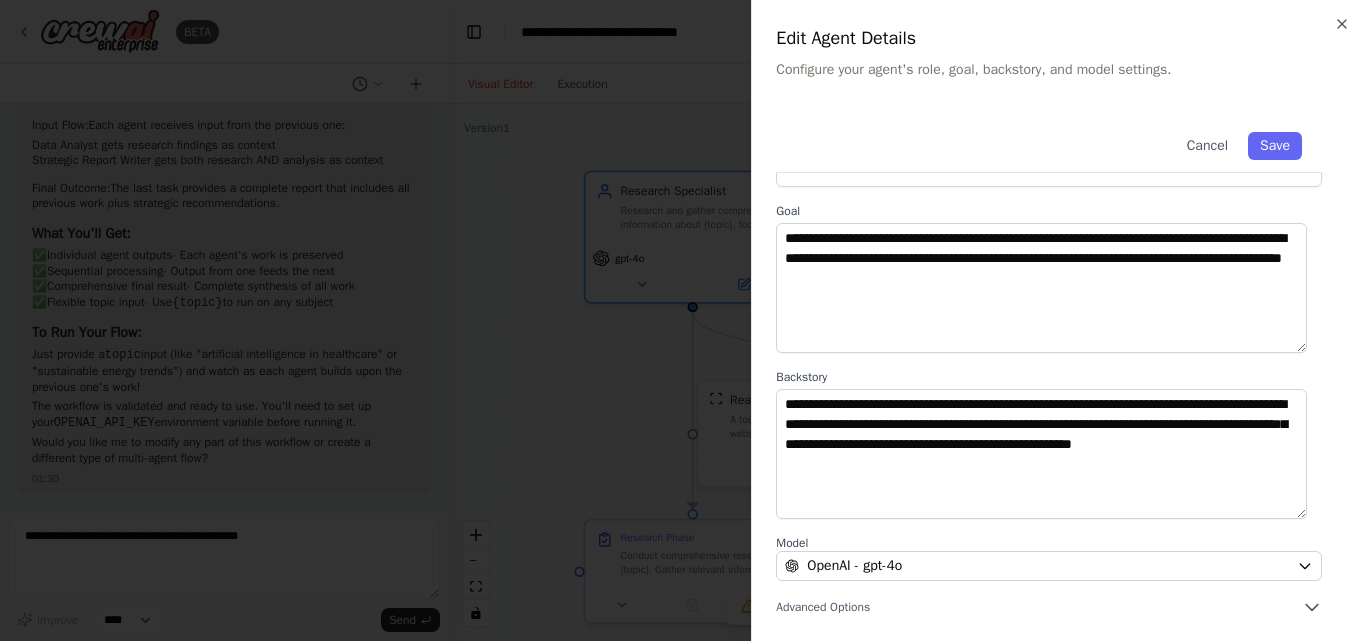 click on "**********" at bounding box center [1059, 335] 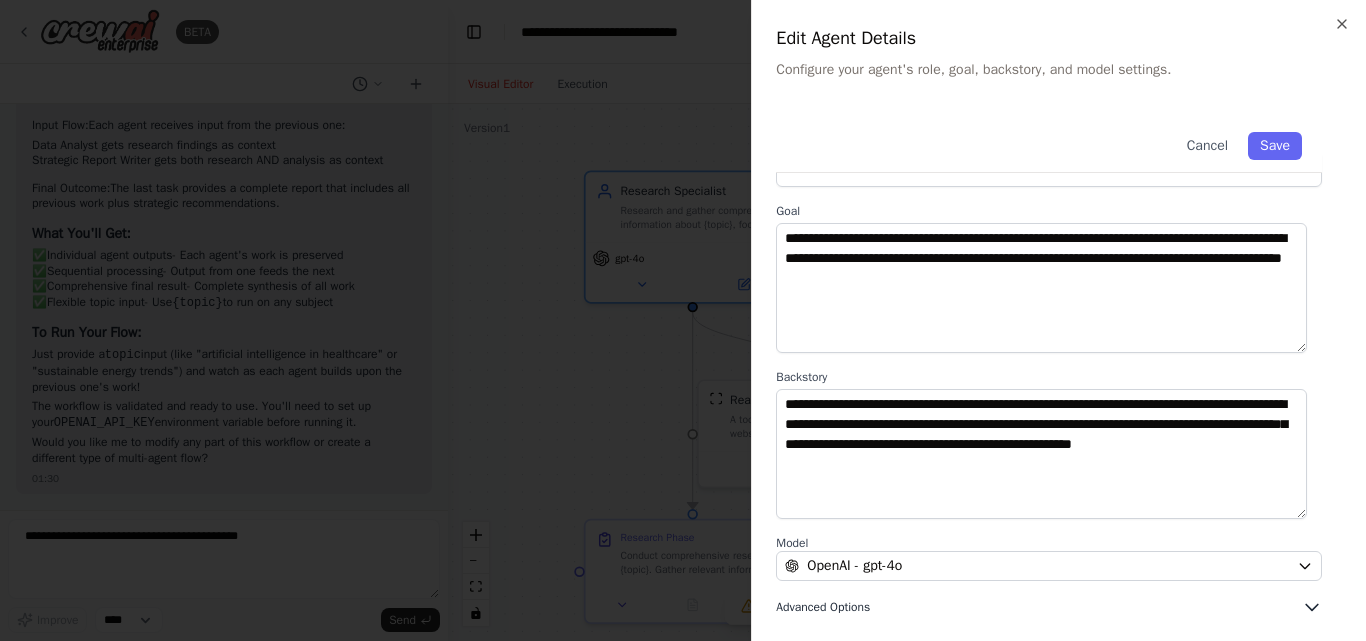 click on "Advanced Options" at bounding box center (1049, 607) 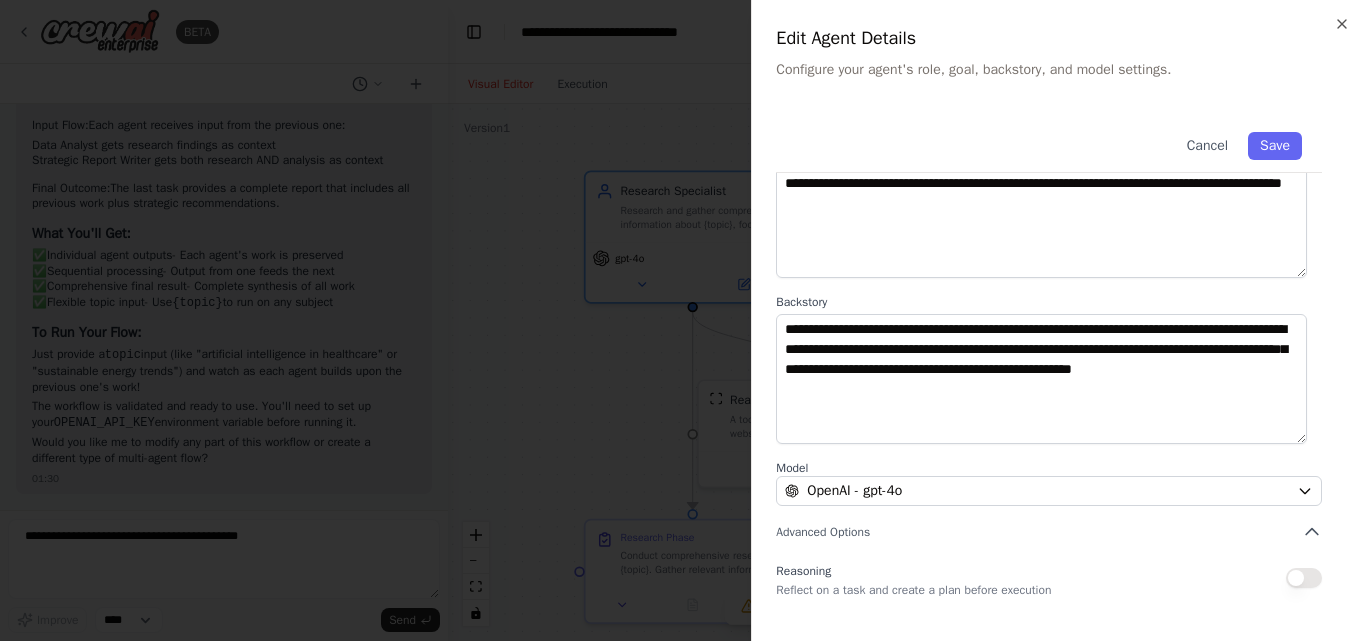 scroll, scrollTop: 0, scrollLeft: 0, axis: both 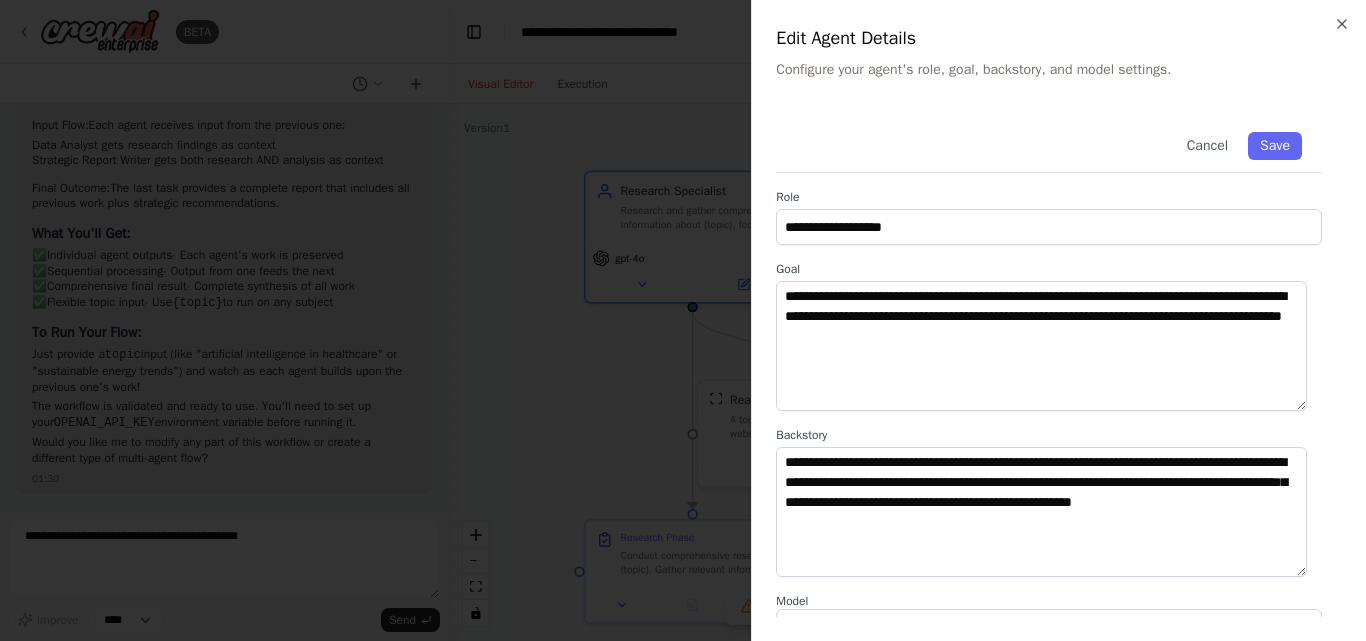 click on "**********" at bounding box center (1058, 320) 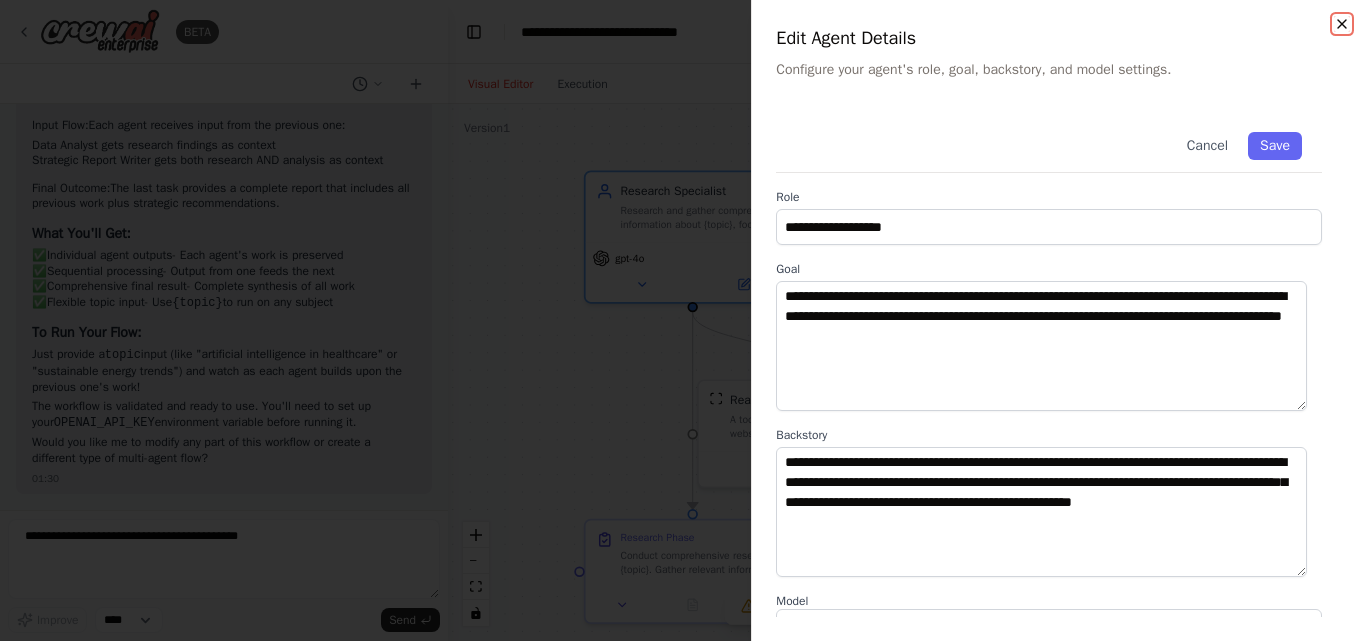 click 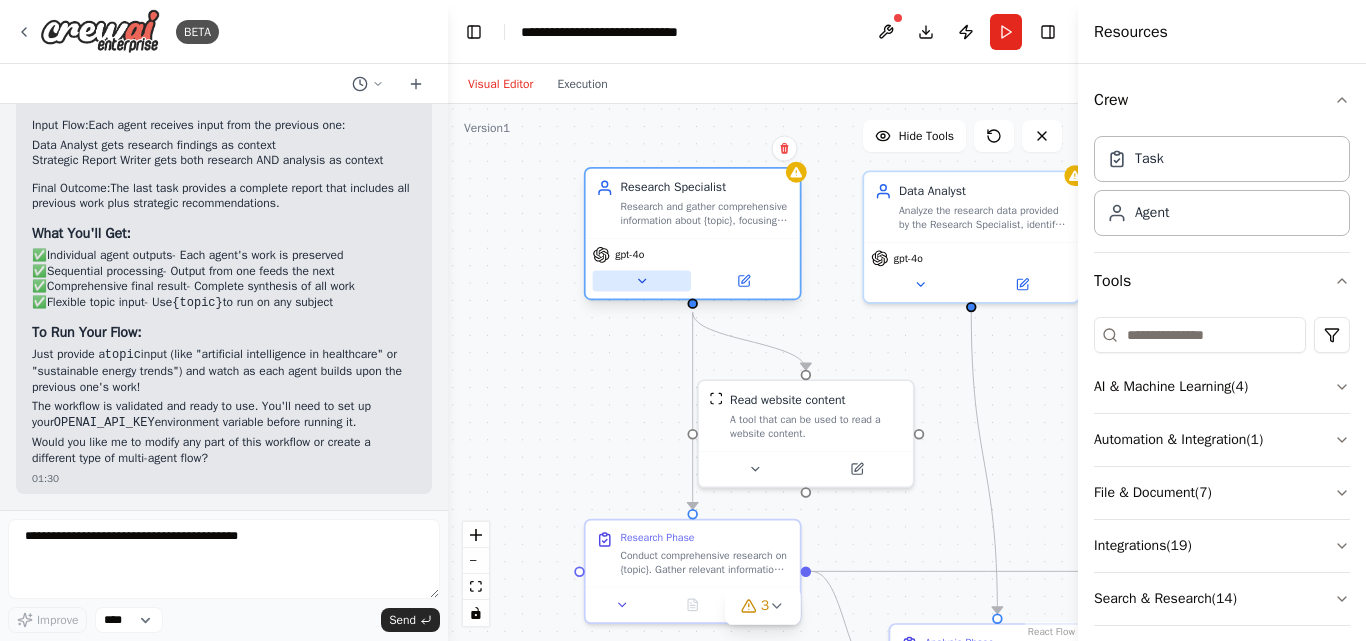 click 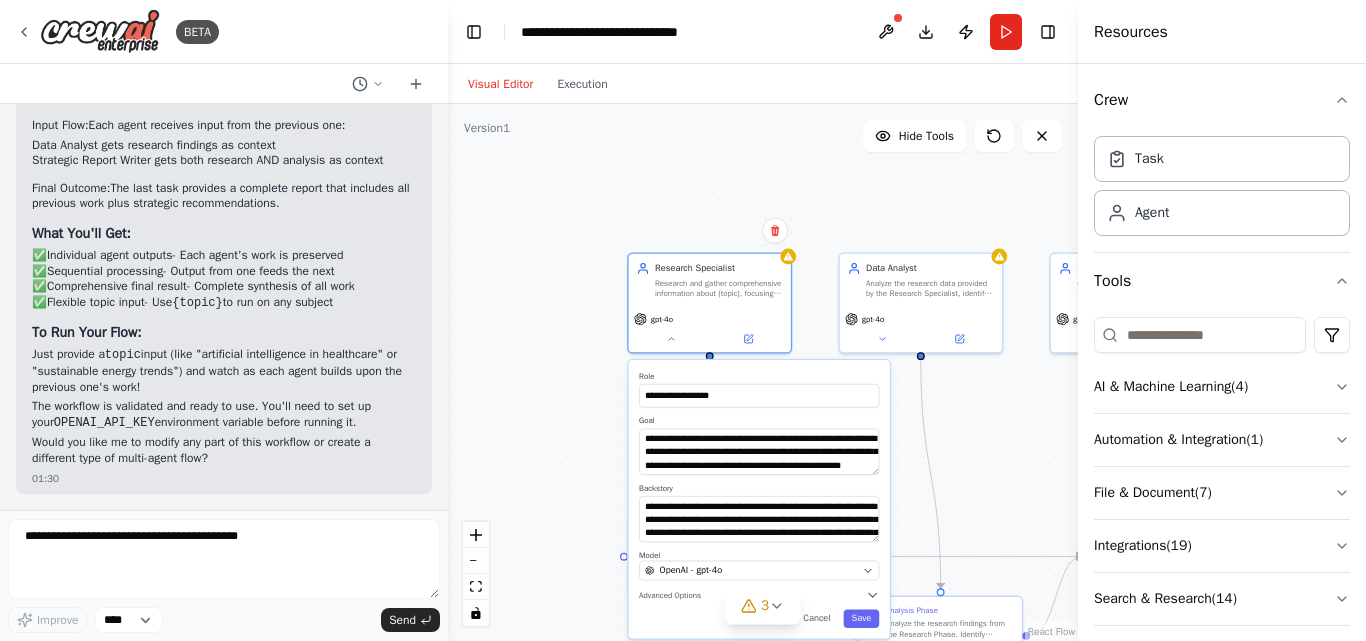 click on "**********" at bounding box center (763, 372) 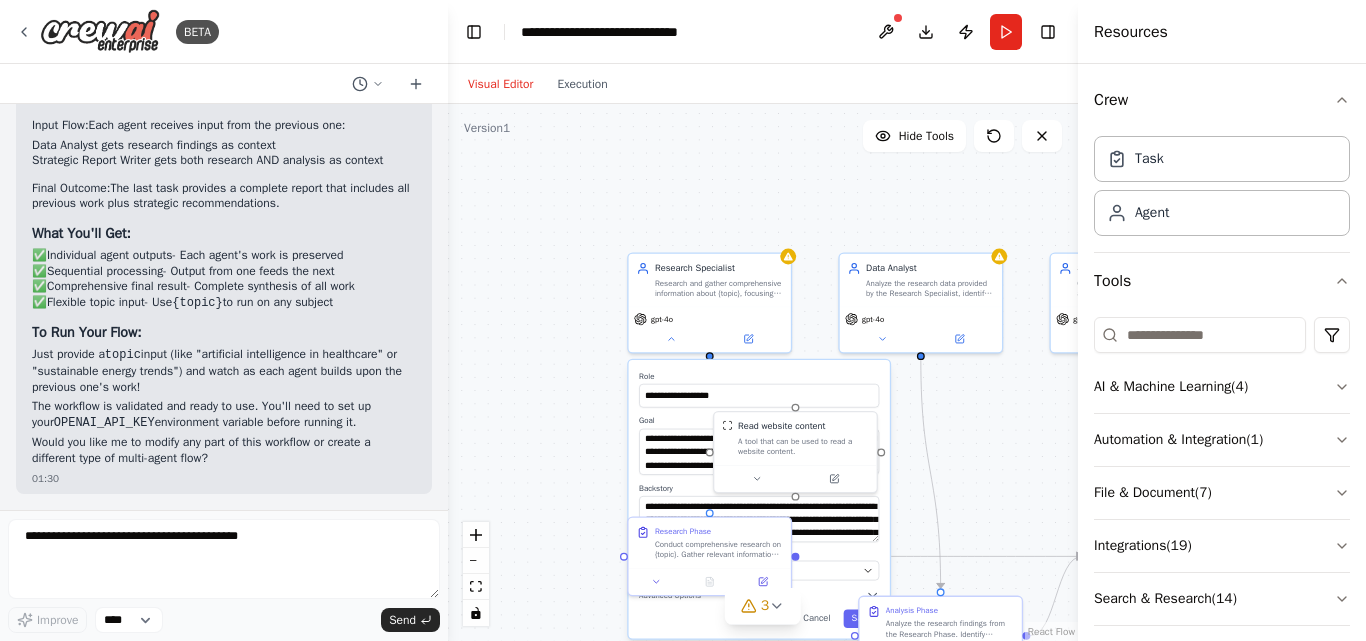 click on "**********" at bounding box center (763, 372) 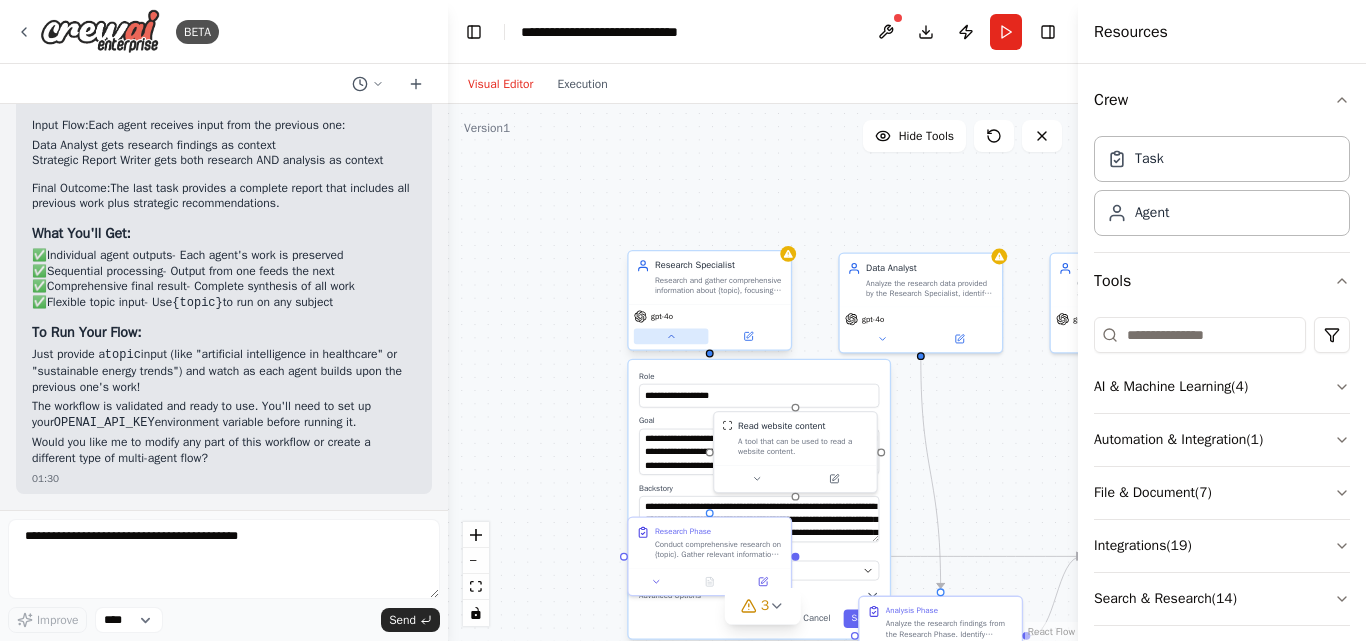 click 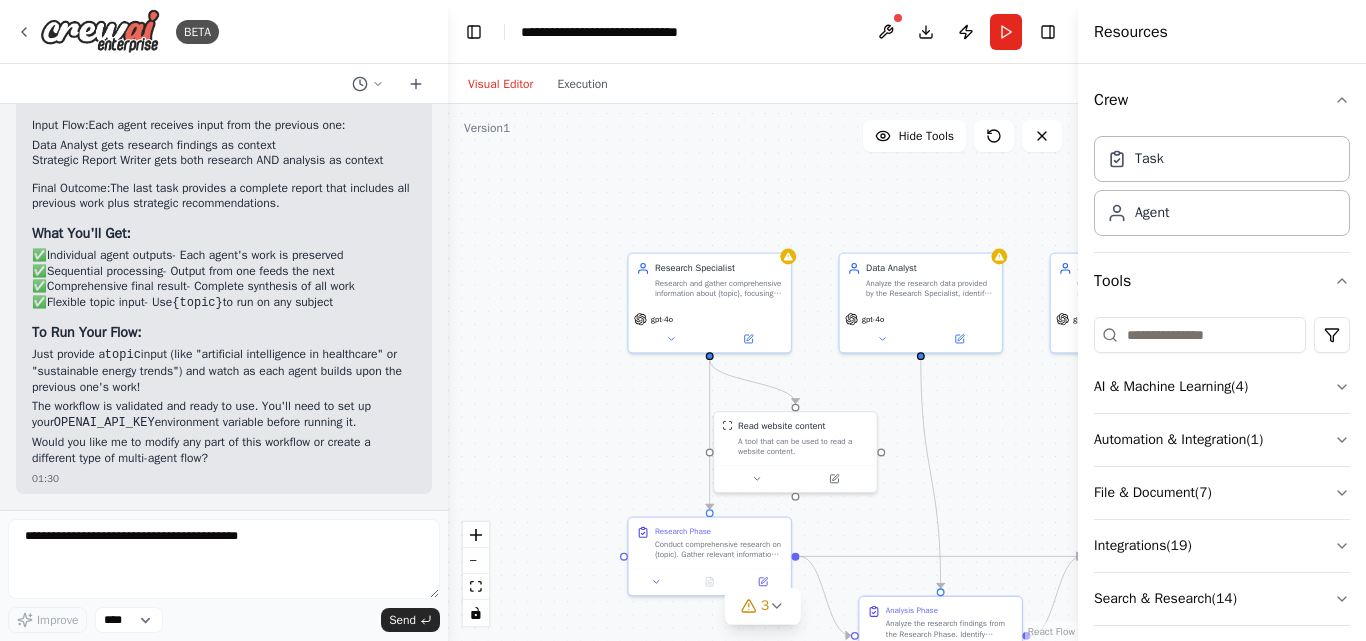 click on ".deletable-edge-delete-btn {
width: 20px;
height: 20px;
border: 0px solid #ffffff;
color: #6b7280;
background-color: #f8fafc;
cursor: pointer;
border-radius: 50%;
font-size: 12px;
padding: 3px;
display: flex;
align-items: center;
justify-content: center;
transition: all 0.2s cubic-bezier(0.4, 0, 0.2, 1);
box-shadow: 0 2px 4px rgba(0, 0, 0, 0.1);
}
.deletable-edge-delete-btn:hover {
background-color: #ef4444;
color: #ffffff;
border-color: #dc2626;
transform: scale(1.1);
box-shadow: 0 4px 12px rgba(239, 68, 68, 0.4);
}
.deletable-edge-delete-btn:active {
transform: scale(0.95);
box-shadow: 0 2px 4px rgba(239, 68, 68, 0.3);
}
Research Specialist gpt-4o Read website content Data Analyst gpt-4o" at bounding box center (763, 372) 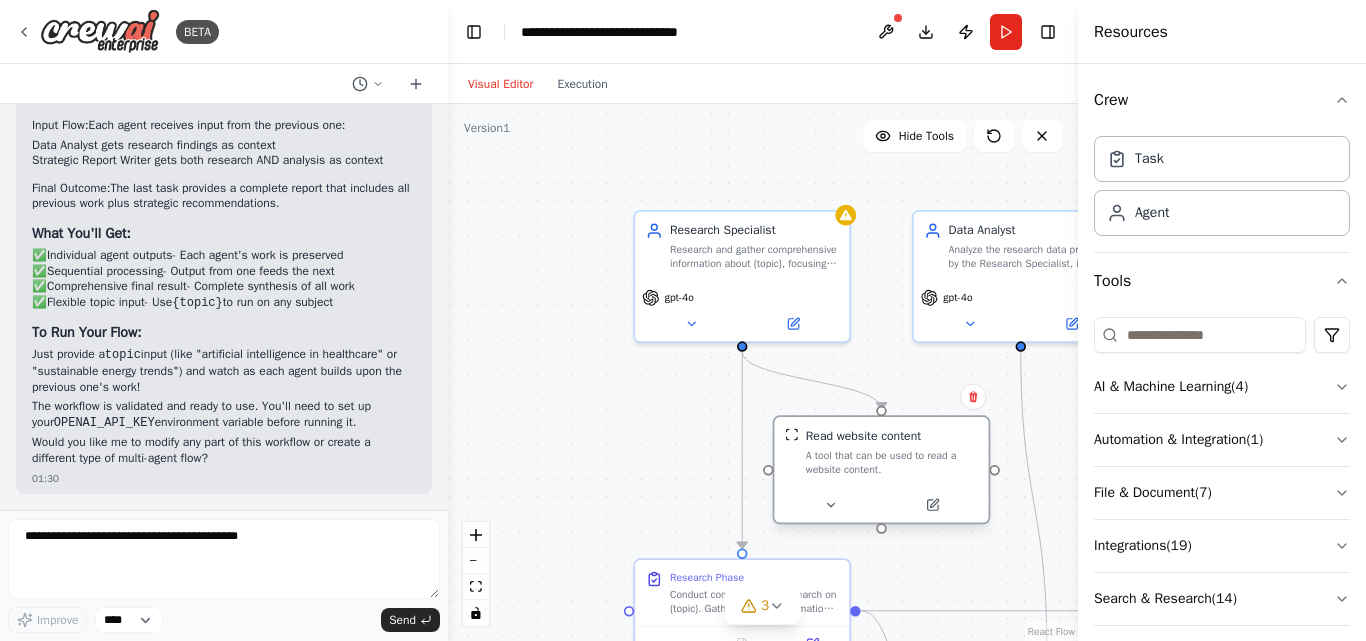 drag, startPoint x: 885, startPoint y: 478, endPoint x: 917, endPoint y: 479, distance: 32.01562 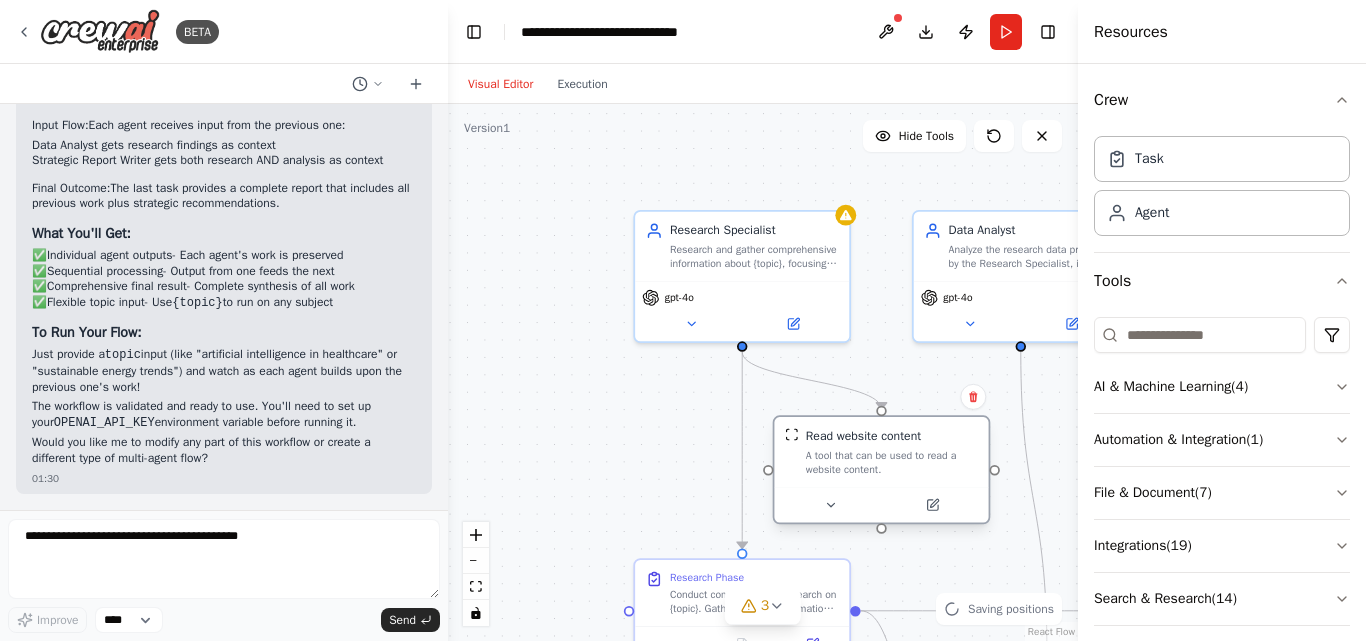 click on "A tool that can be used to read a website content." at bounding box center [892, 462] 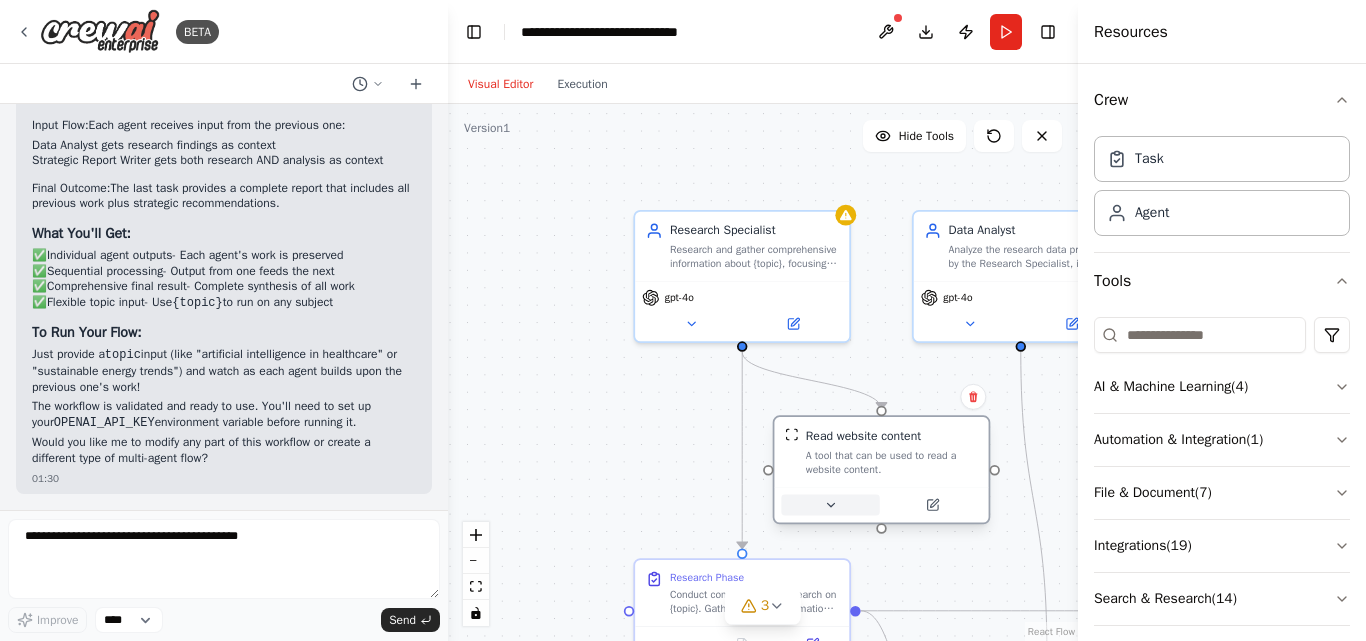 click at bounding box center [830, 505] 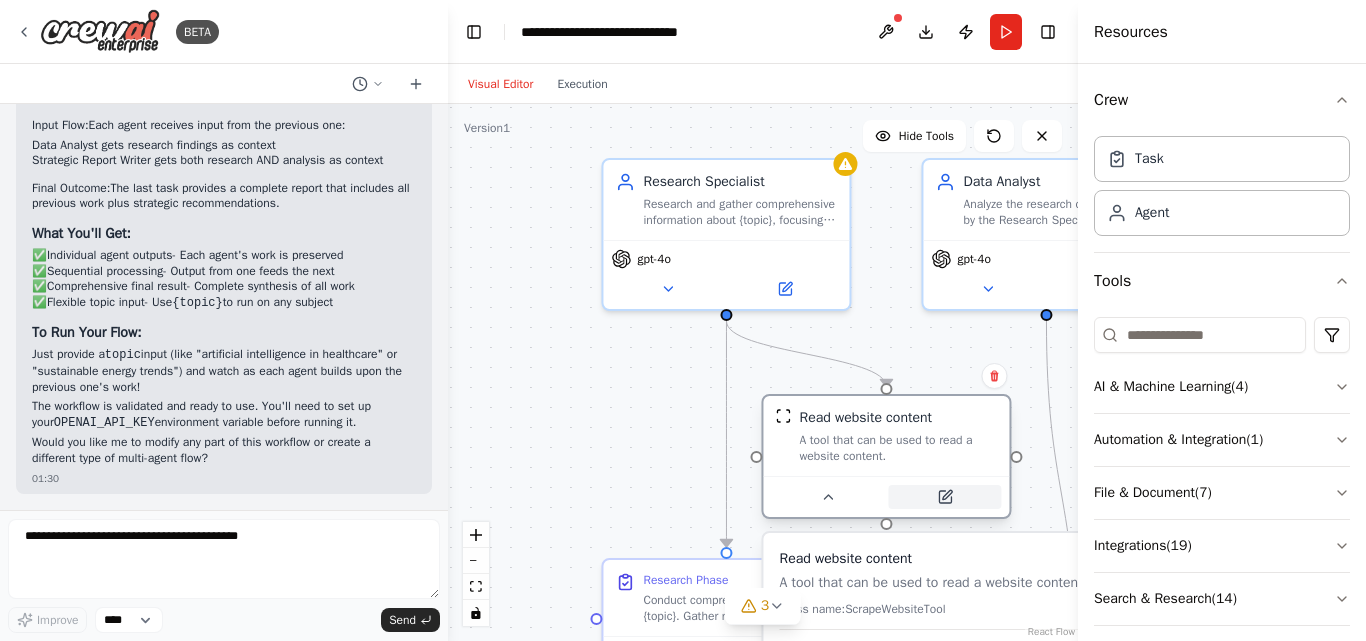 click 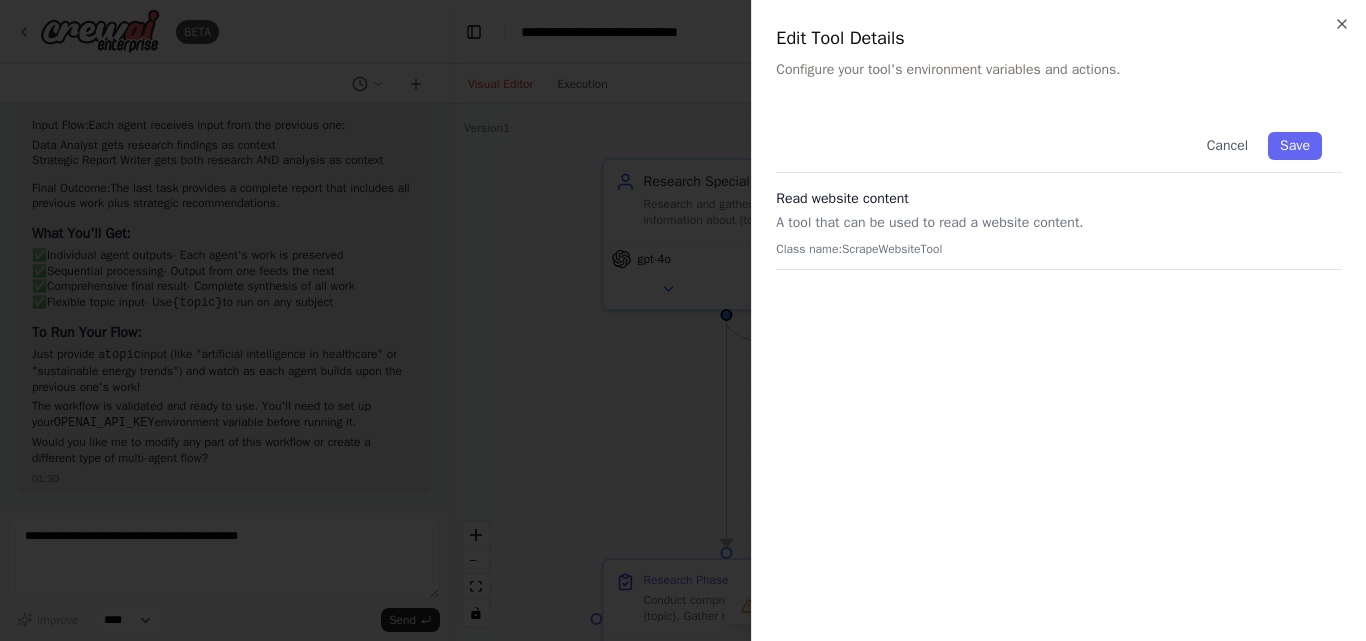 click on "Class name:  ScrapeWebsiteTool" at bounding box center (1059, 249) 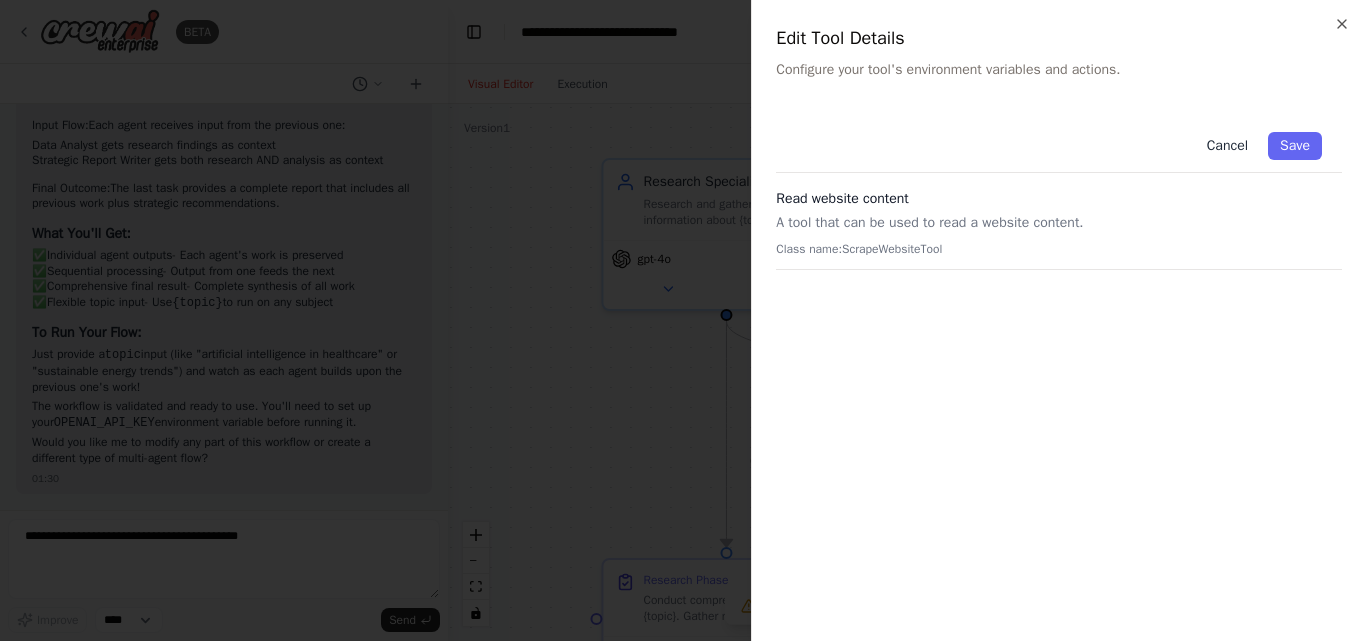 click on "Cancel" at bounding box center (1227, 146) 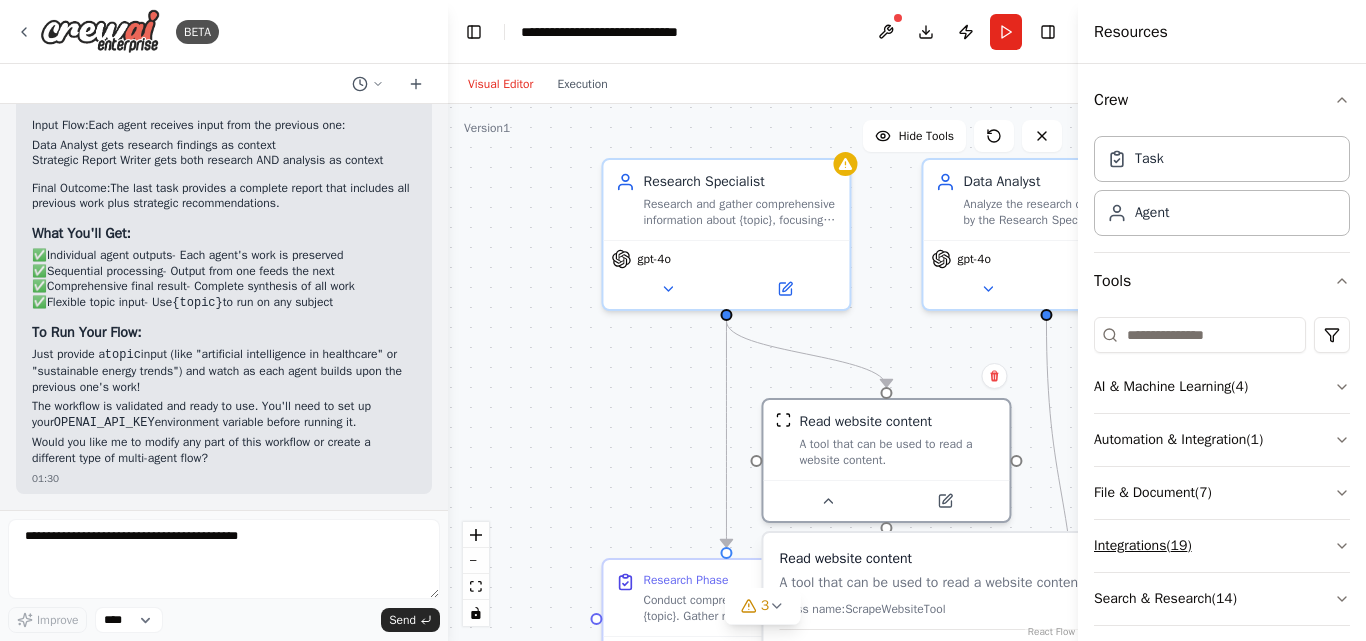 click on "Integrations  ( 19 )" at bounding box center [1222, 546] 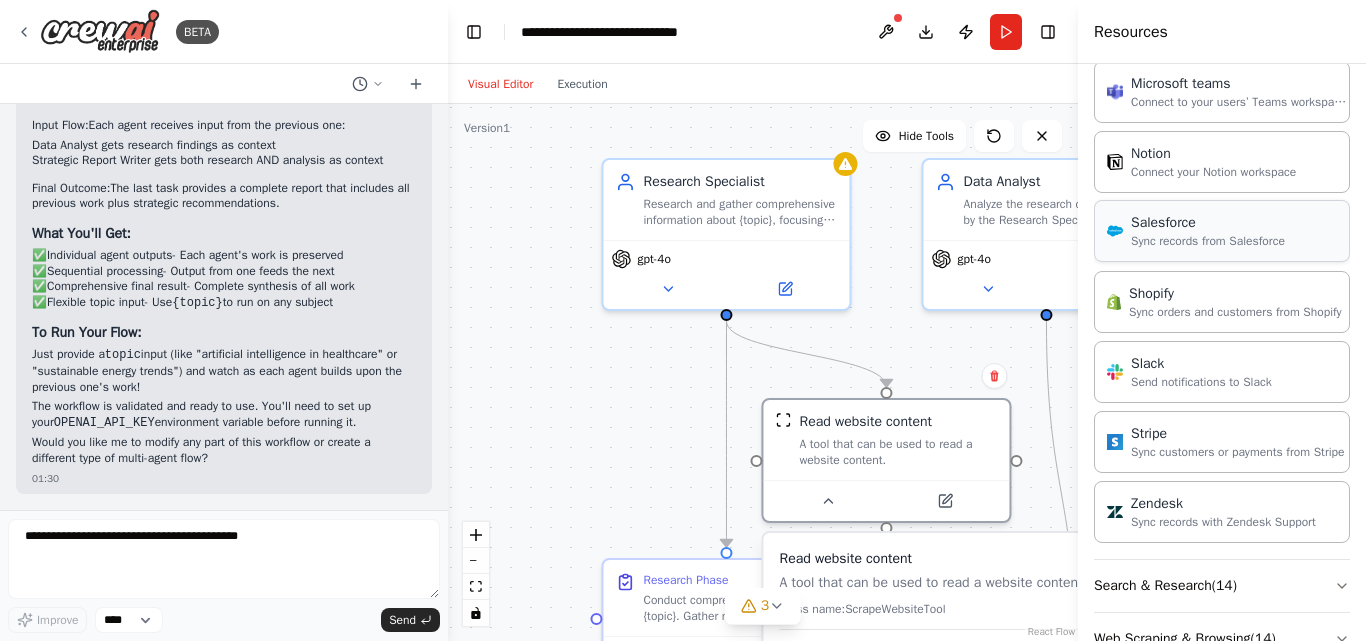 scroll, scrollTop: 1416, scrollLeft: 0, axis: vertical 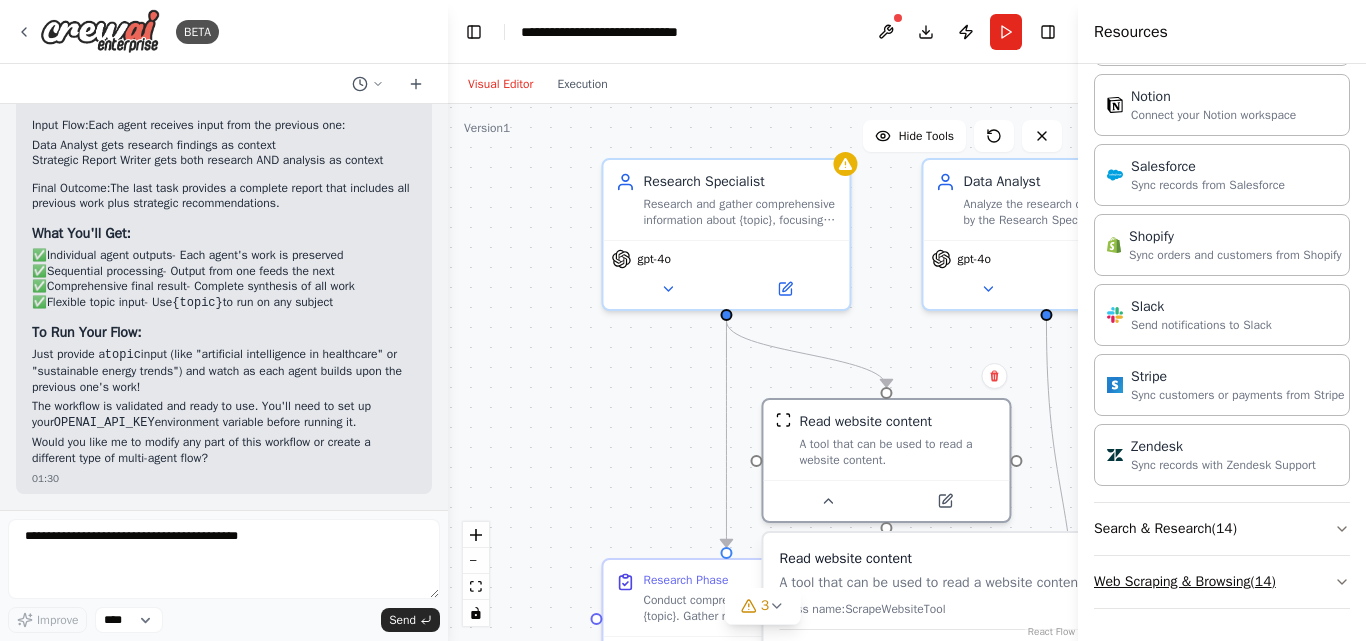 click on "Web Scraping & Browsing  ( 14 )" at bounding box center [1222, 582] 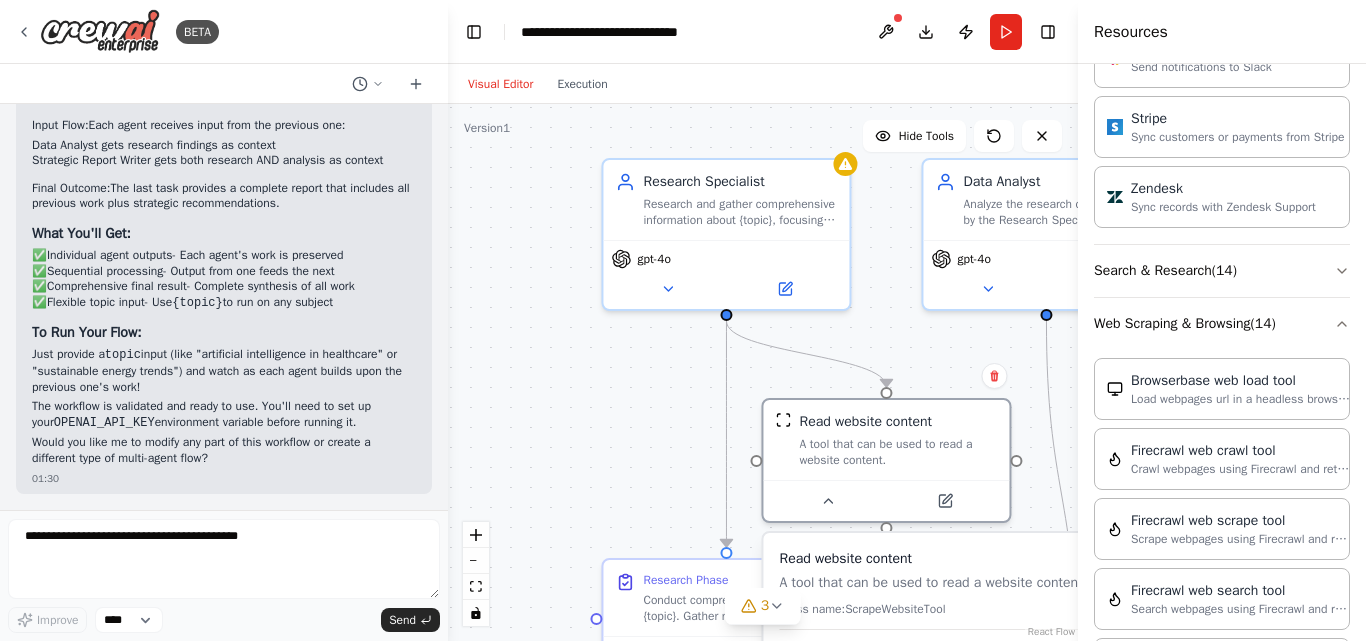 scroll, scrollTop: 1672, scrollLeft: 0, axis: vertical 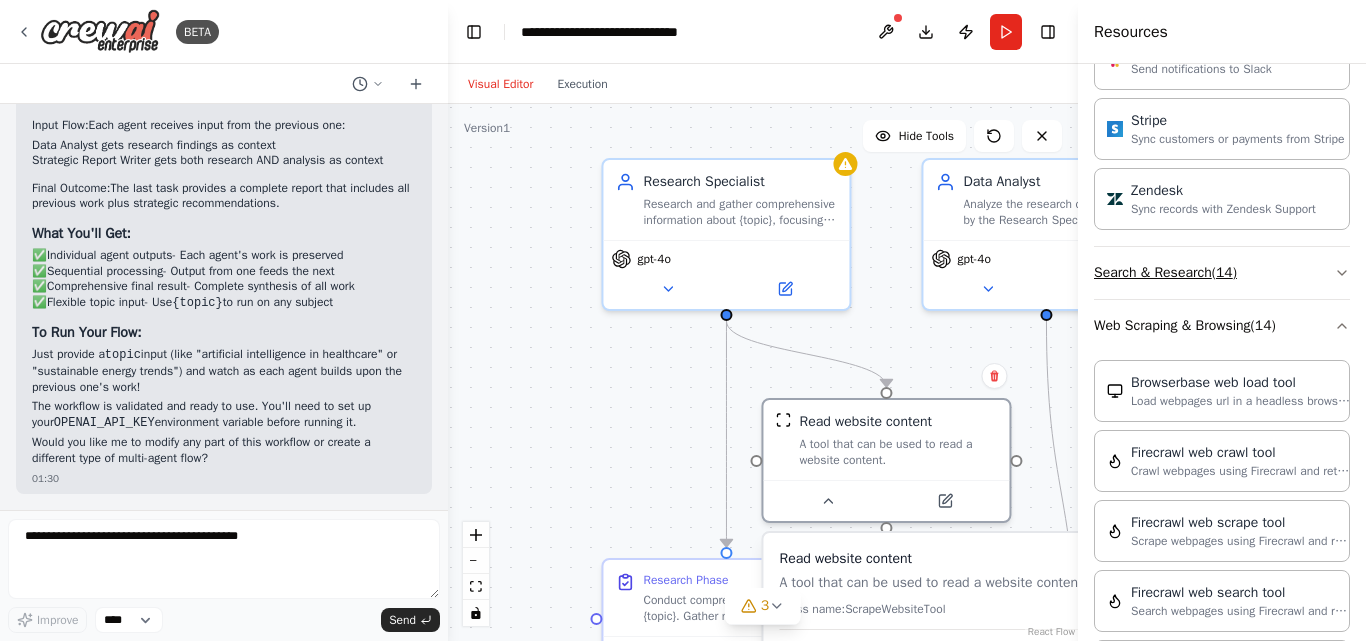 click on "Search & Research  ( 14 )" at bounding box center [1222, 273] 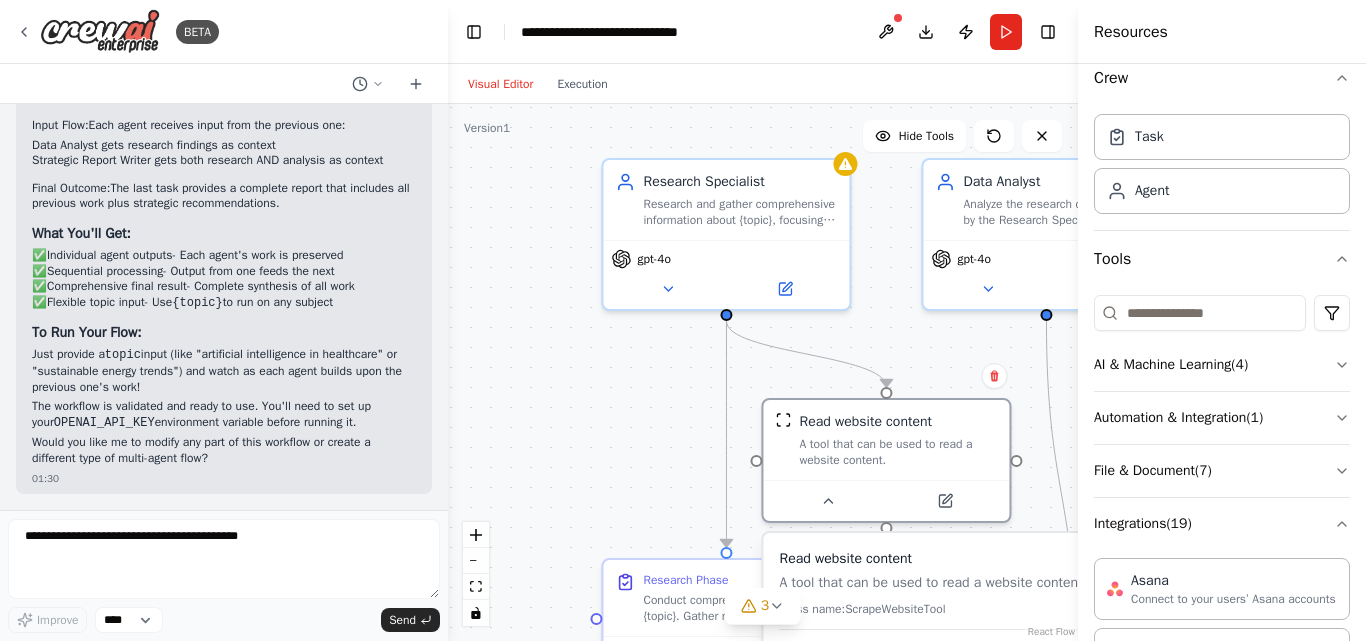 scroll, scrollTop: 0, scrollLeft: 0, axis: both 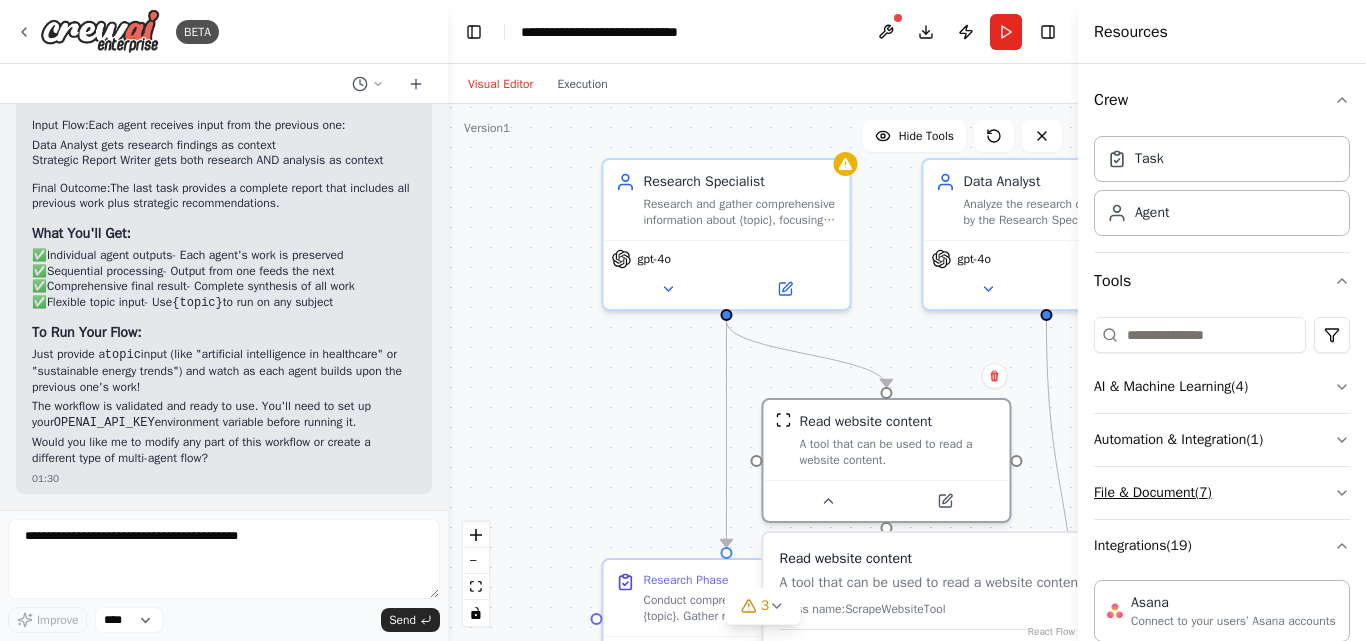 click on "File & Document  ( 7 )" at bounding box center [1222, 493] 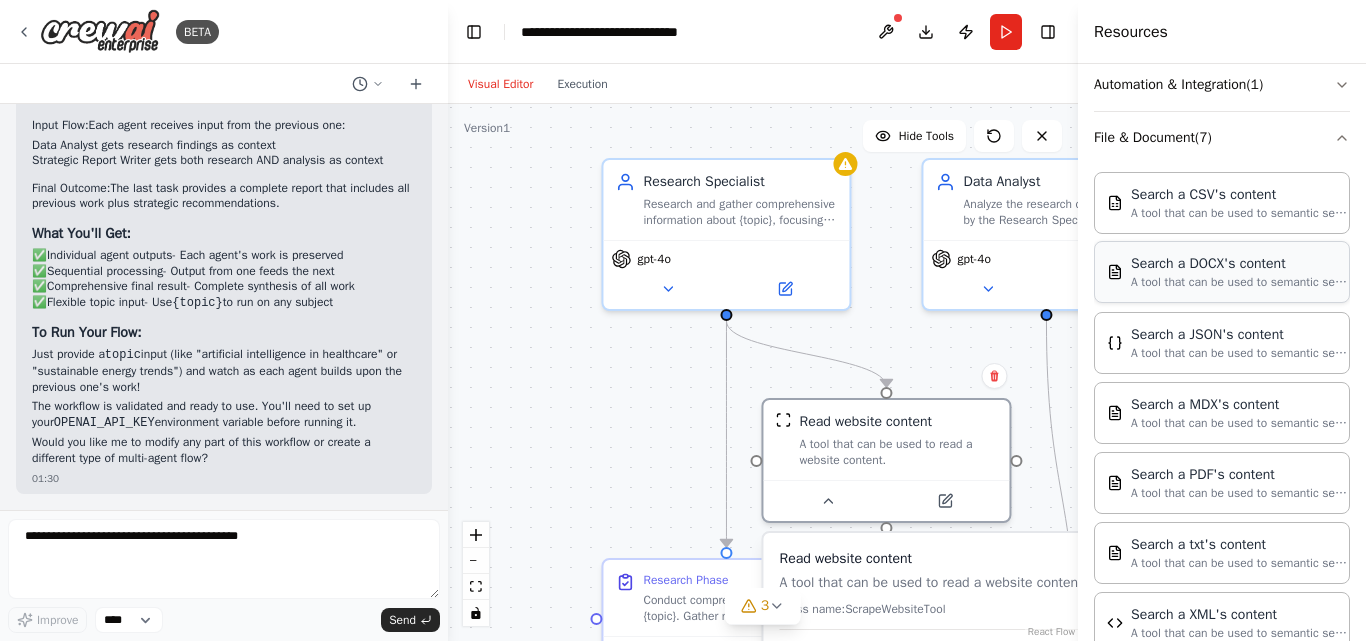 scroll, scrollTop: 200, scrollLeft: 0, axis: vertical 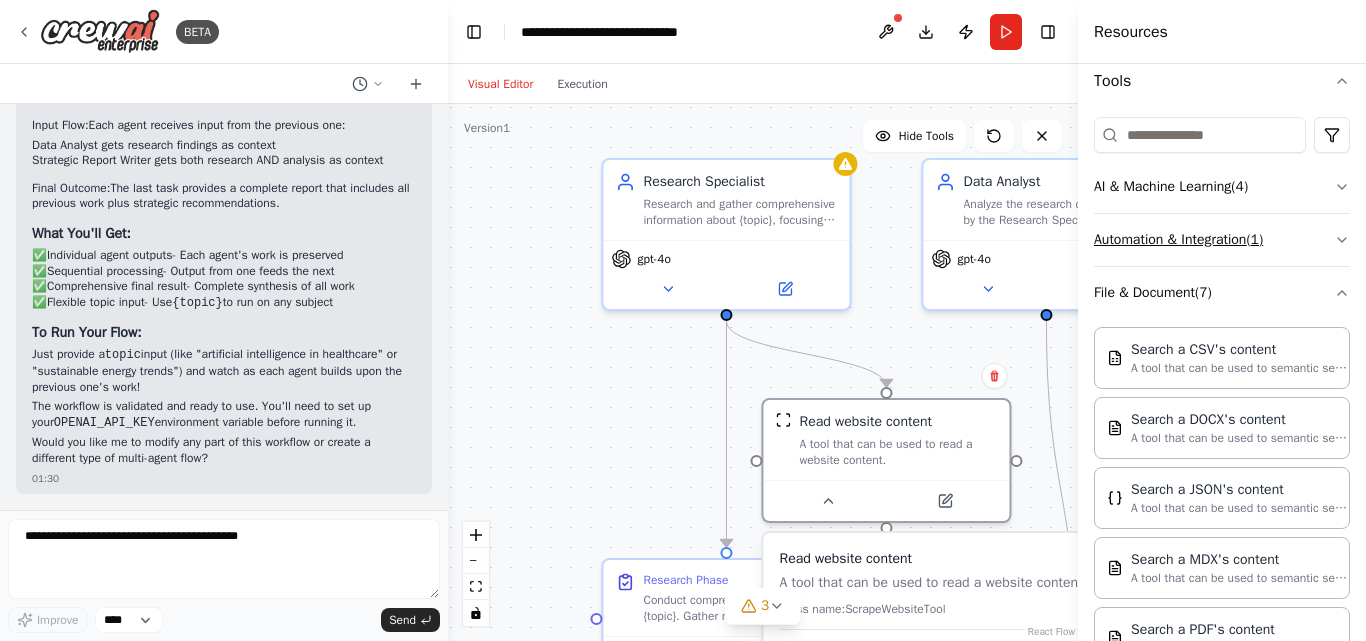 click on "Automation & Integration  ( 1 )" at bounding box center (1222, 240) 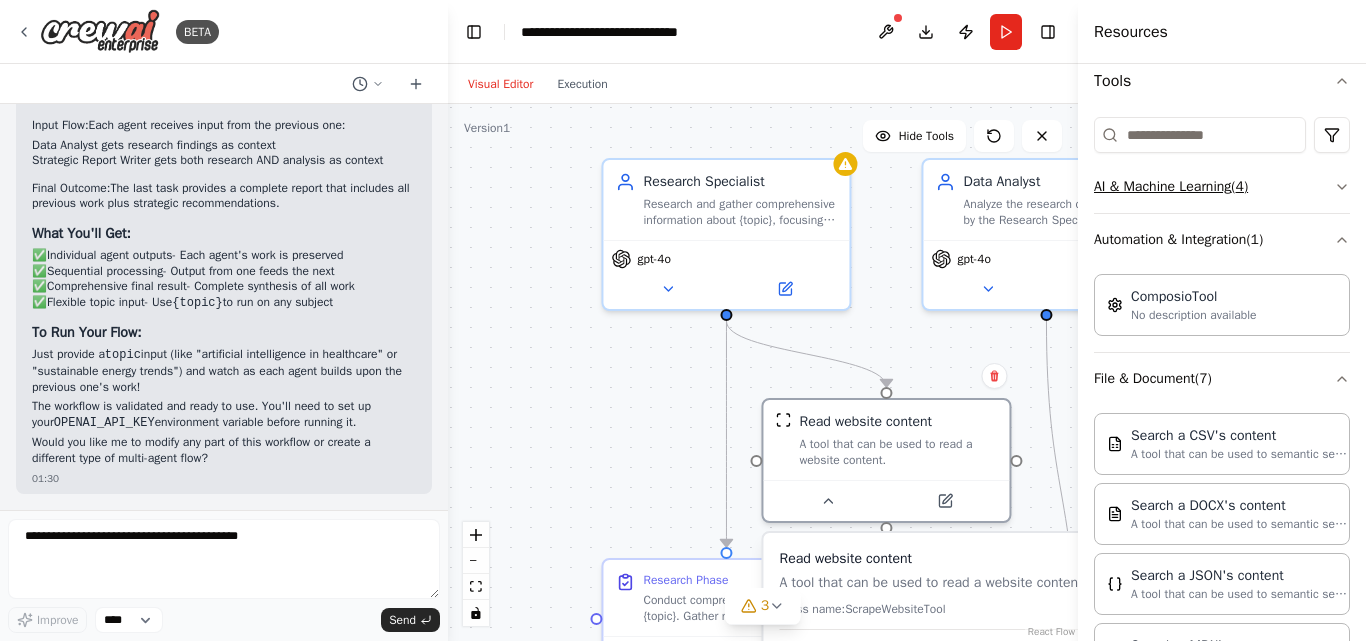 click on "AI & Machine Learning  ( 4 )" at bounding box center [1222, 187] 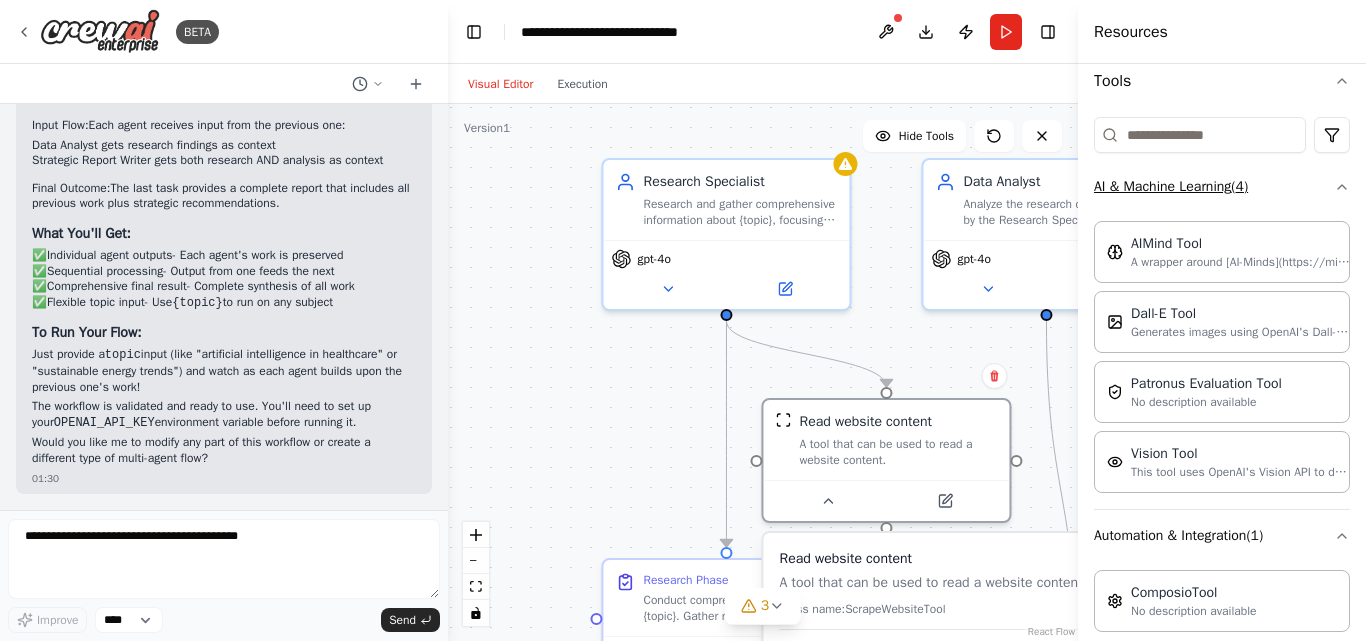 click on "AI & Machine Learning  ( 4 )" at bounding box center (1222, 187) 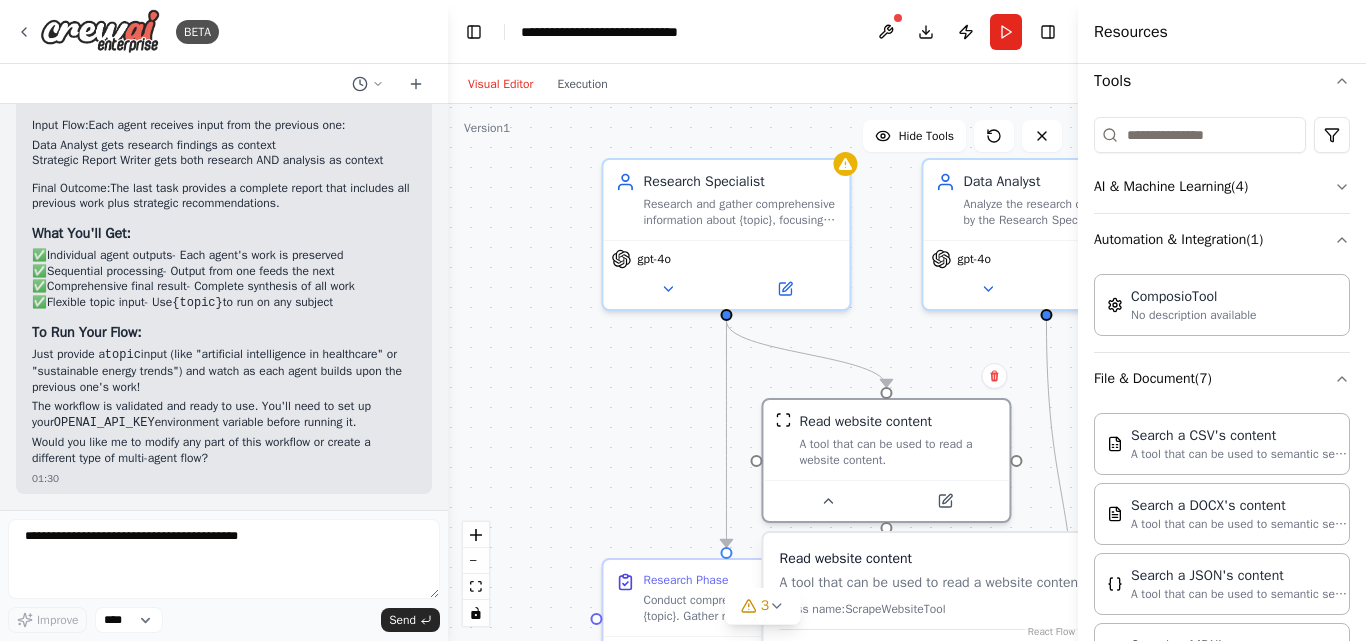click on ".deletable-edge-delete-btn {
width: 20px;
height: 20px;
border: 0px solid #ffffff;
color: #6b7280;
background-color: #f8fafc;
cursor: pointer;
border-radius: 50%;
font-size: 12px;
padding: 3px;
display: flex;
align-items: center;
justify-content: center;
transition: all 0.2s cubic-bezier(0.4, 0, 0.2, 1);
box-shadow: 0 2px 4px rgba(0, 0, 0, 0.1);
}
.deletable-edge-delete-btn:hover {
background-color: #ef4444;
color: #ffffff;
border-color: #dc2626;
transform: scale(1.1);
box-shadow: 0 4px 12px rgba(239, 68, 68, 0.4);
}
.deletable-edge-delete-btn:active {
transform: scale(0.95);
box-shadow: 0 2px 4px rgba(239, 68, 68, 0.3);
}
Research Specialist gpt-4o Read website content Read website content" at bounding box center [763, 372] 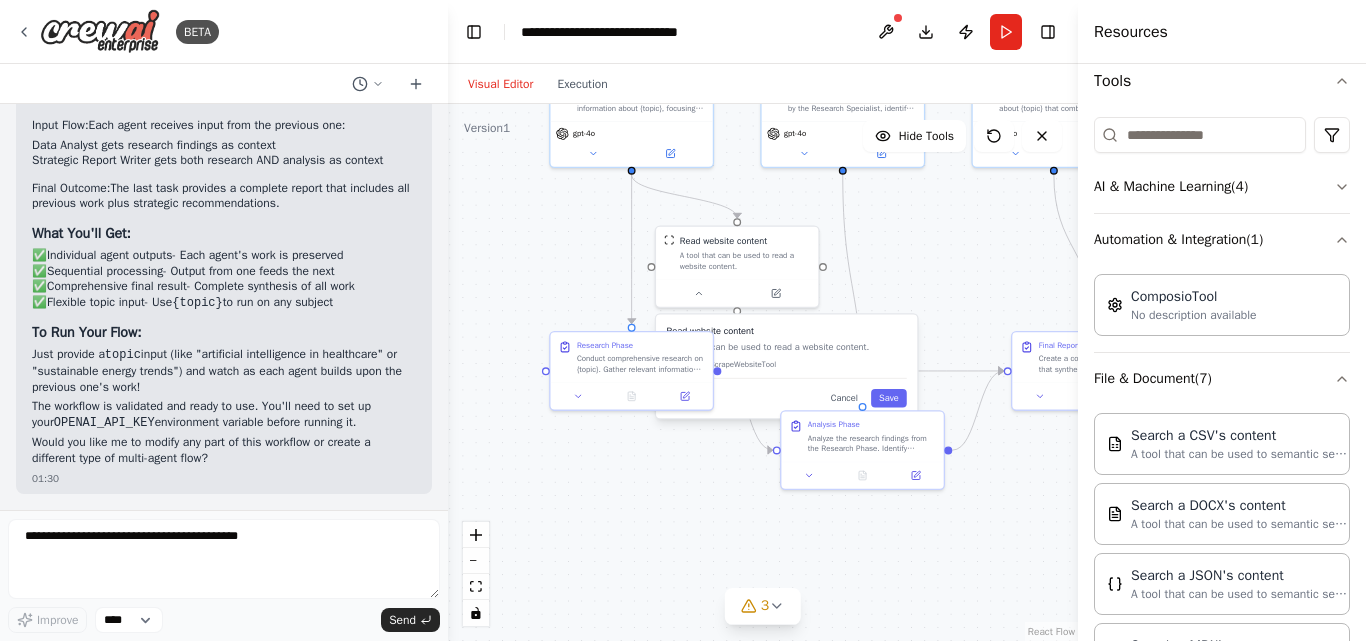 drag, startPoint x: 630, startPoint y: 420, endPoint x: 568, endPoint y: 240, distance: 190.37857 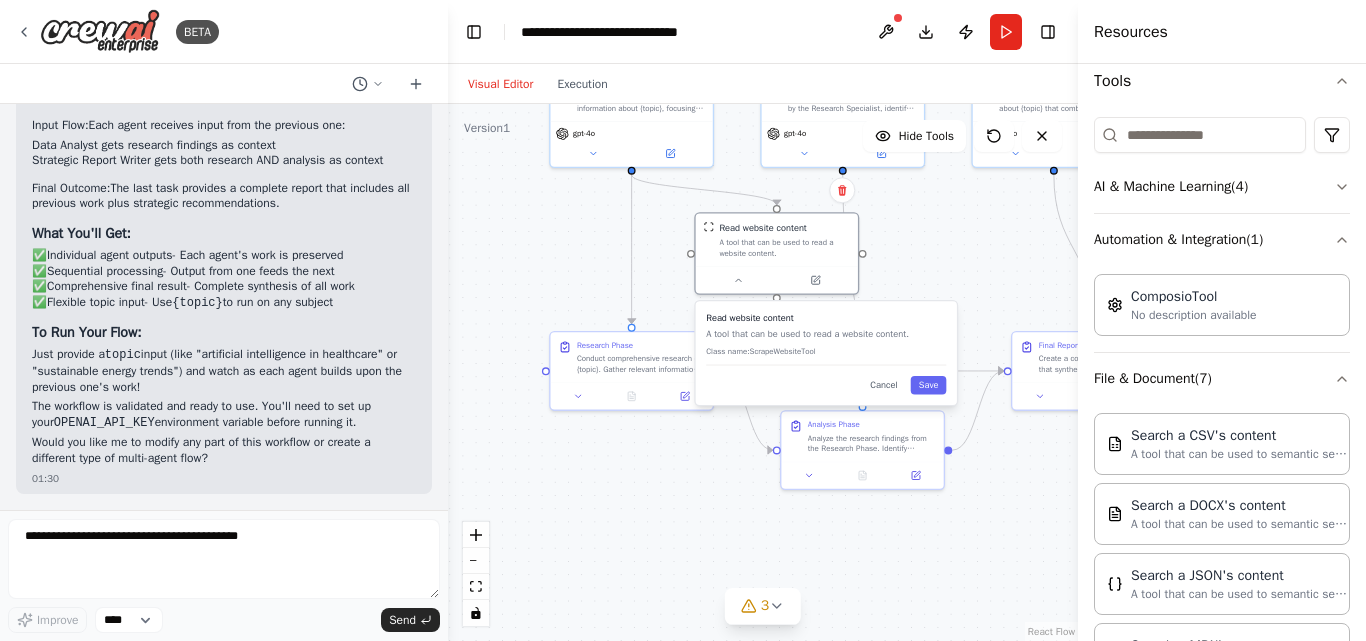 drag, startPoint x: 842, startPoint y: 340, endPoint x: 880, endPoint y: 328, distance: 39.849716 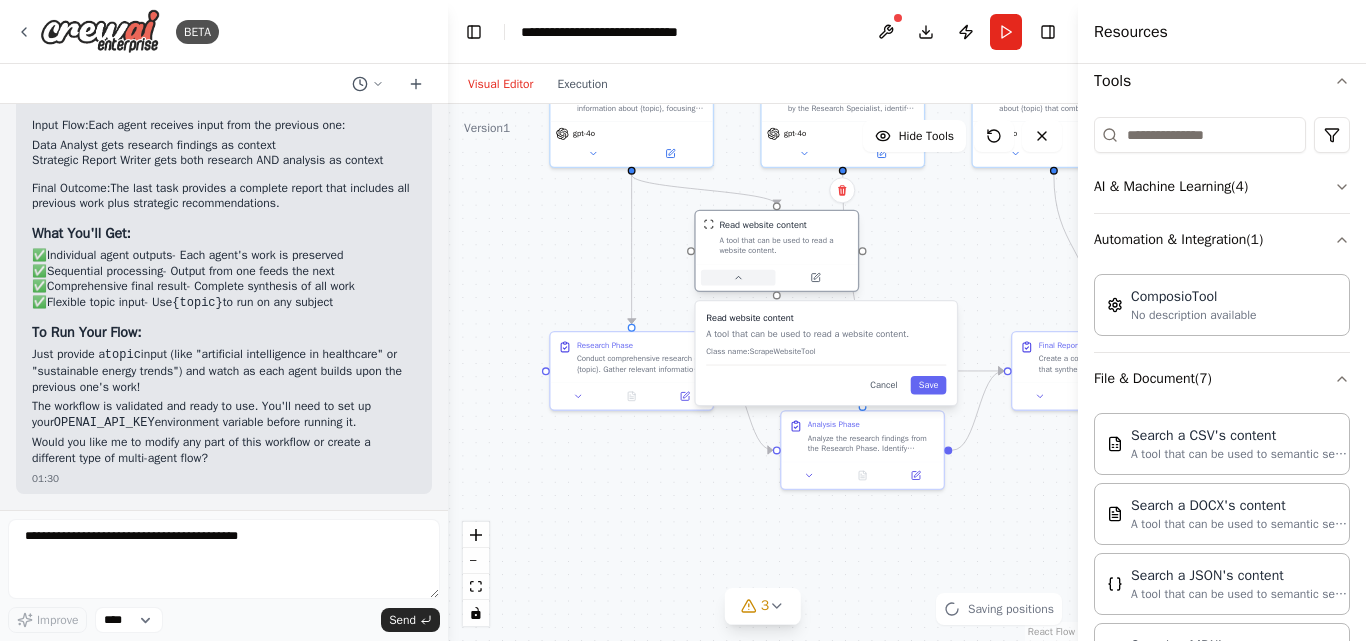 click 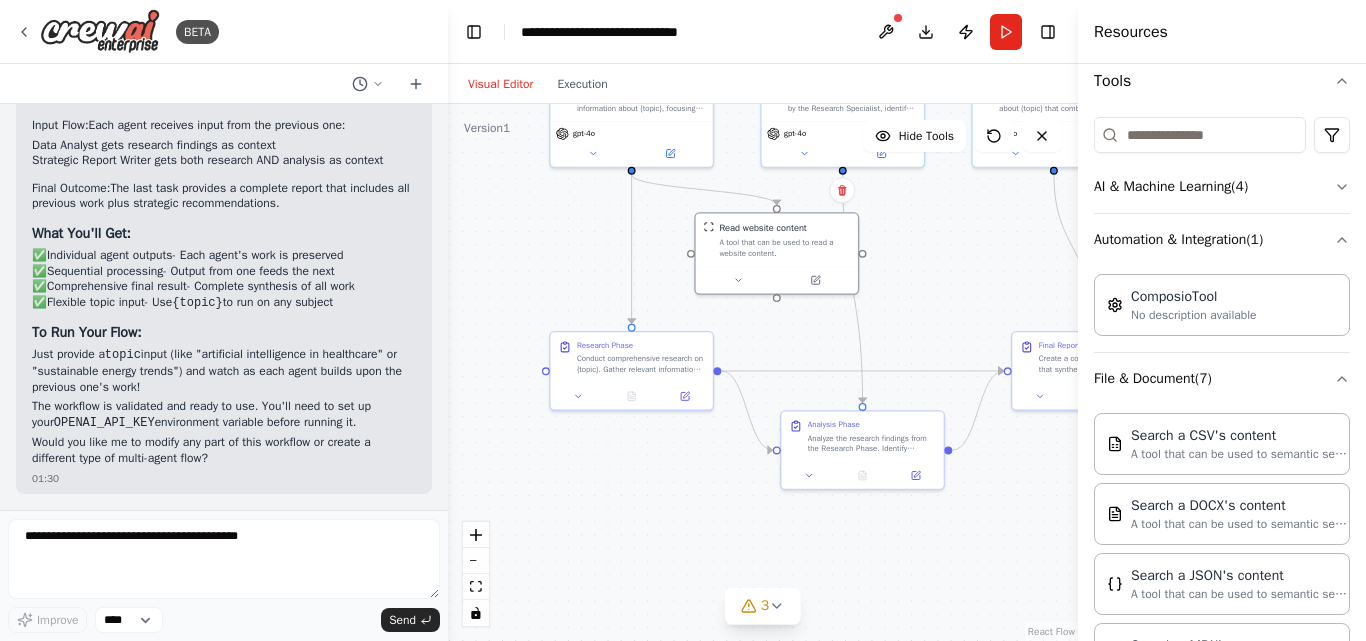 click on ".deletable-edge-delete-btn {
width: 20px;
height: 20px;
border: 0px solid #ffffff;
color: #6b7280;
background-color: #f8fafc;
cursor: pointer;
border-radius: 50%;
font-size: 12px;
padding: 3px;
display: flex;
align-items: center;
justify-content: center;
transition: all 0.2s cubic-bezier(0.4, 0, 0.2, 1);
box-shadow: 0 2px 4px rgba(0, 0, 0, 0.1);
}
.deletable-edge-delete-btn:hover {
background-color: #ef4444;
color: #ffffff;
border-color: #dc2626;
transform: scale(1.1);
box-shadow: 0 4px 12px rgba(239, 68, 68, 0.4);
}
.deletable-edge-delete-btn:active {
transform: scale(0.95);
box-shadow: 0 2px 4px rgba(239, 68, 68, 0.3);
}
Research Specialist gpt-4o Read website content Data Analyst gpt-4o" at bounding box center [763, 372] 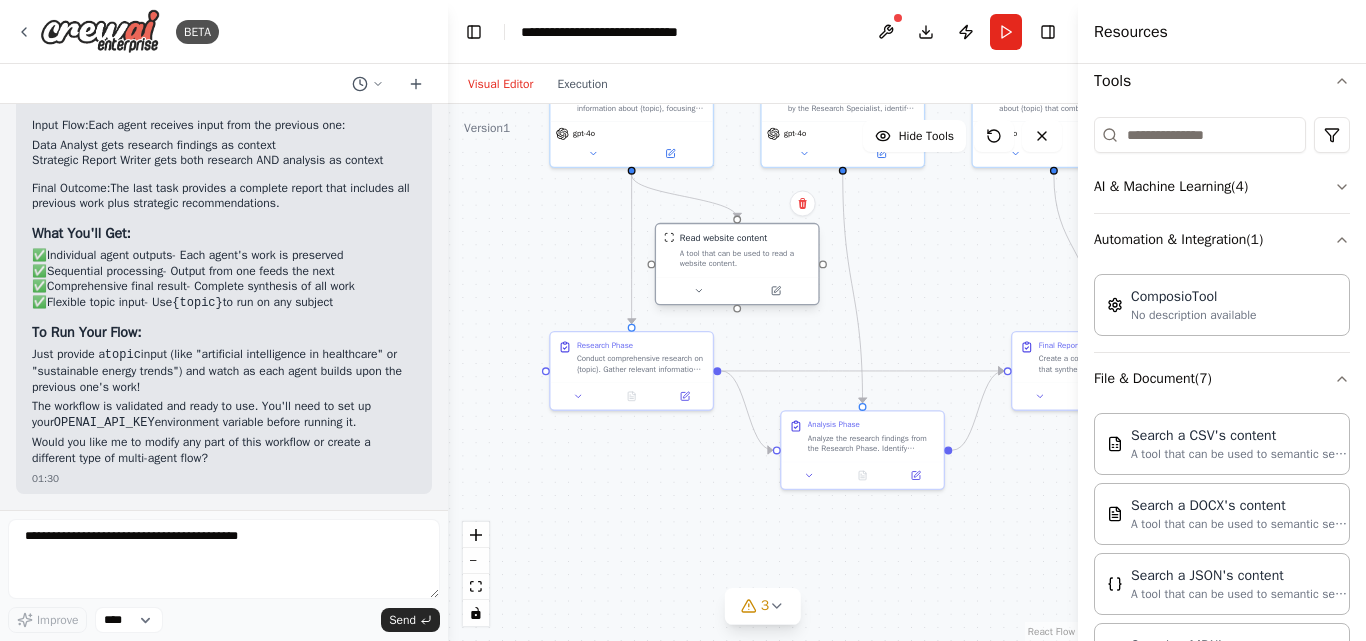 drag, startPoint x: 792, startPoint y: 265, endPoint x: 749, endPoint y: 275, distance: 44.14748 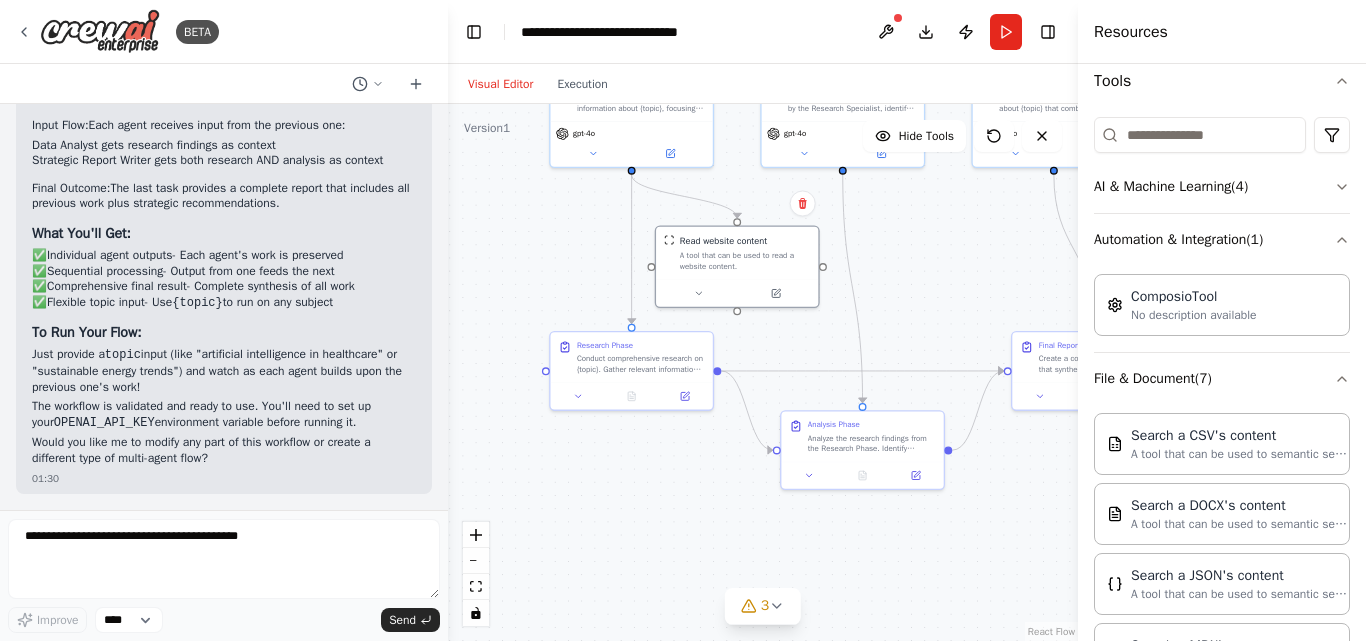 click on ".deletable-edge-delete-btn {
width: 20px;
height: 20px;
border: 0px solid #ffffff;
color: #6b7280;
background-color: #f8fafc;
cursor: pointer;
border-radius: 50%;
font-size: 12px;
padding: 3px;
display: flex;
align-items: center;
justify-content: center;
transition: all 0.2s cubic-bezier(0.4, 0, 0.2, 1);
box-shadow: 0 2px 4px rgba(0, 0, 0, 0.1);
}
.deletable-edge-delete-btn:hover {
background-color: #ef4444;
color: #ffffff;
border-color: #dc2626;
transform: scale(1.1);
box-shadow: 0 4px 12px rgba(239, 68, 68, 0.4);
}
.deletable-edge-delete-btn:active {
transform: scale(0.95);
box-shadow: 0 2px 4px rgba(239, 68, 68, 0.3);
}
Research Specialist gpt-4o Read website content Data Analyst gpt-4o" at bounding box center (763, 372) 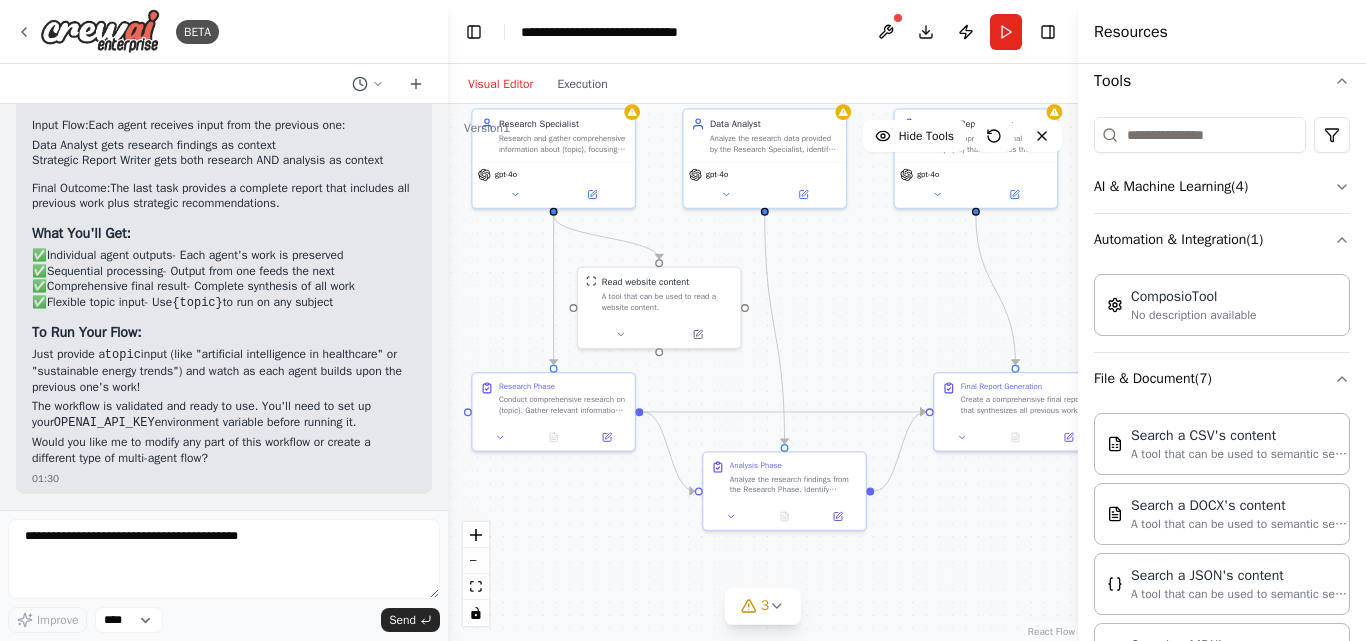 drag, startPoint x: 540, startPoint y: 268, endPoint x: 462, endPoint y: 309, distance: 88.11924 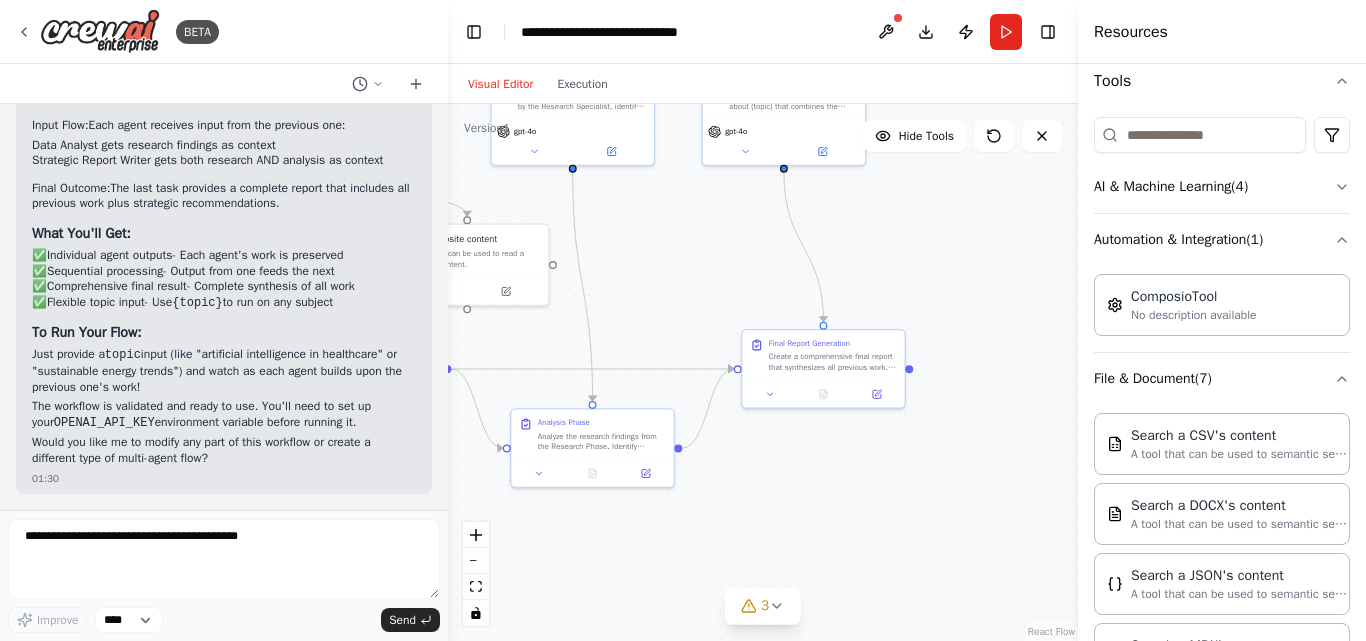 drag, startPoint x: 889, startPoint y: 296, endPoint x: 697, endPoint y: 253, distance: 196.7562 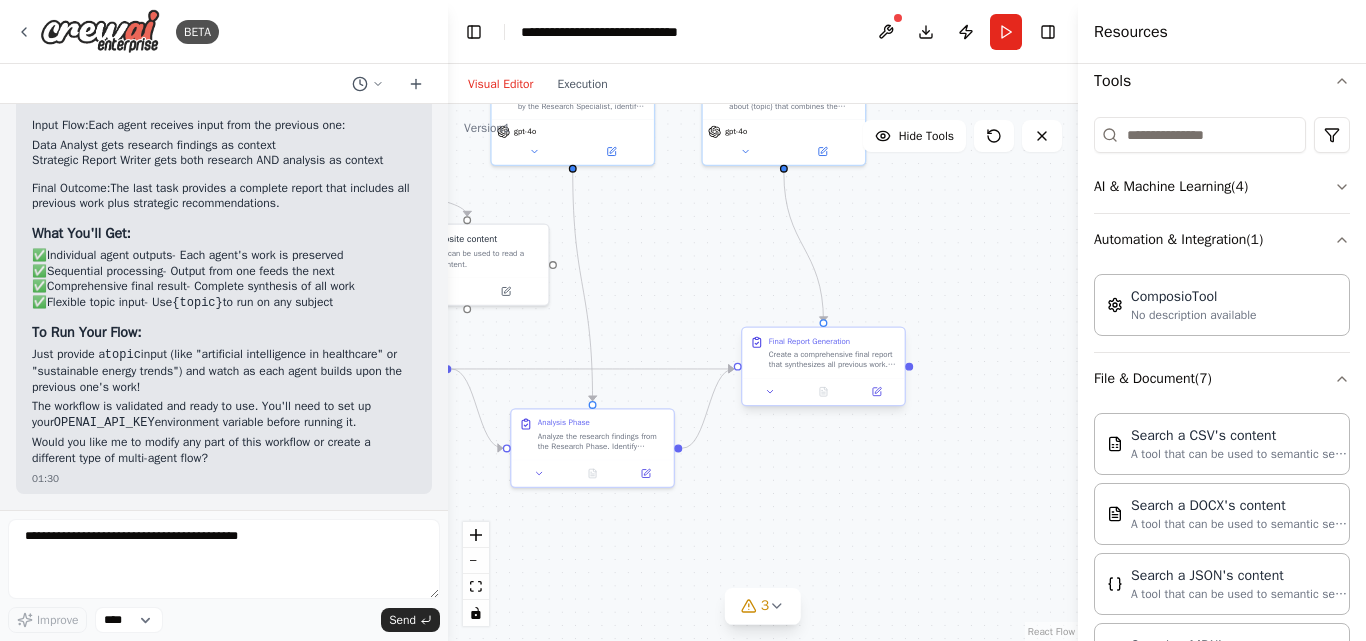 click on "Create a comprehensive final report that synthesizes all previous work. Combine the research findings and analytical insights into a strategic document that provides clear recommendations and actionable next steps for {topic}." at bounding box center (833, 359) 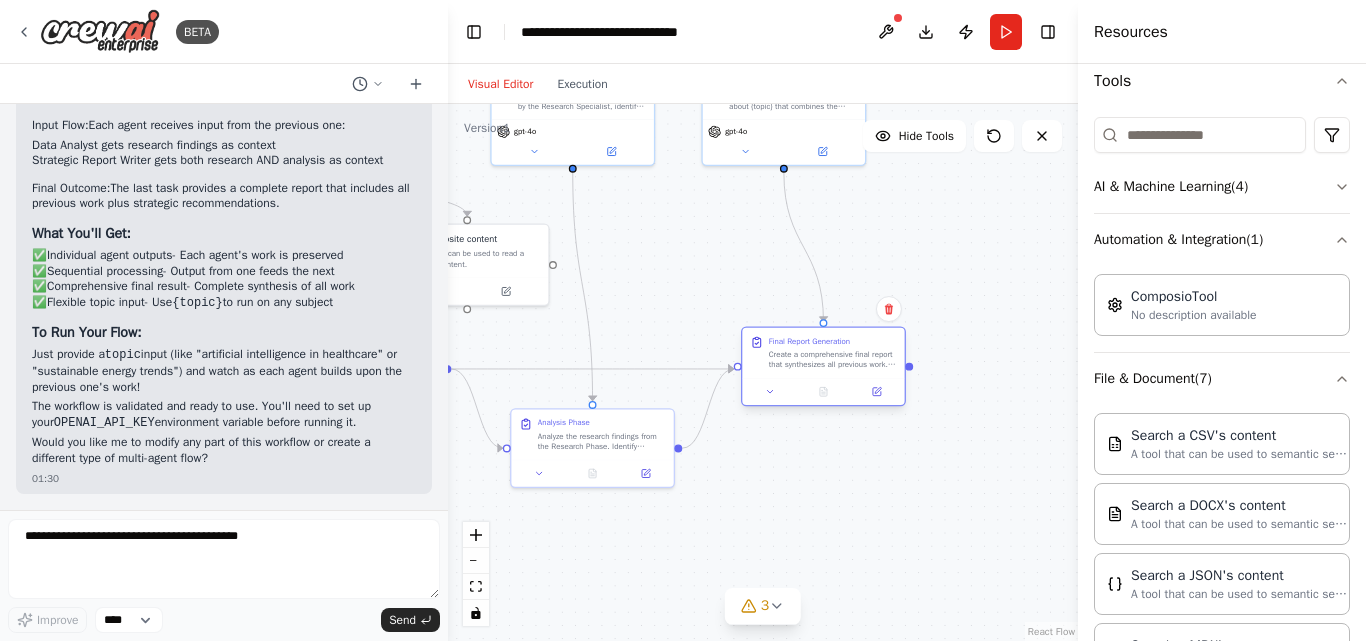 click on "Final Report Generation" at bounding box center [809, 341] 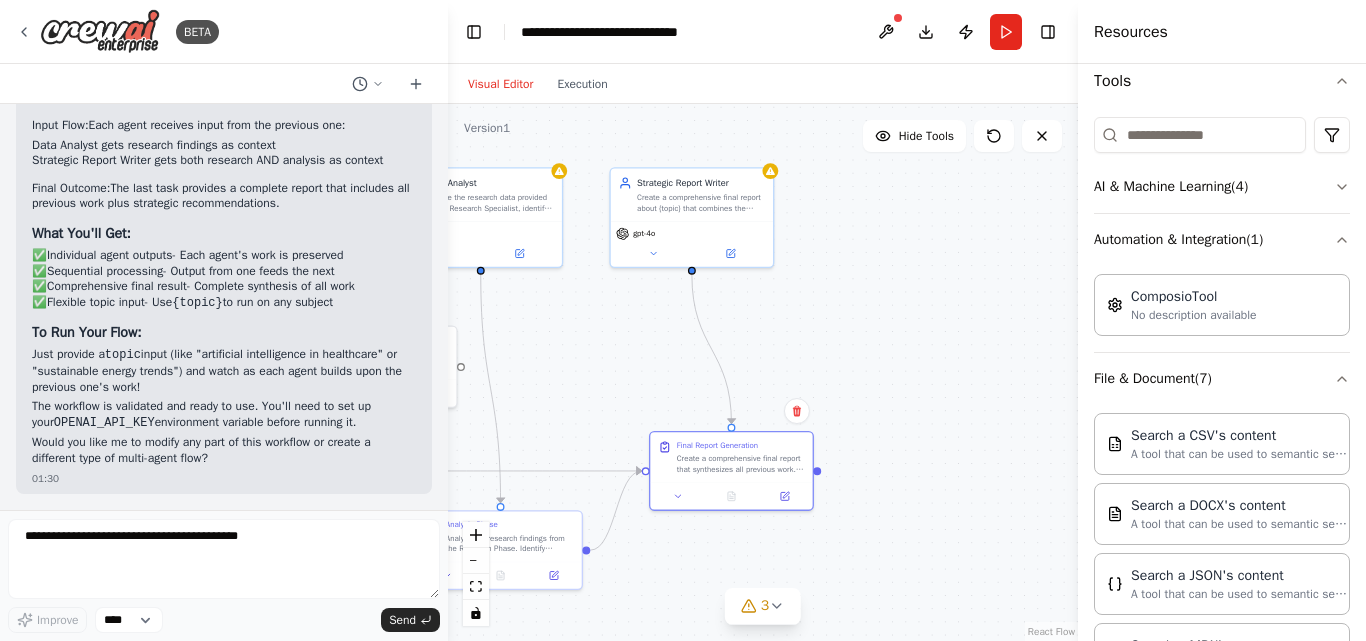 drag, startPoint x: 902, startPoint y: 267, endPoint x: 832, endPoint y: 333, distance: 96.20811 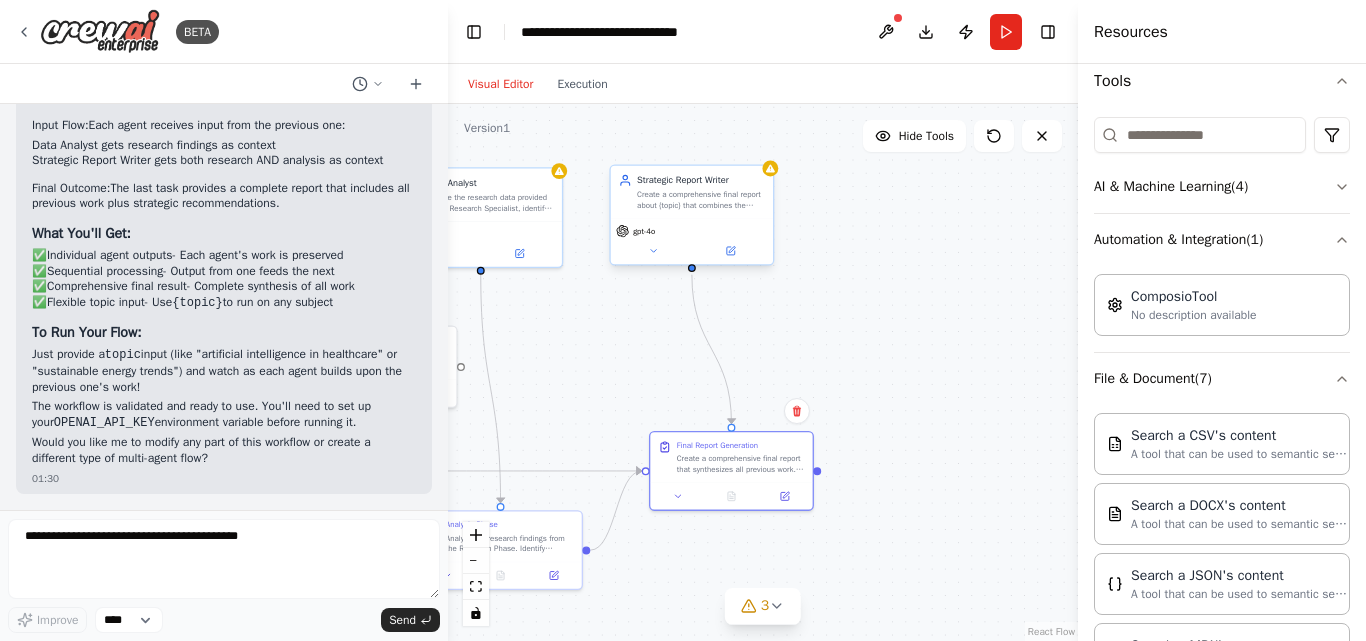 click on "Strategic Report Writer Create a comprehensive final report about {topic} that combines the research findings and analytical insights. Provide strategic recommendations and a clear executive summary of the complete workflow results." at bounding box center [692, 192] 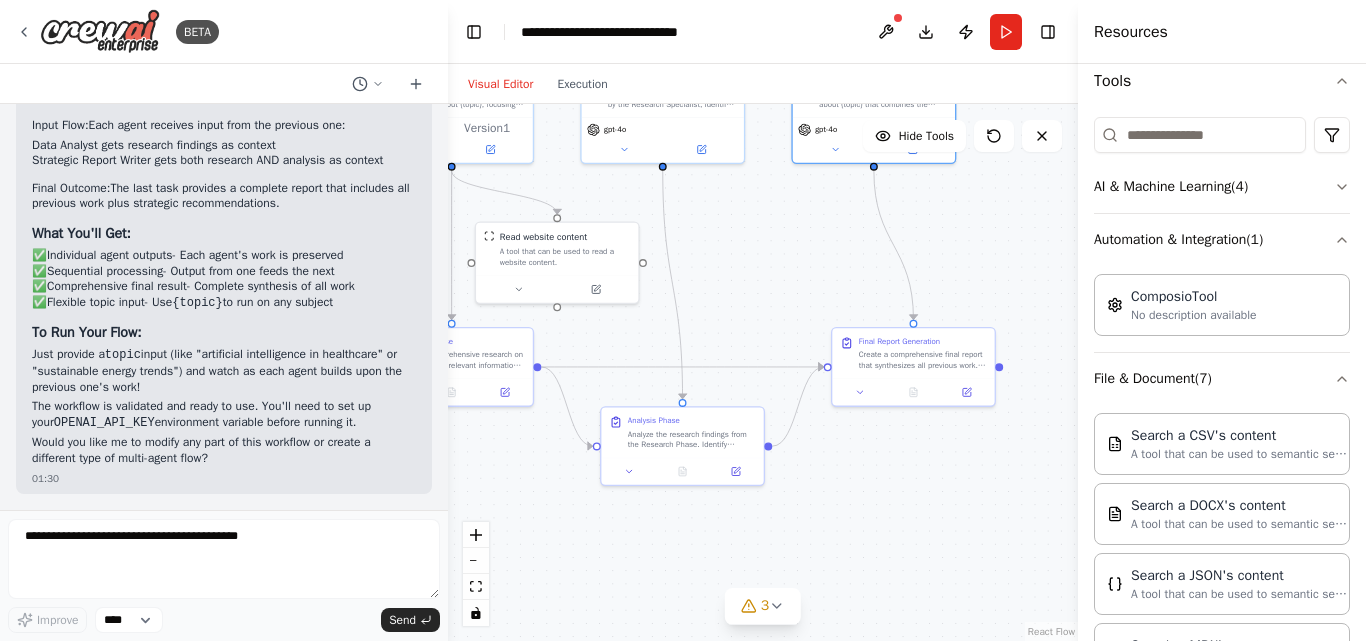 drag, startPoint x: 796, startPoint y: 373, endPoint x: 978, endPoint y: 269, distance: 209.6187 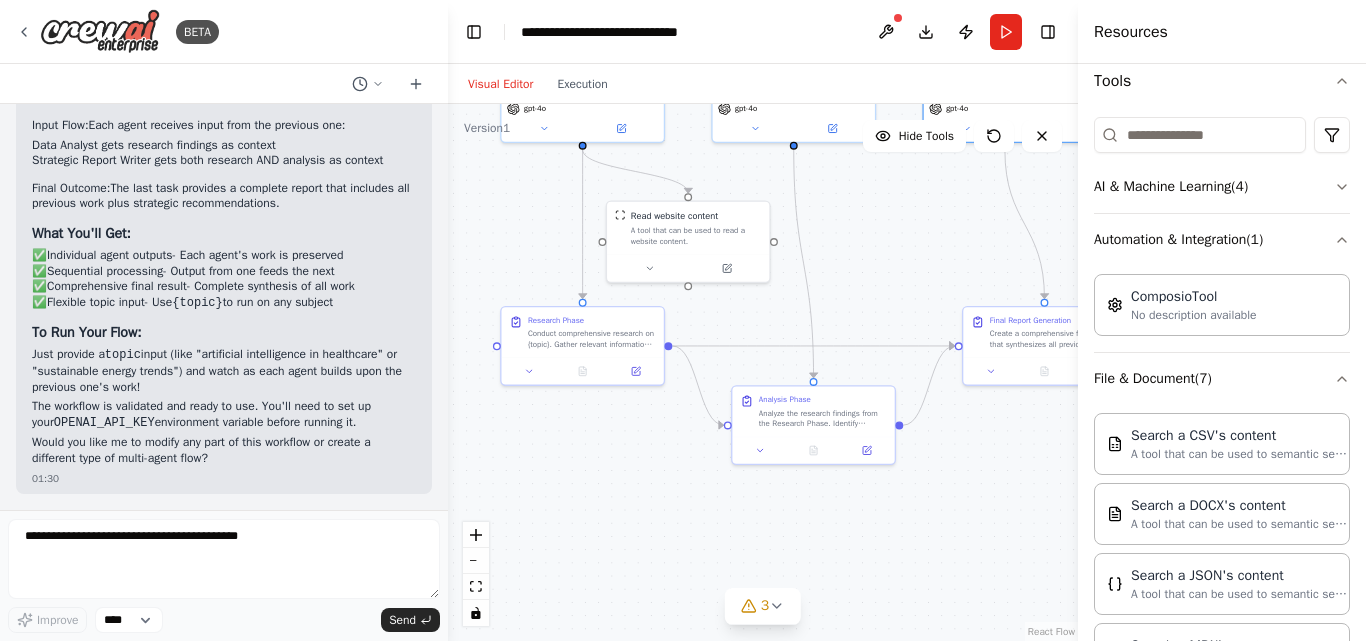drag, startPoint x: 746, startPoint y: 272, endPoint x: 877, endPoint y: 251, distance: 132.67253 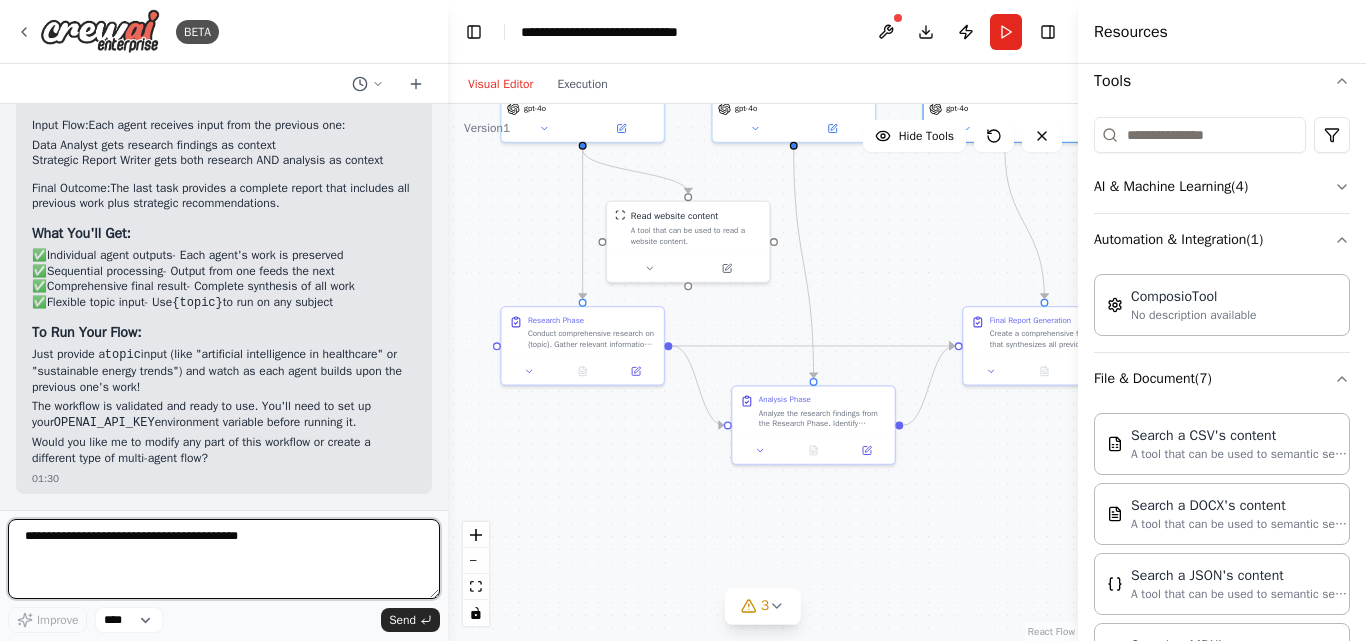 click at bounding box center (224, 559) 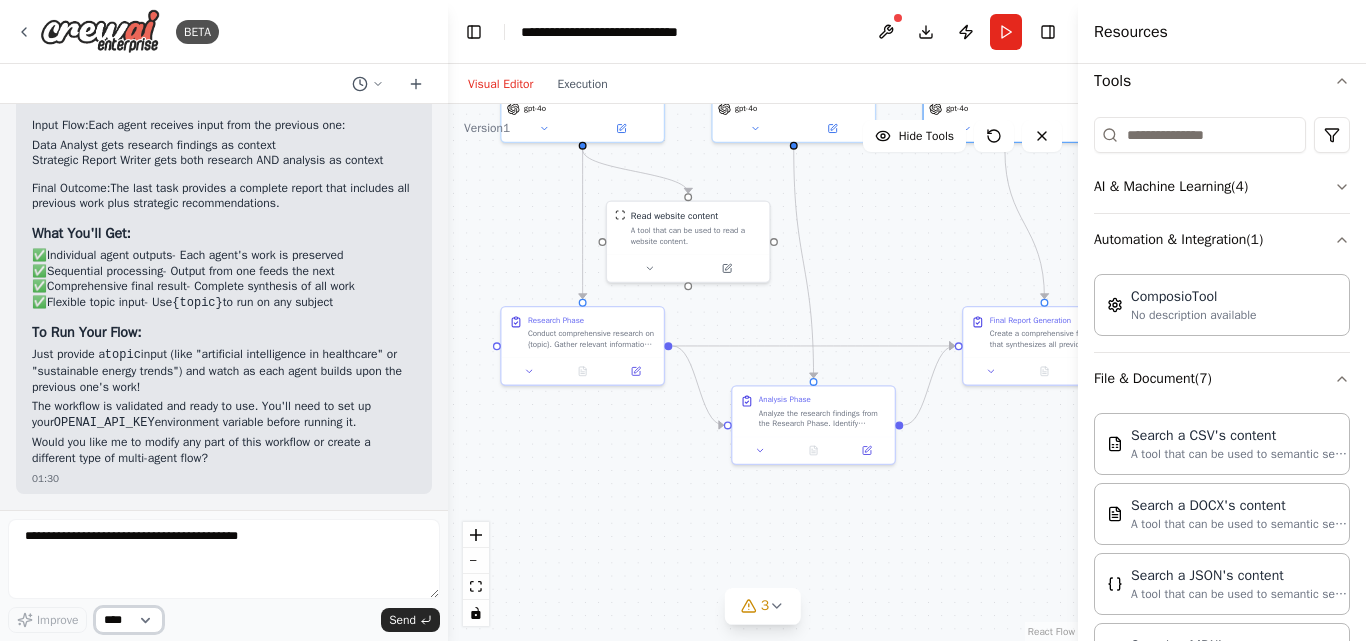 click on "****" at bounding box center [129, 620] 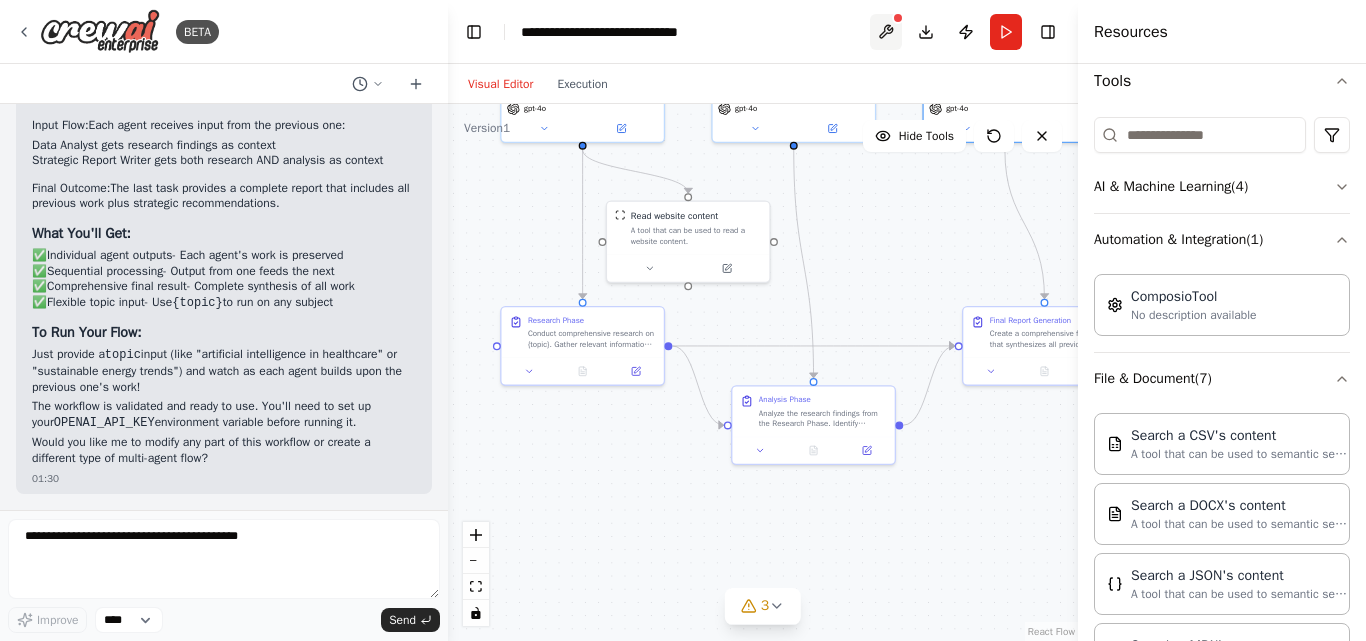 click at bounding box center (886, 32) 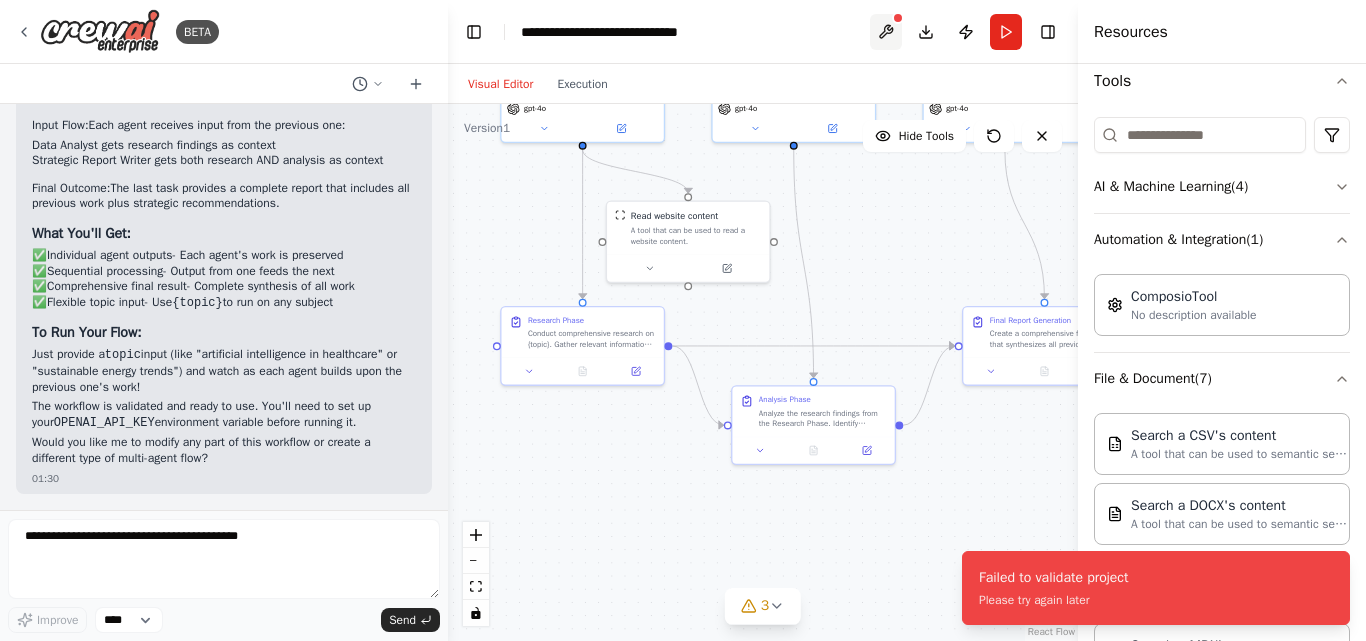 click at bounding box center [886, 32] 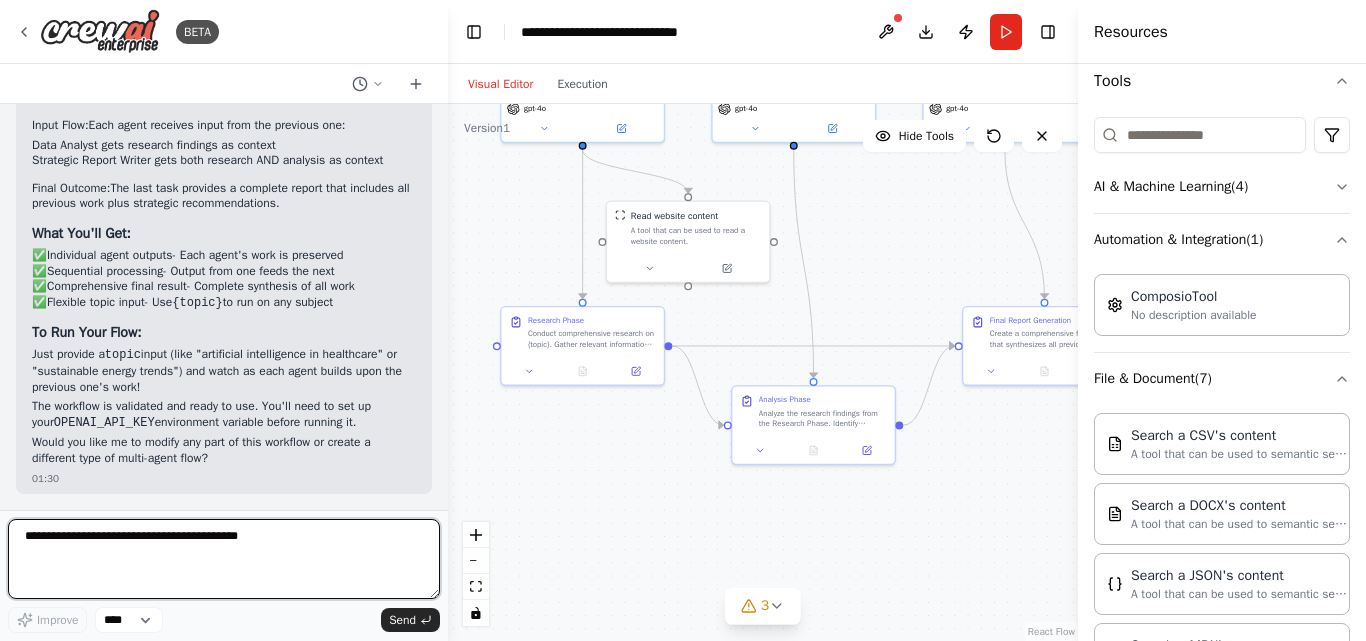 click at bounding box center [224, 559] 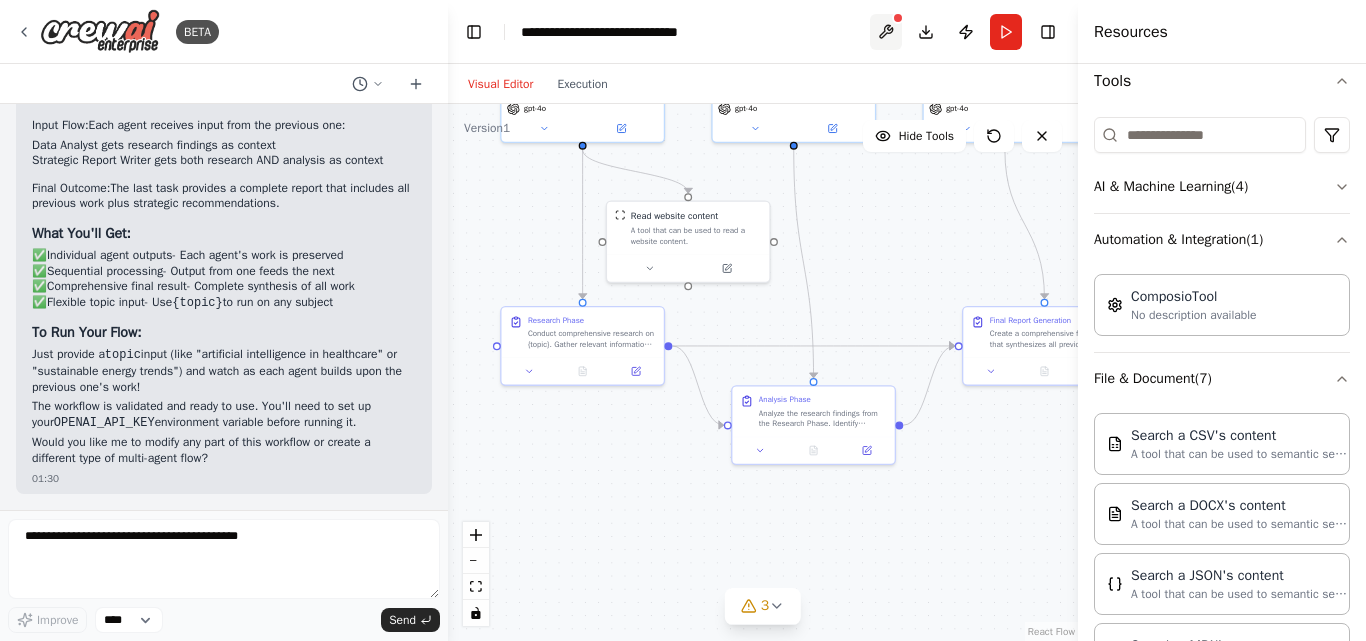 click at bounding box center [886, 32] 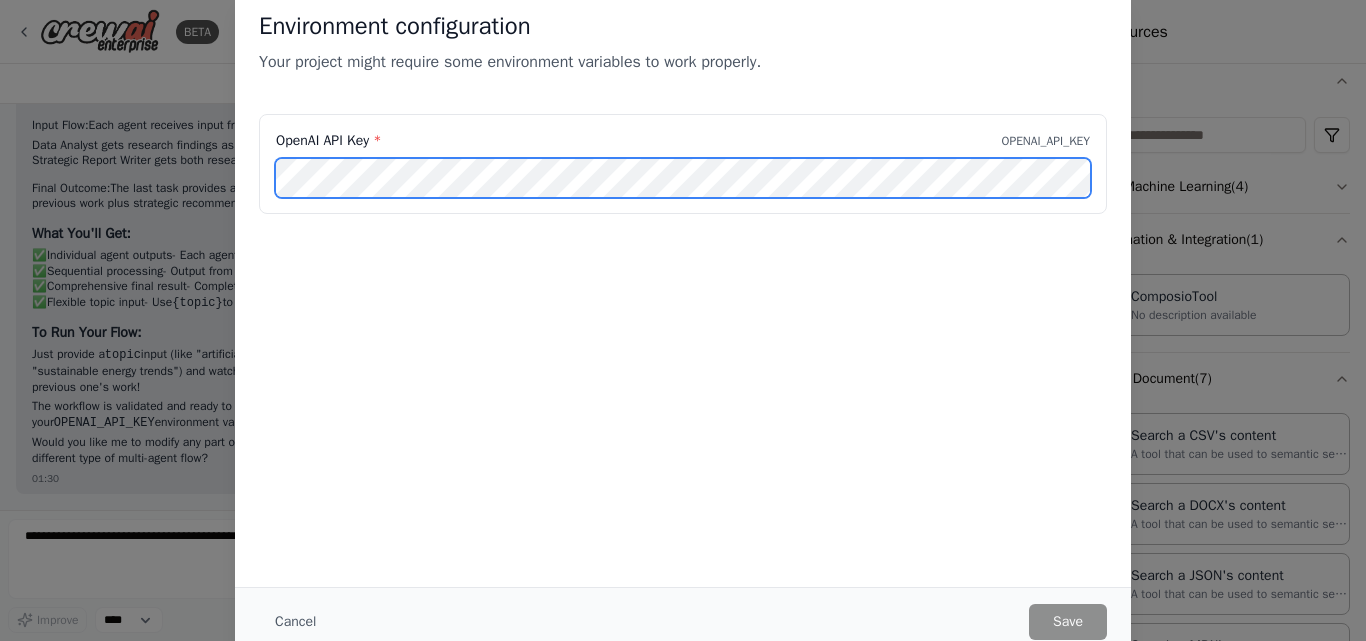 scroll, scrollTop: 0, scrollLeft: 144, axis: horizontal 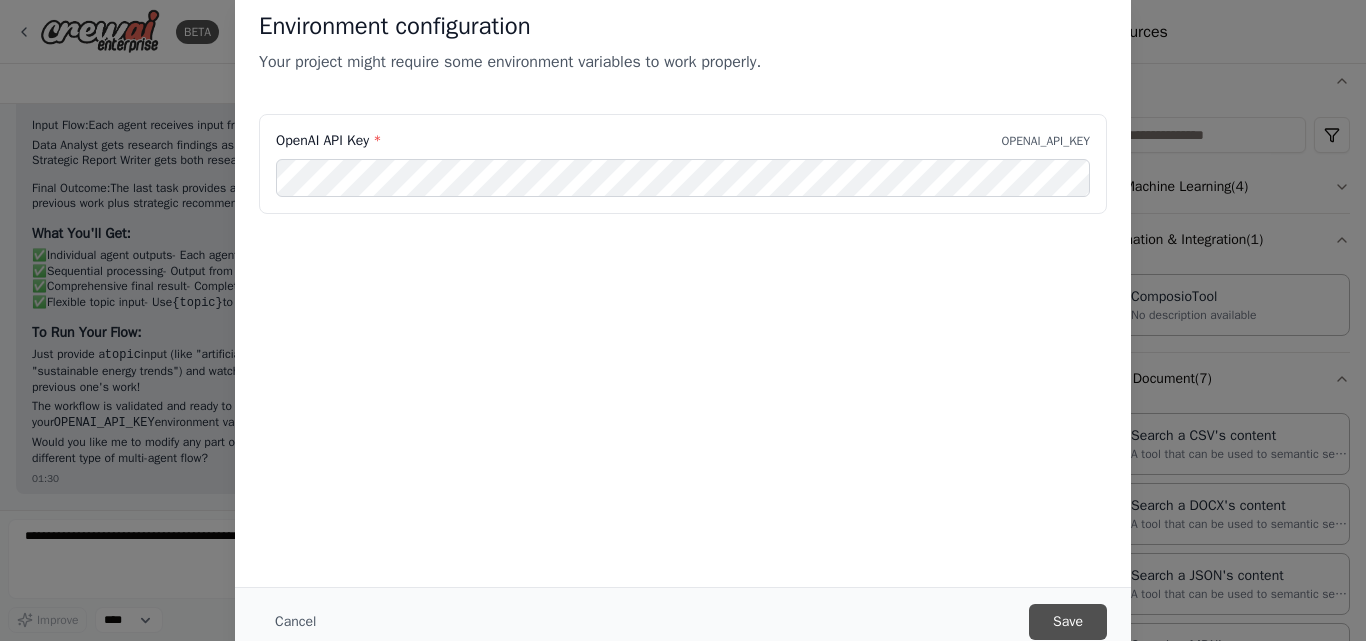 click on "Save" at bounding box center [1068, 622] 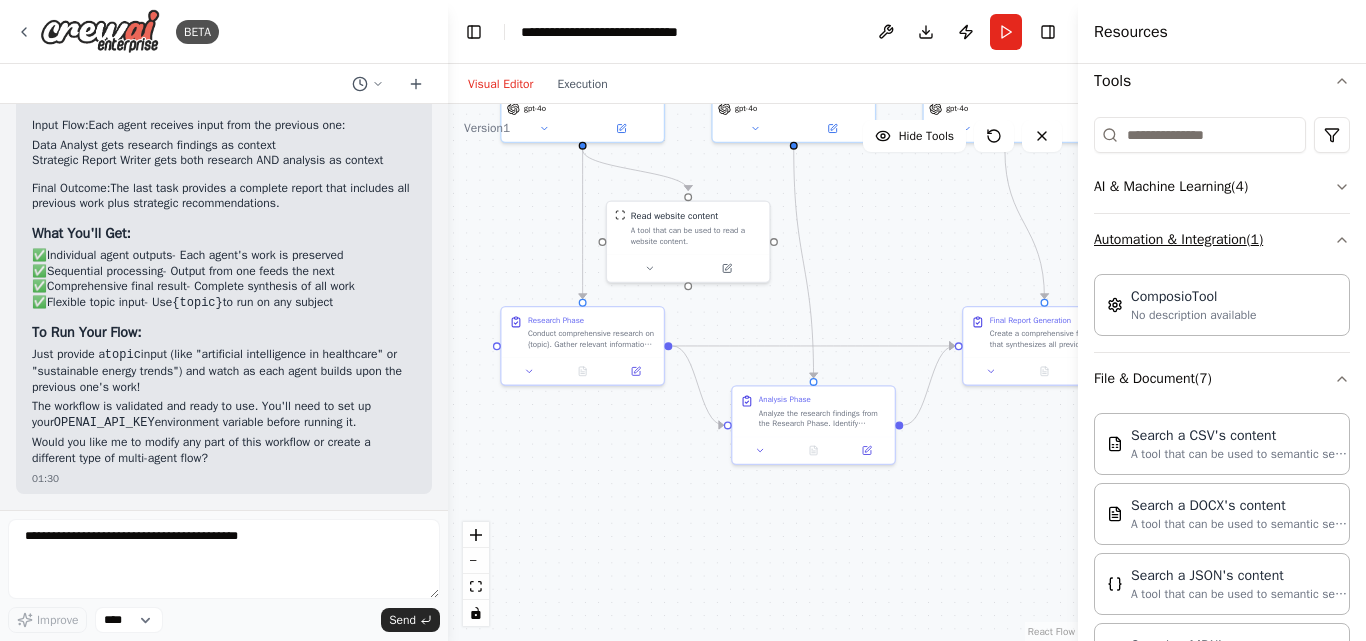 click 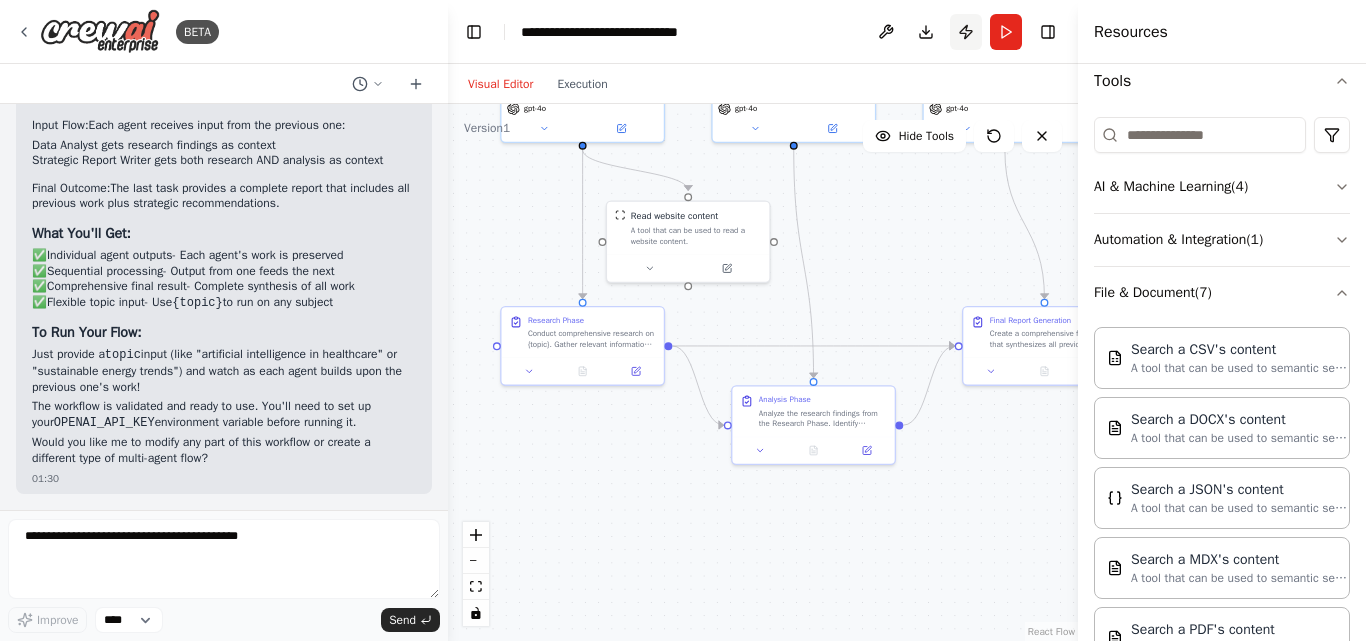 click on "Publish" at bounding box center [966, 32] 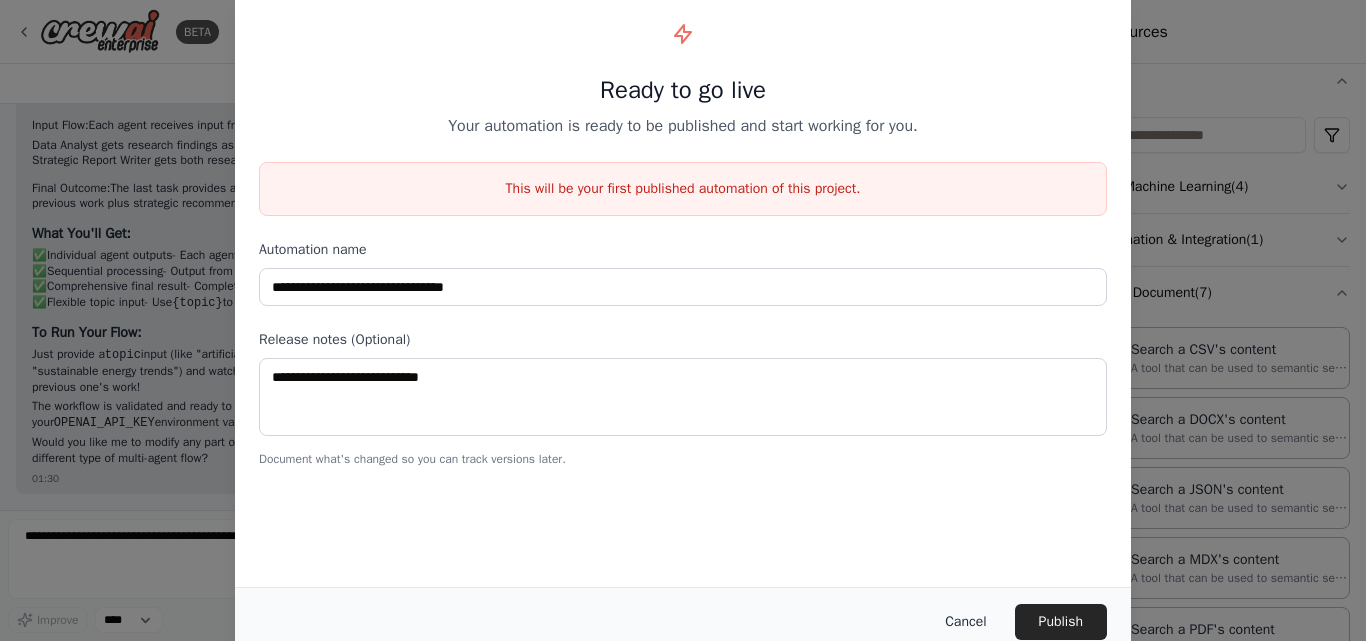 click on "Cancel" at bounding box center [965, 622] 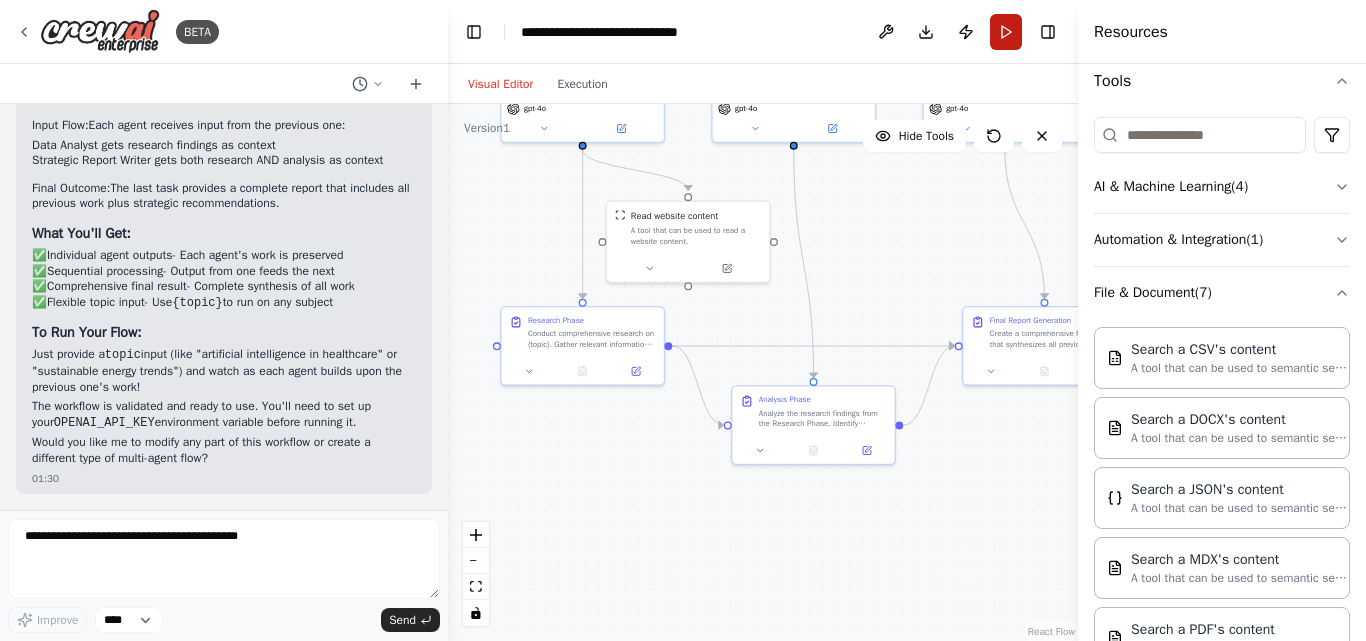 click on "Run" at bounding box center (1006, 32) 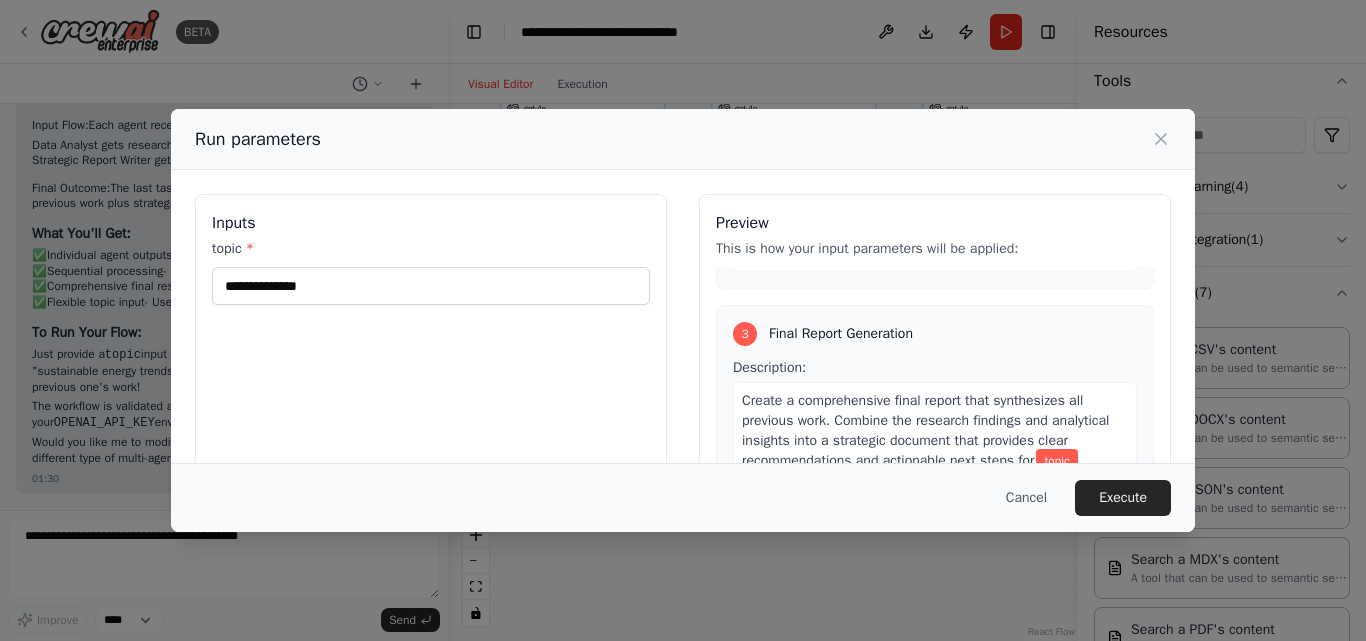 scroll, scrollTop: 686, scrollLeft: 0, axis: vertical 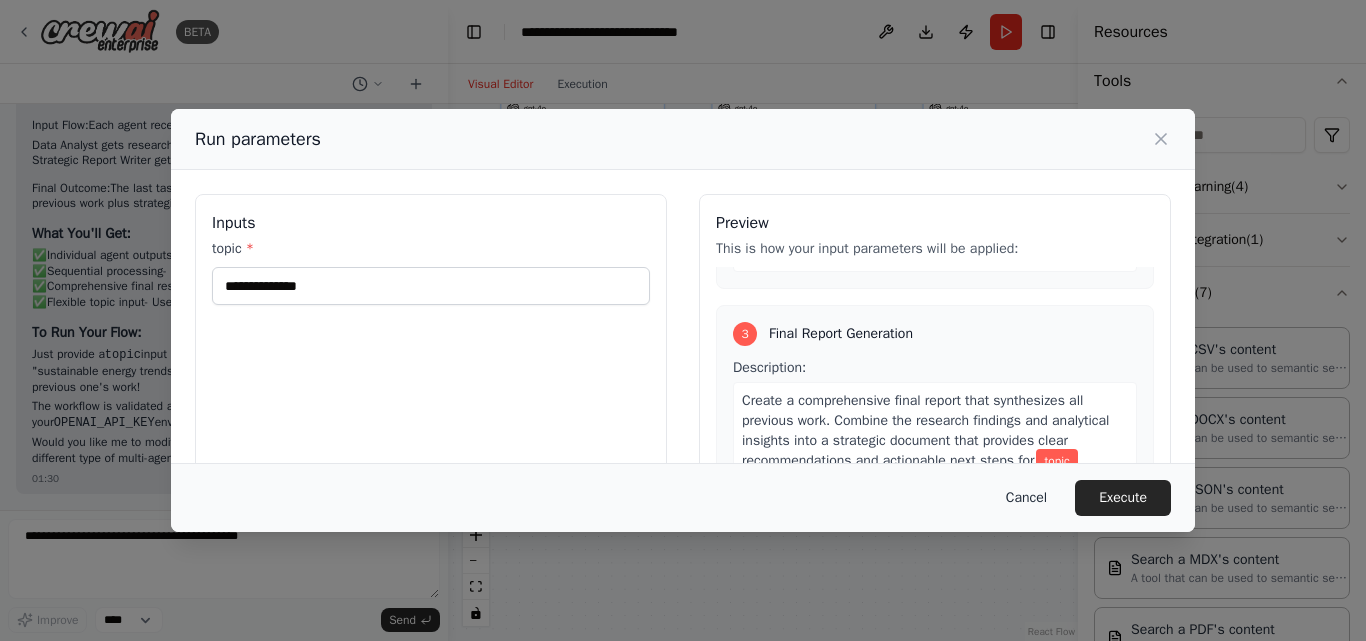 click on "Cancel" at bounding box center [1026, 498] 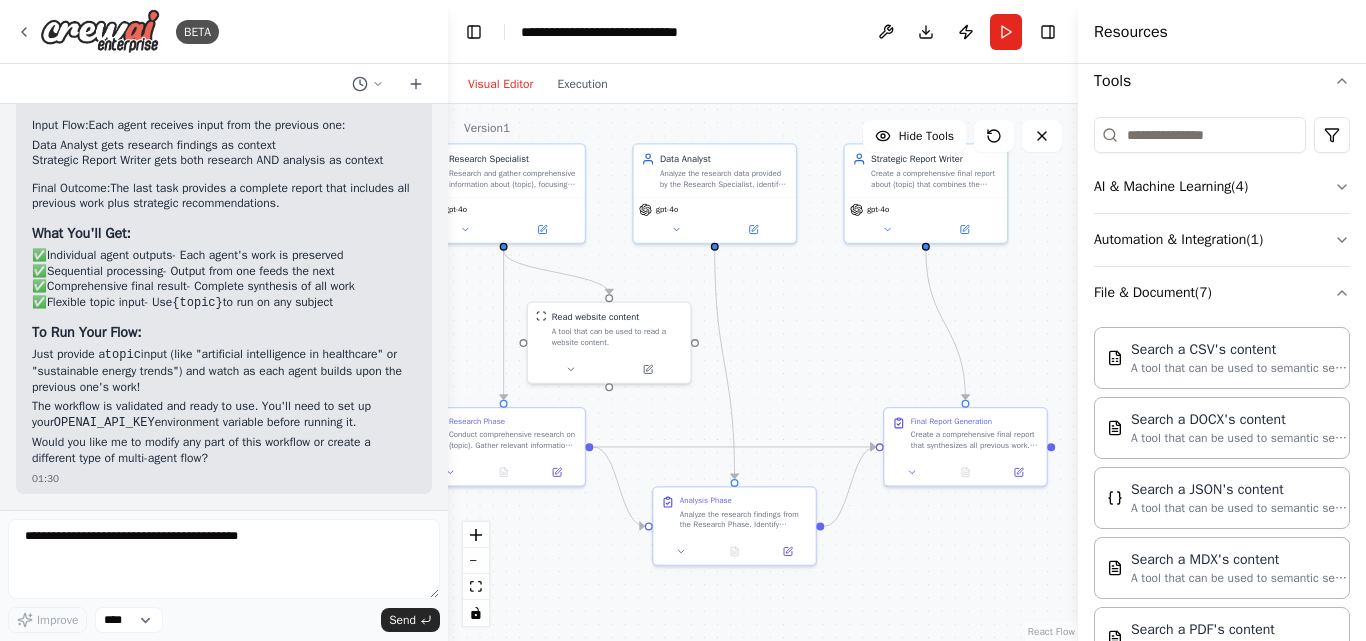 drag, startPoint x: 980, startPoint y: 470, endPoint x: 901, endPoint y: 571, distance: 128.22636 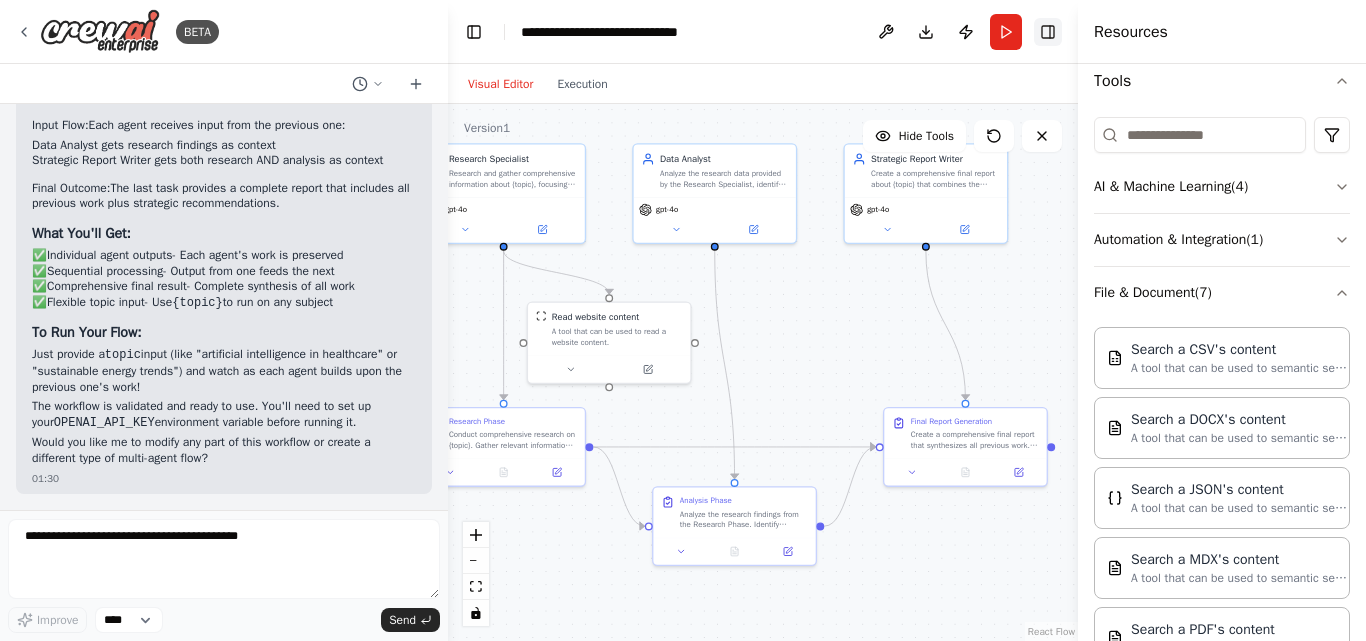 click on "Toggle Right Sidebar" at bounding box center (1048, 32) 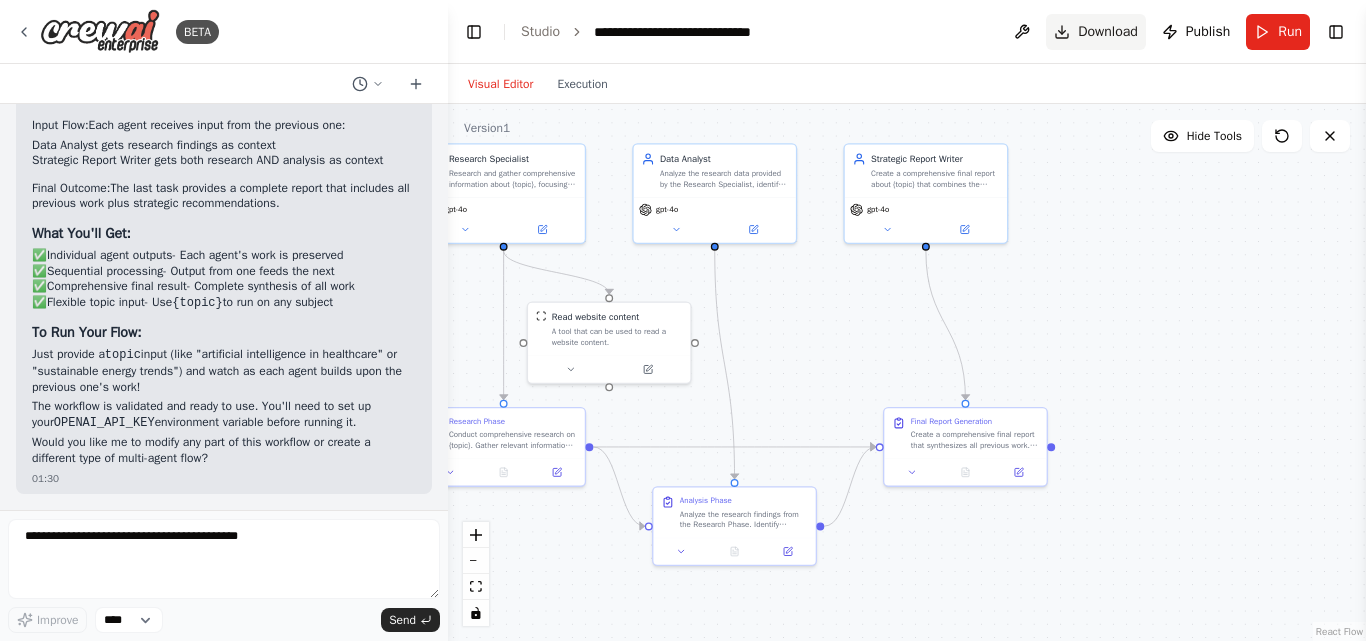 click on "Download" at bounding box center (1108, 32) 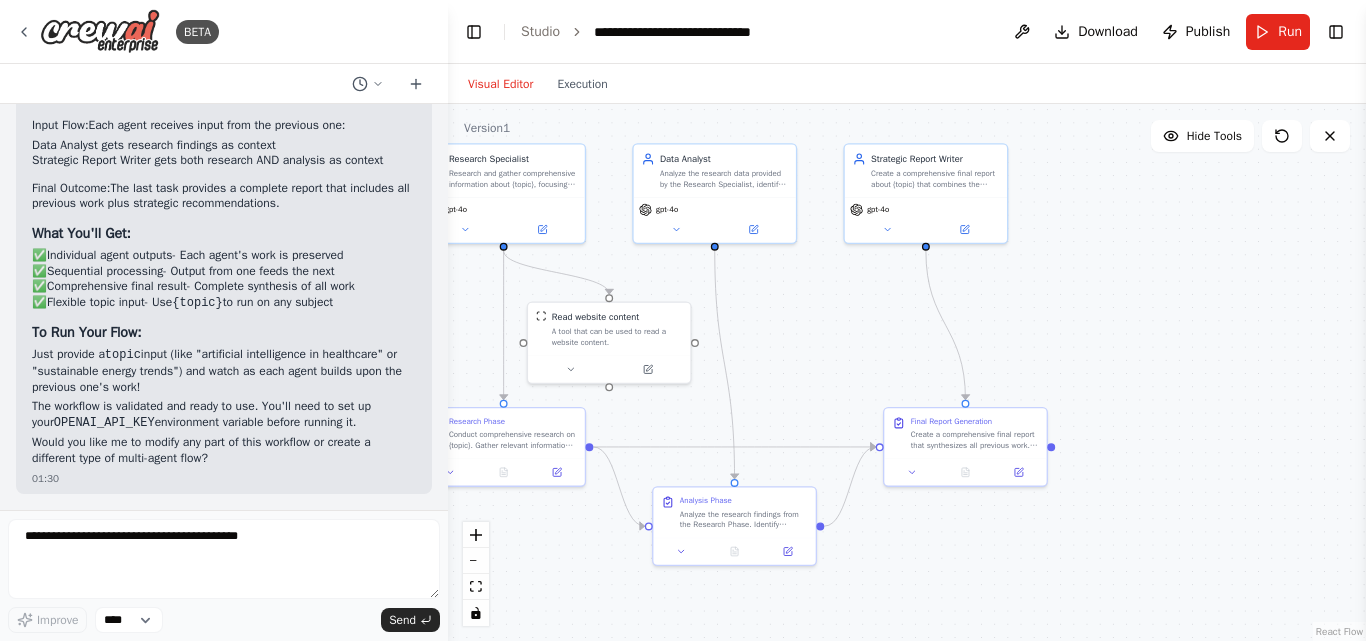 click on "**********" at bounding box center (907, 32) 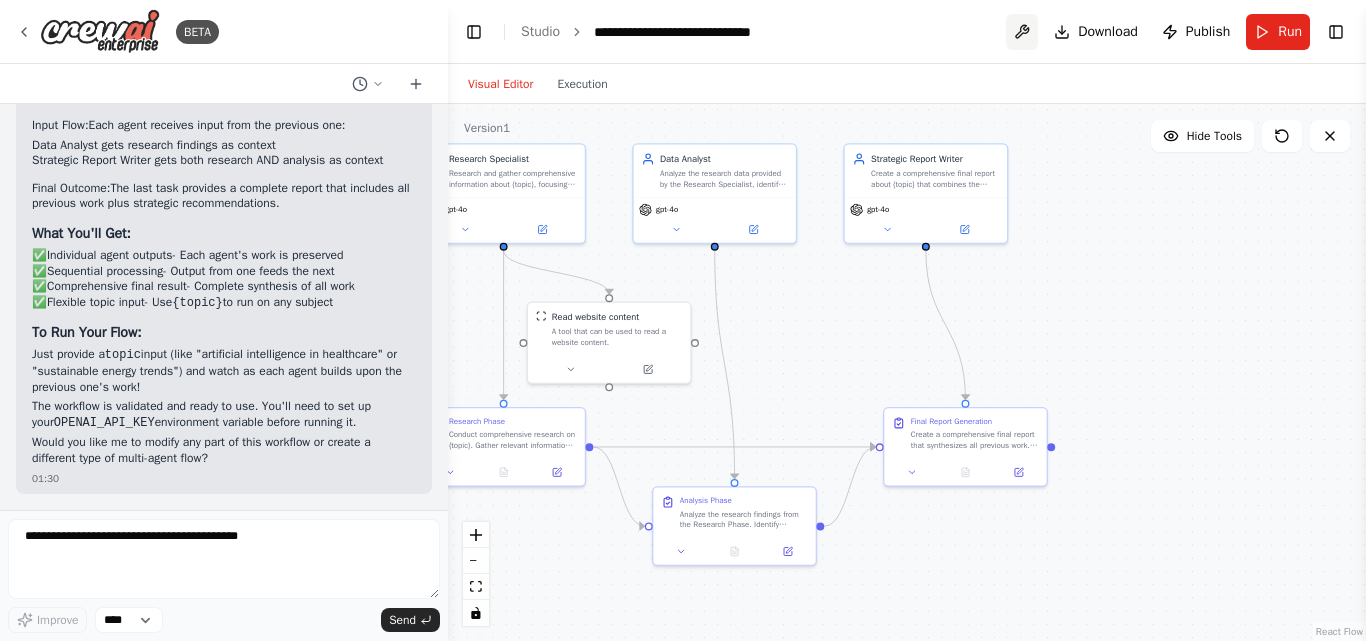 click at bounding box center (1022, 32) 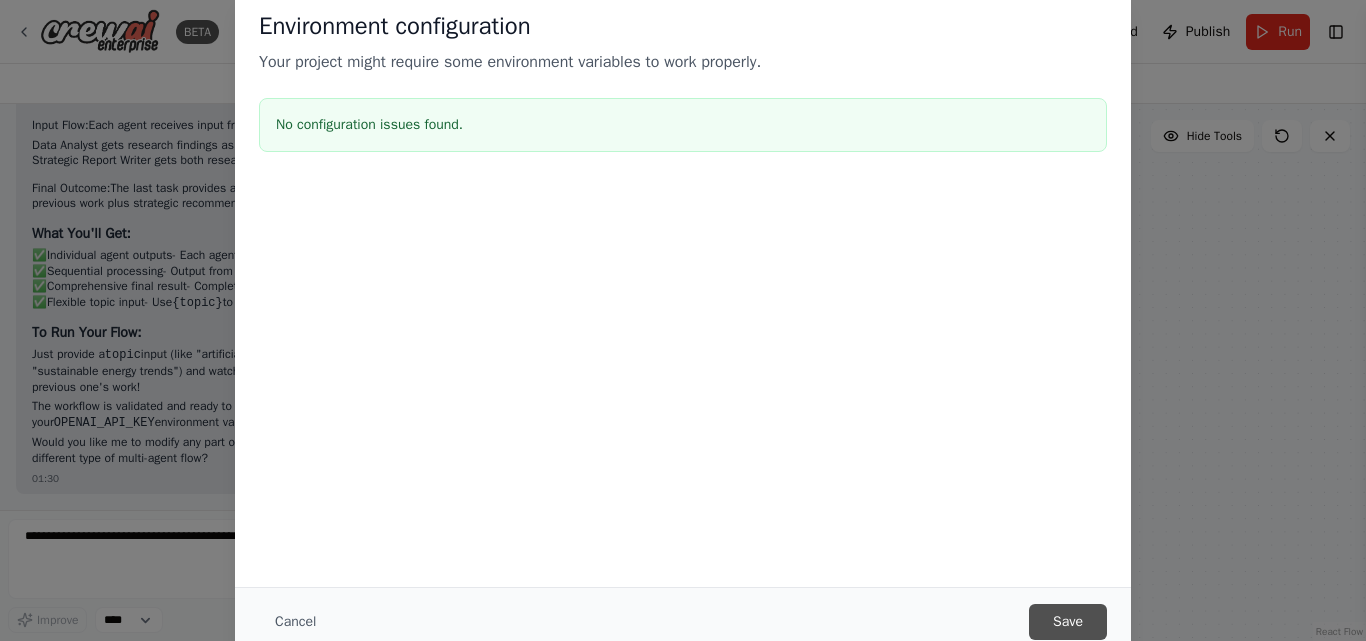 click on "Save" at bounding box center (1068, 622) 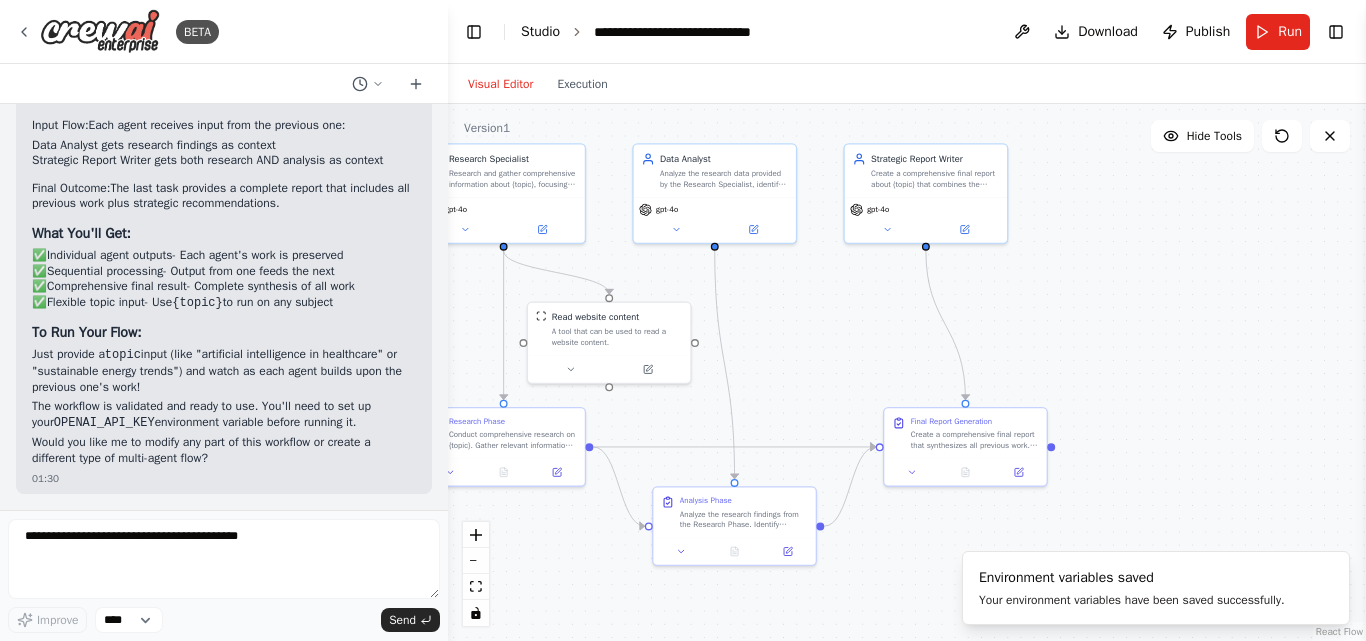 click on "Studio" at bounding box center (540, 31) 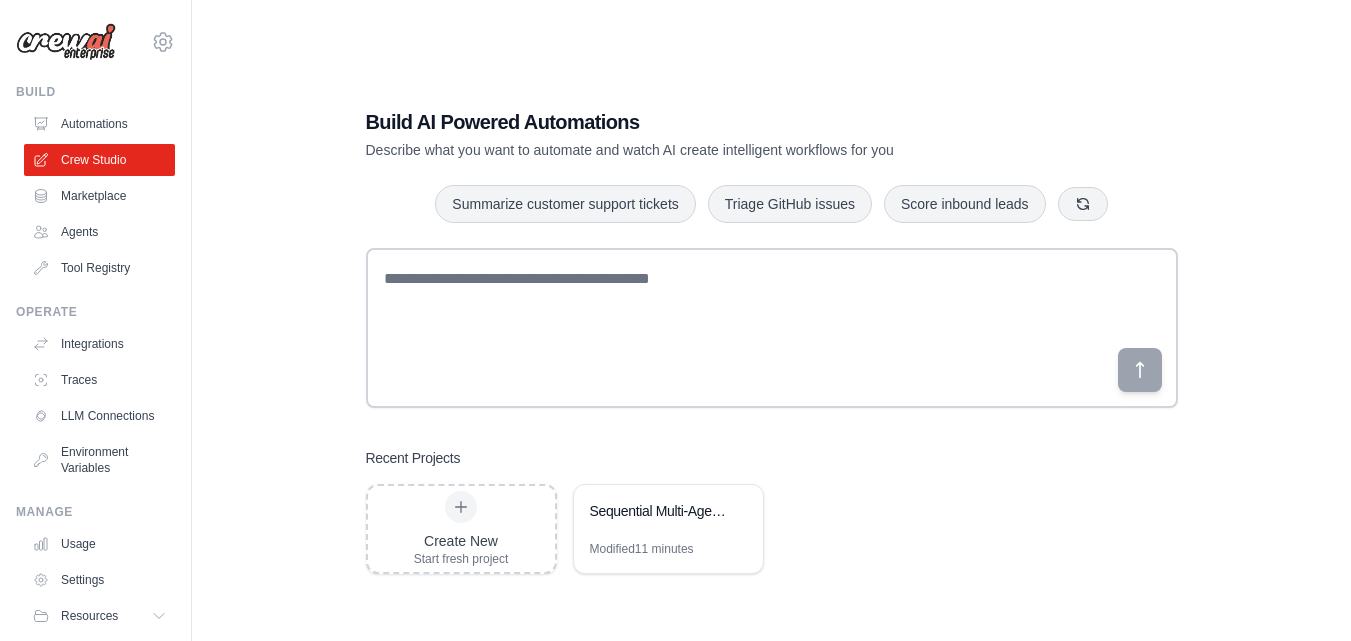scroll, scrollTop: 0, scrollLeft: 0, axis: both 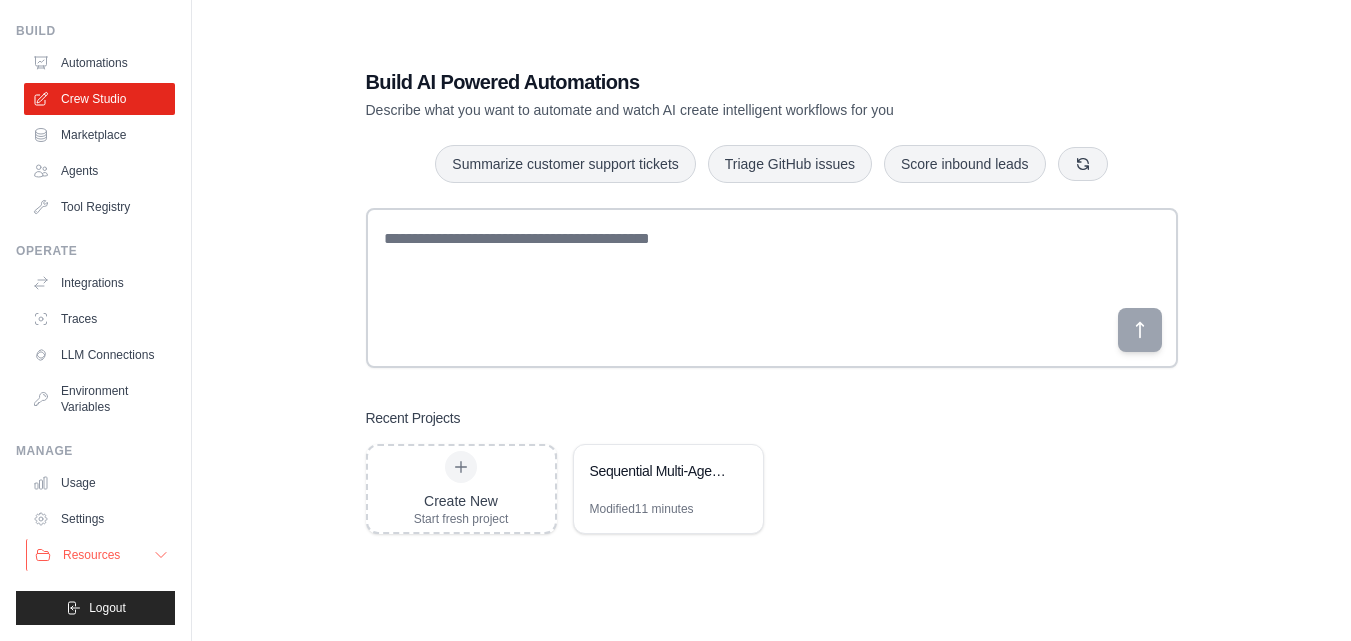 click on "Resources" at bounding box center (91, 555) 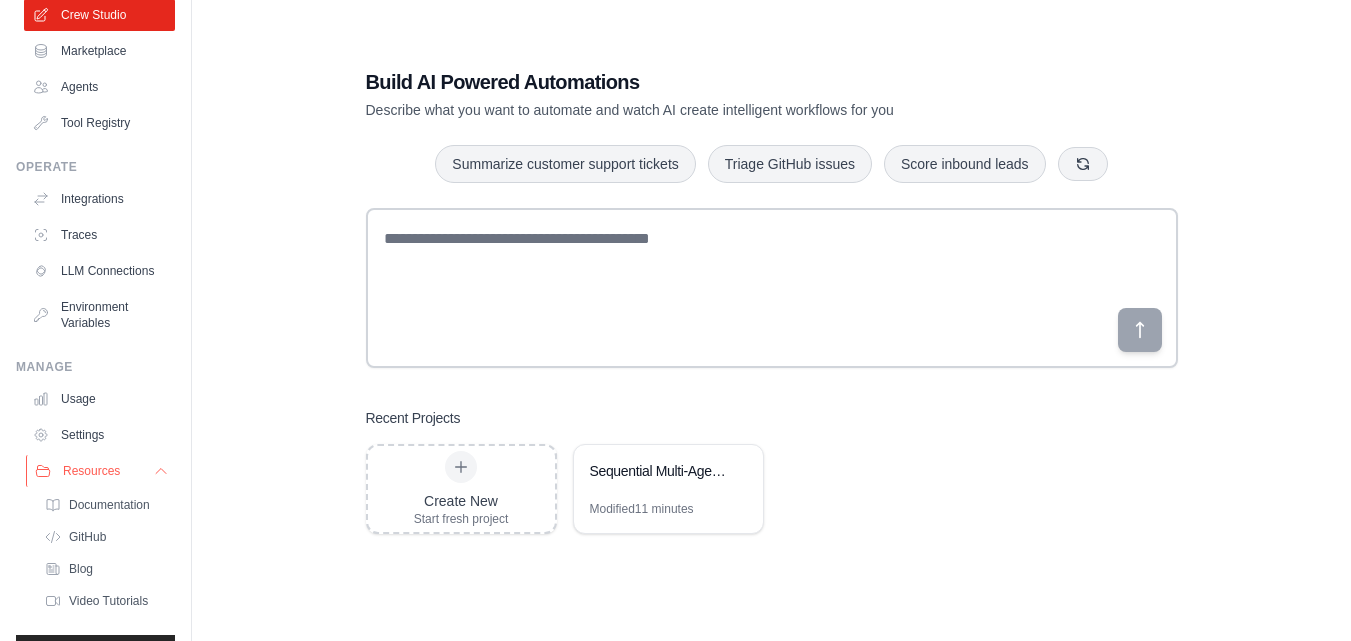 scroll, scrollTop: 205, scrollLeft: 0, axis: vertical 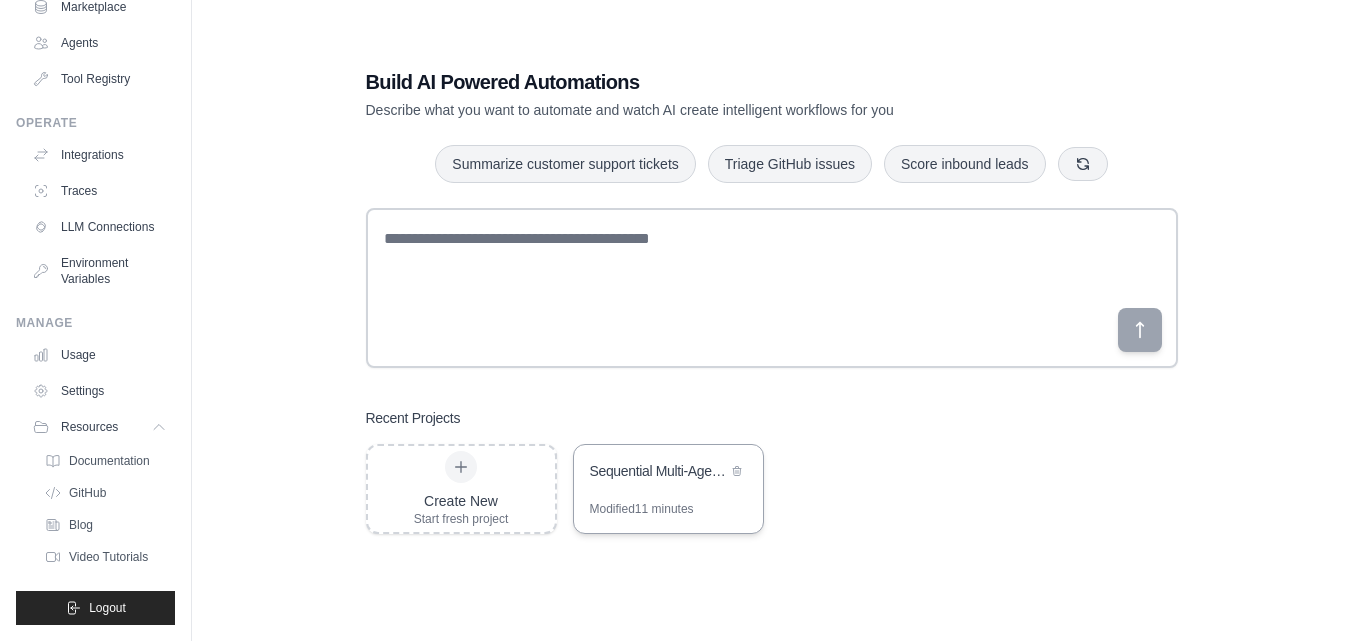 click on "Sequential Multi-Agent Workflow" at bounding box center (658, 471) 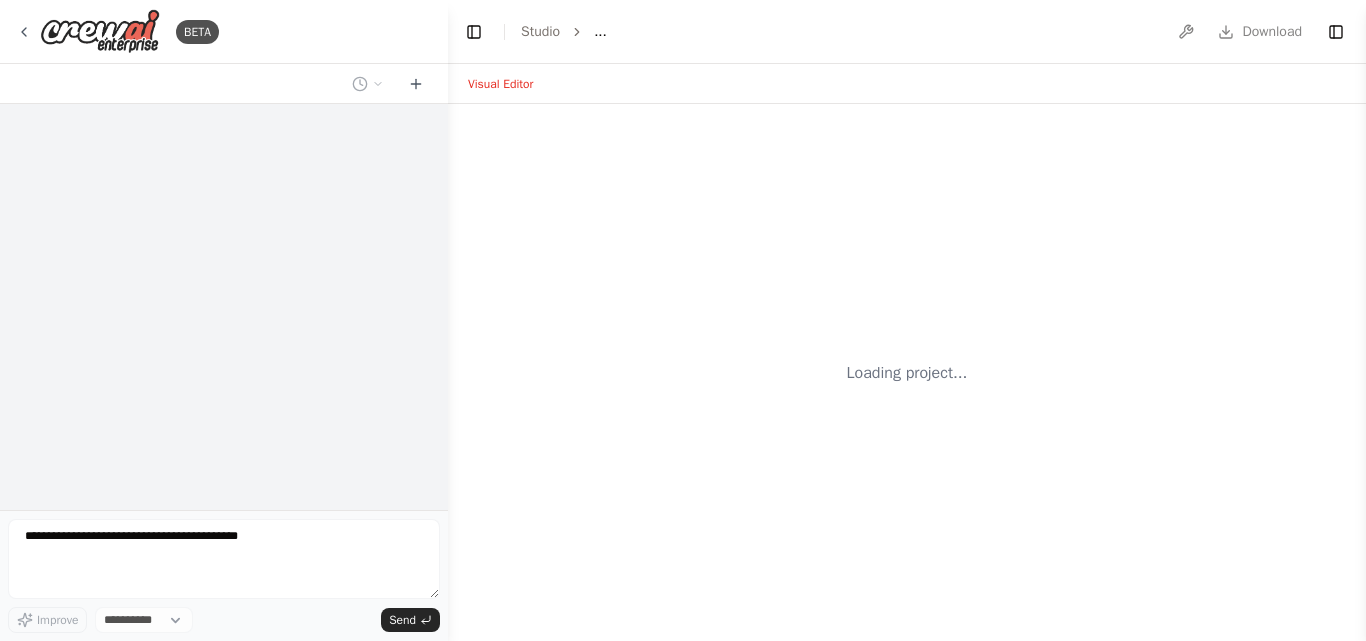 scroll, scrollTop: 0, scrollLeft: 0, axis: both 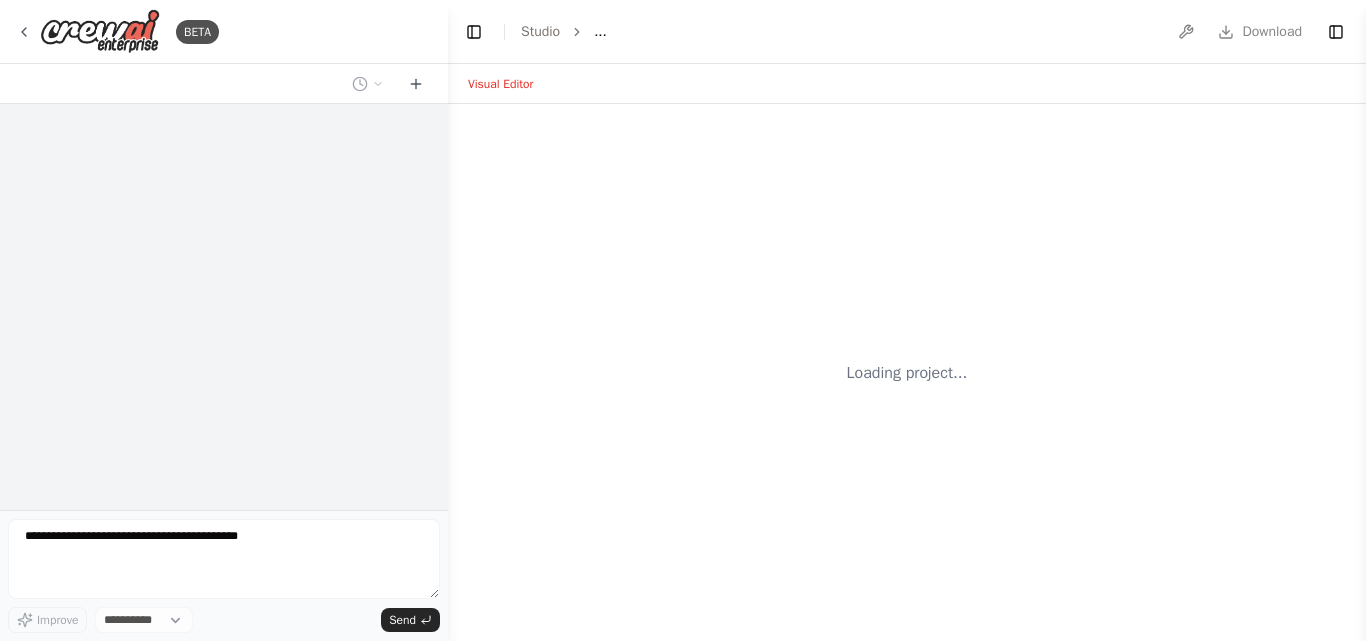 select on "****" 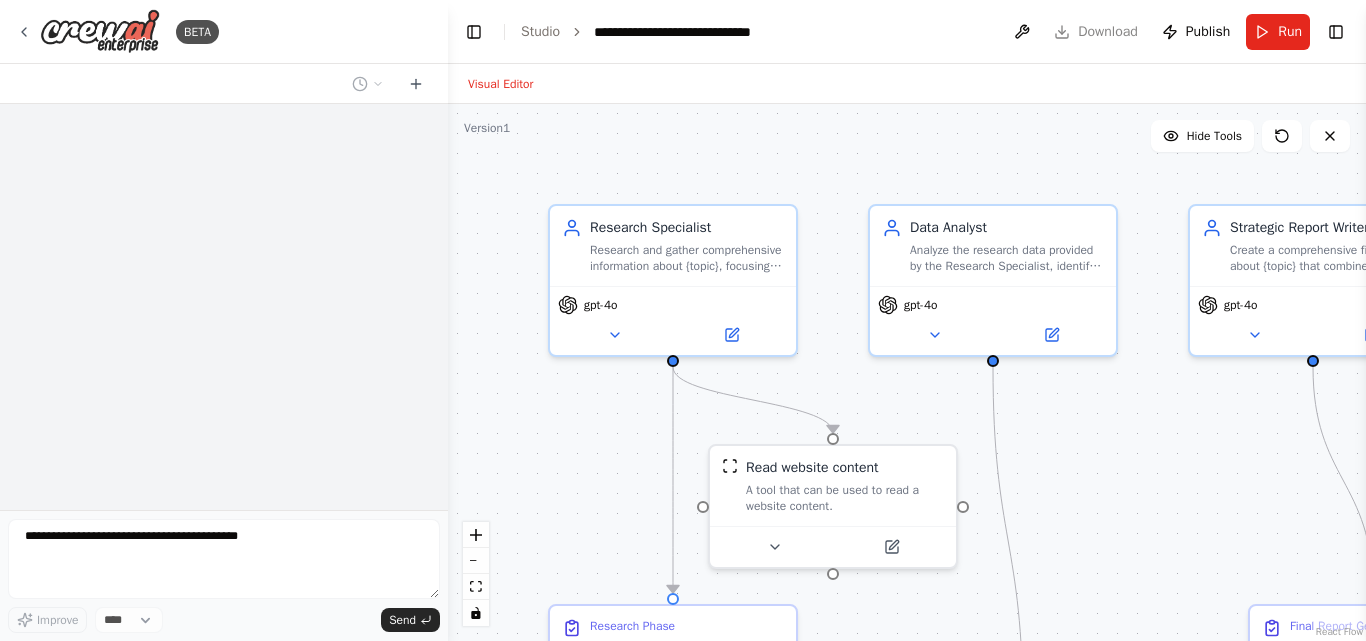 scroll, scrollTop: 0, scrollLeft: 0, axis: both 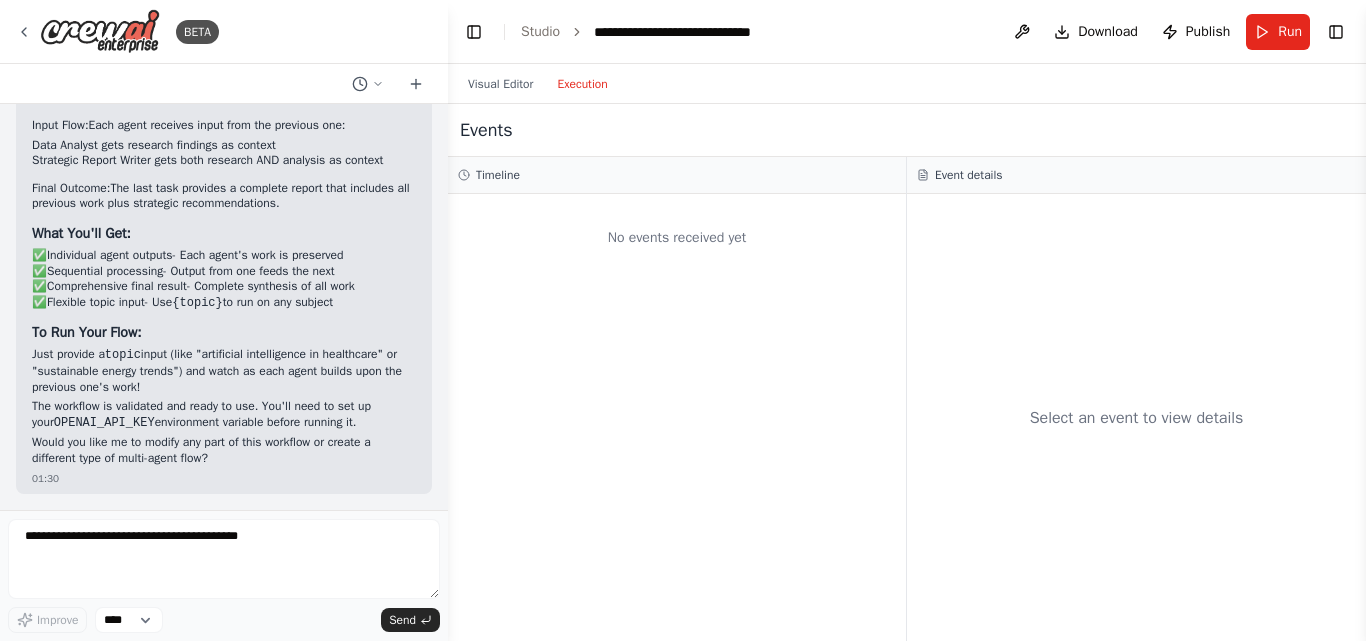 click on "Execution" at bounding box center (582, 84) 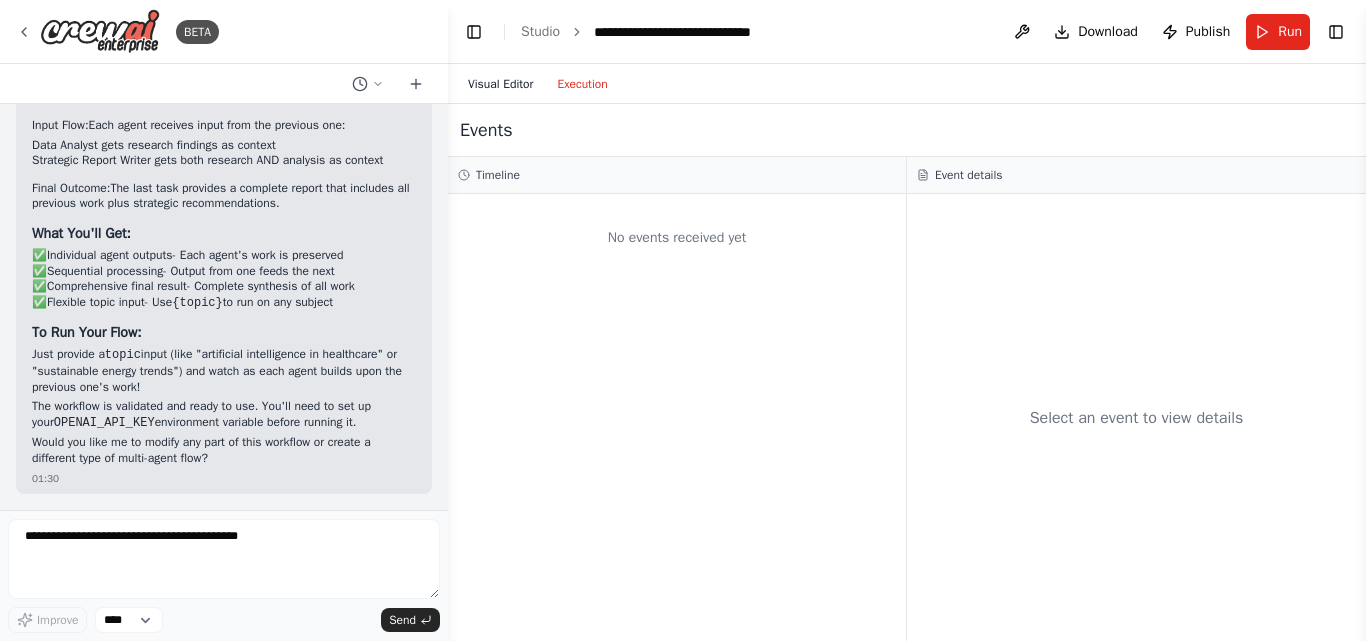 click on "Visual Editor" at bounding box center [500, 84] 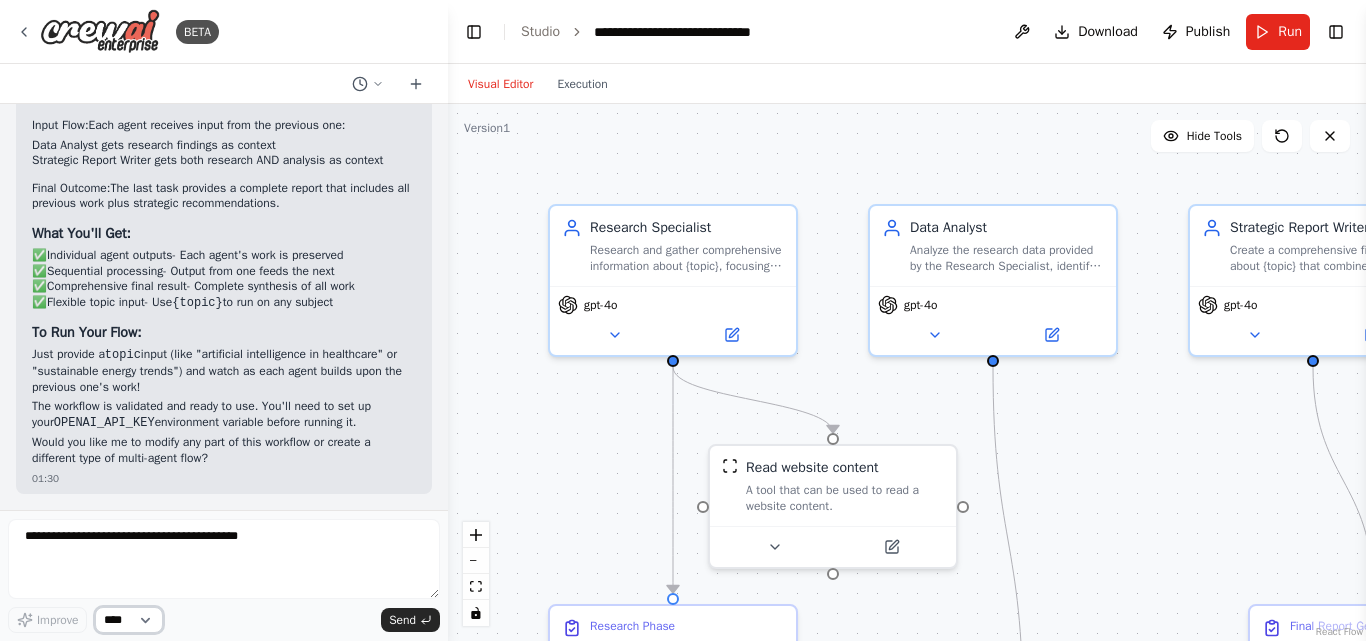 click on "****" at bounding box center [129, 620] 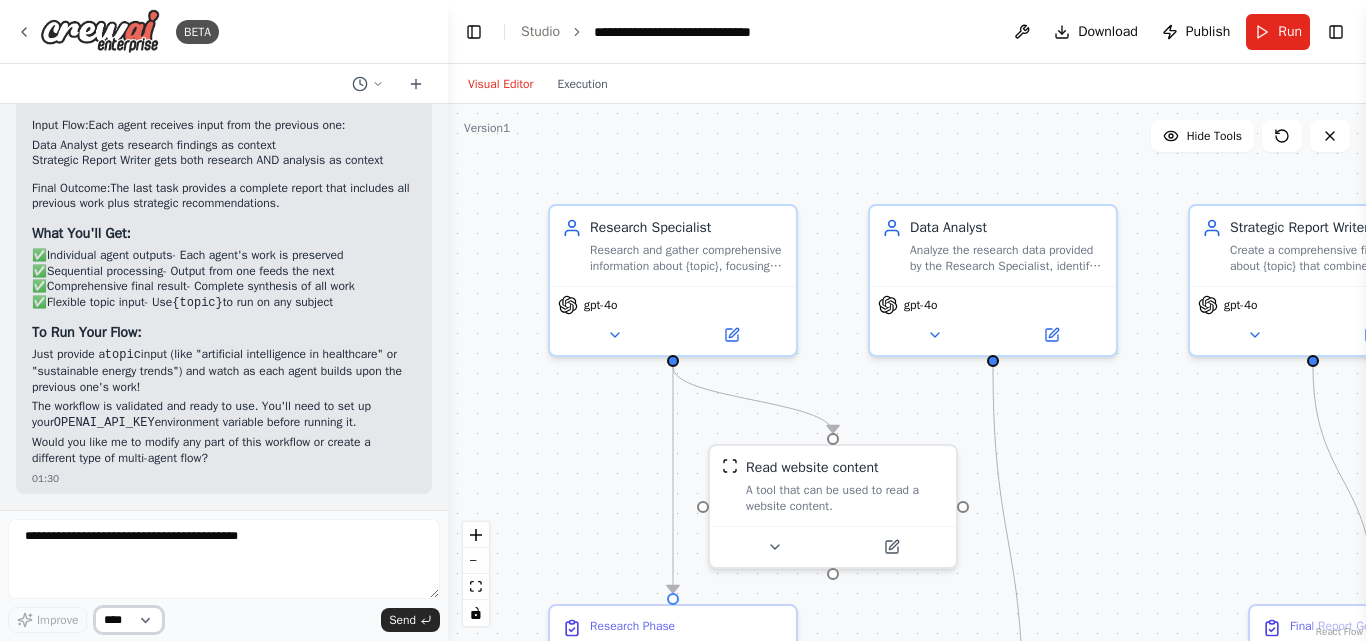 click on "****" at bounding box center (129, 620) 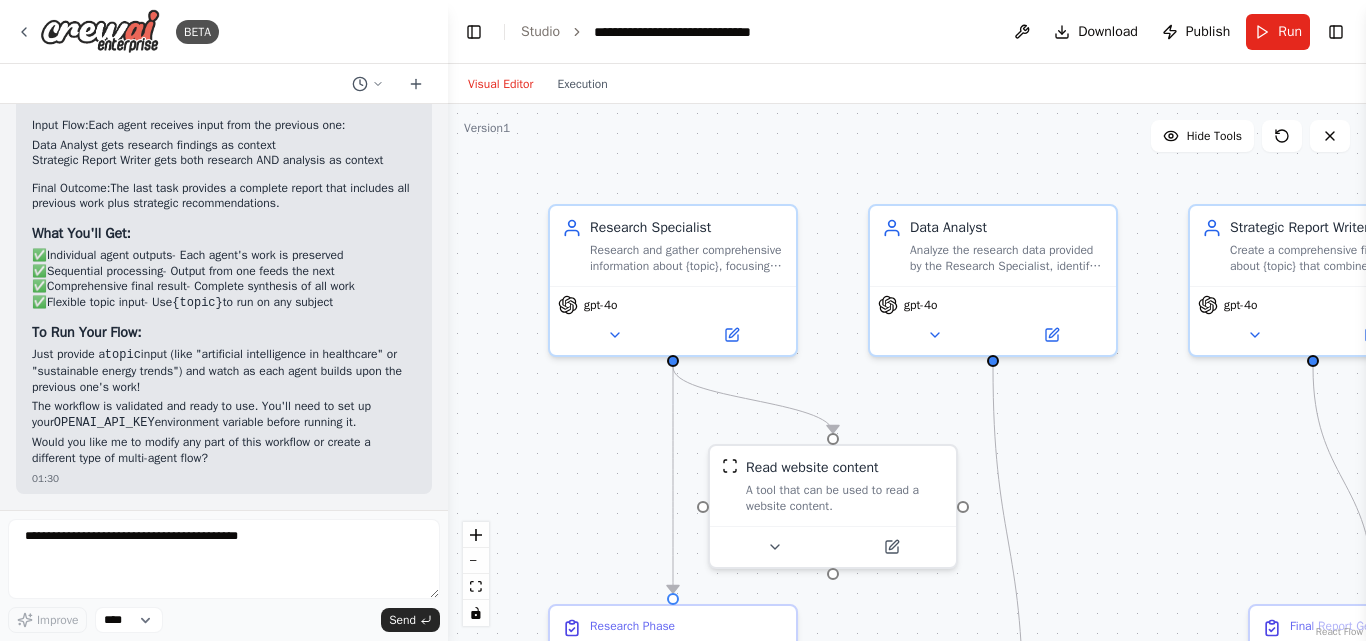 click on "**********" at bounding box center [664, 32] 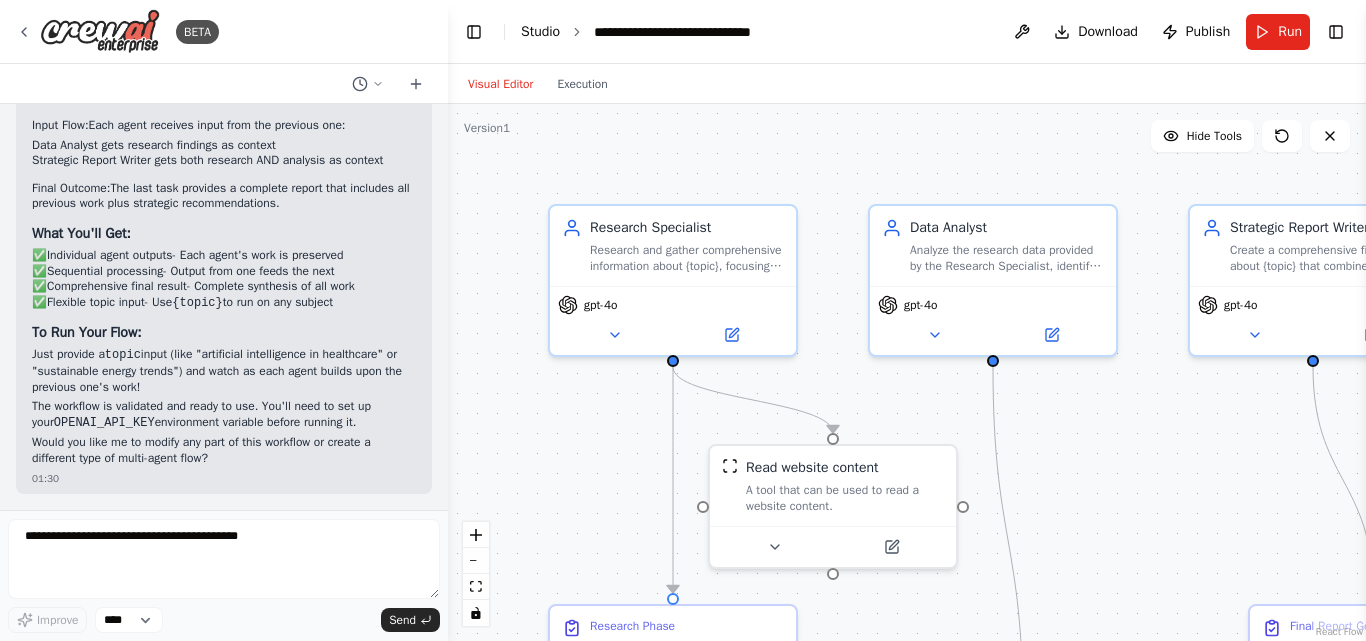 click on "Studio" at bounding box center [540, 31] 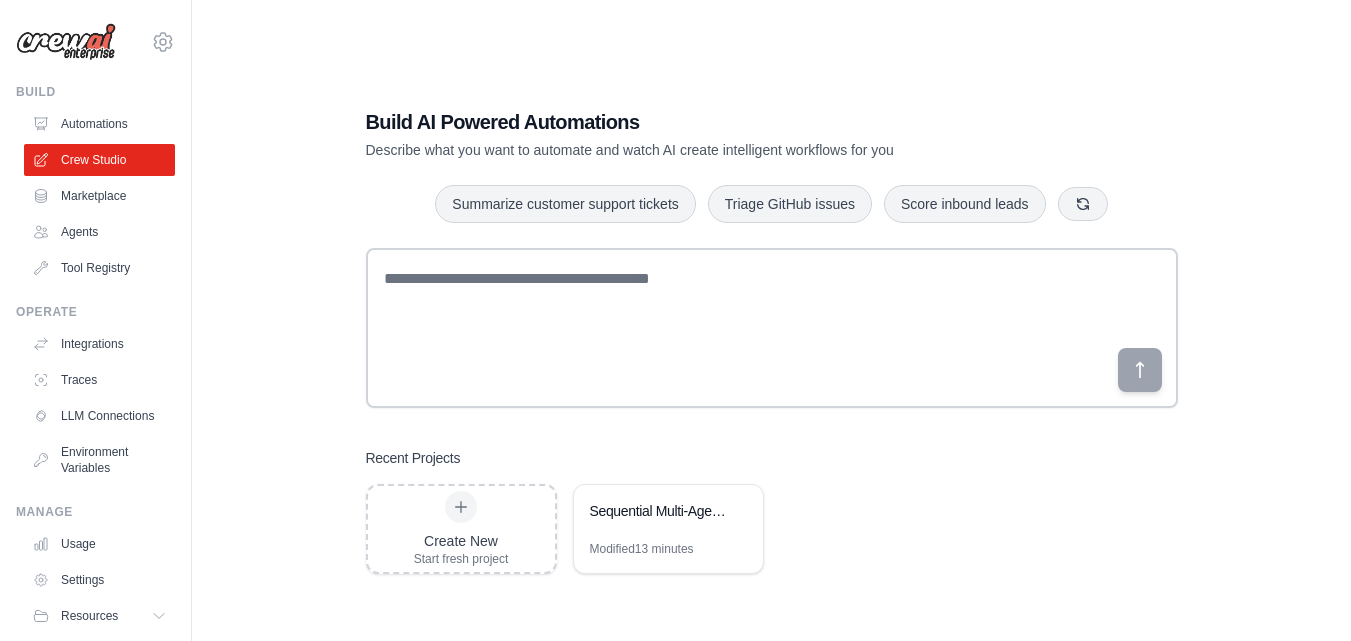 scroll, scrollTop: 0, scrollLeft: 0, axis: both 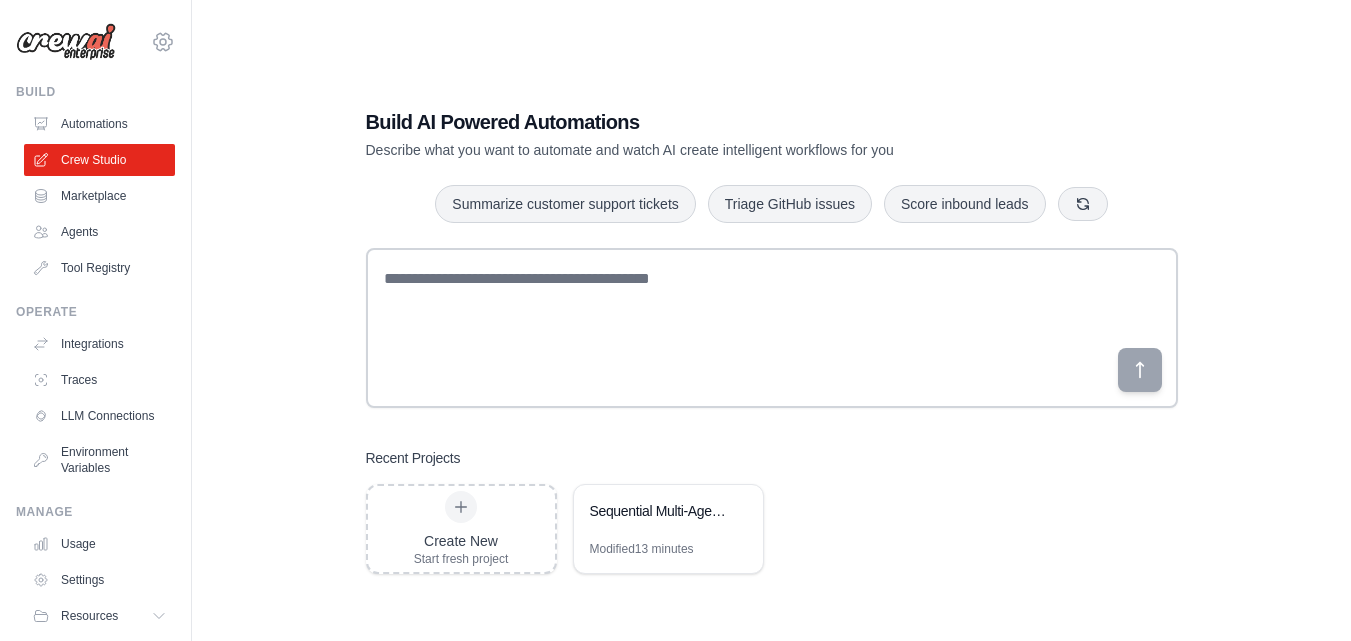 click 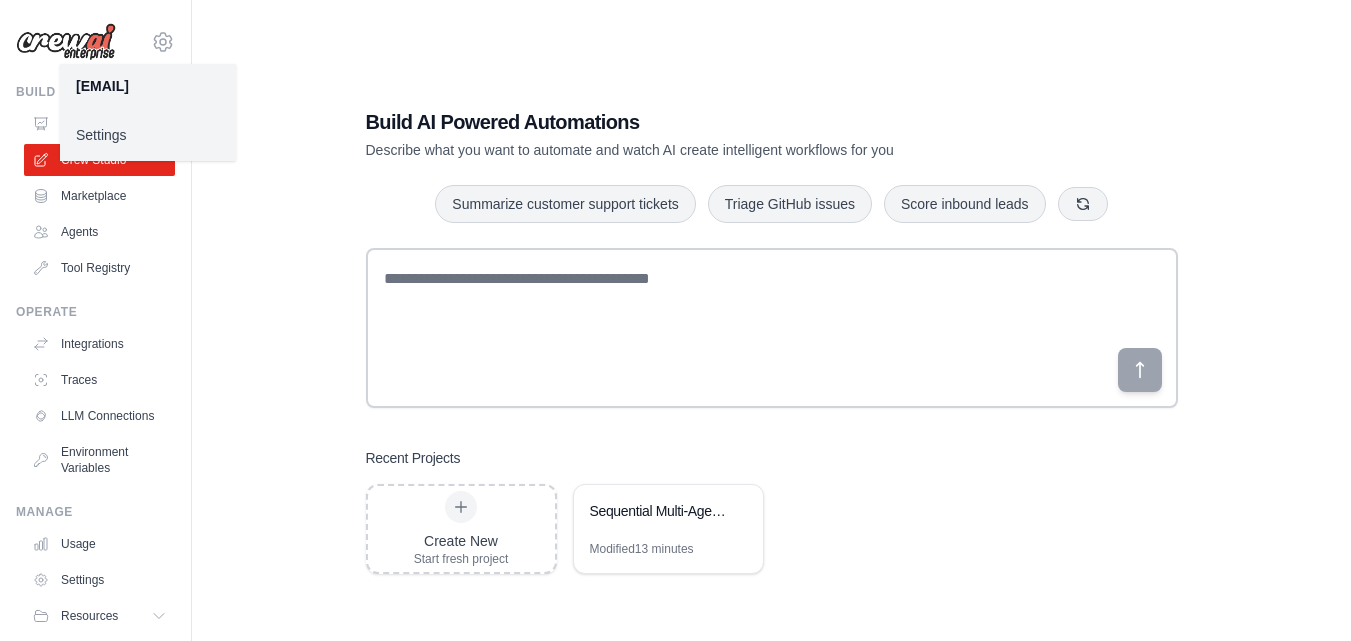 click on "Settings" at bounding box center (148, 135) 